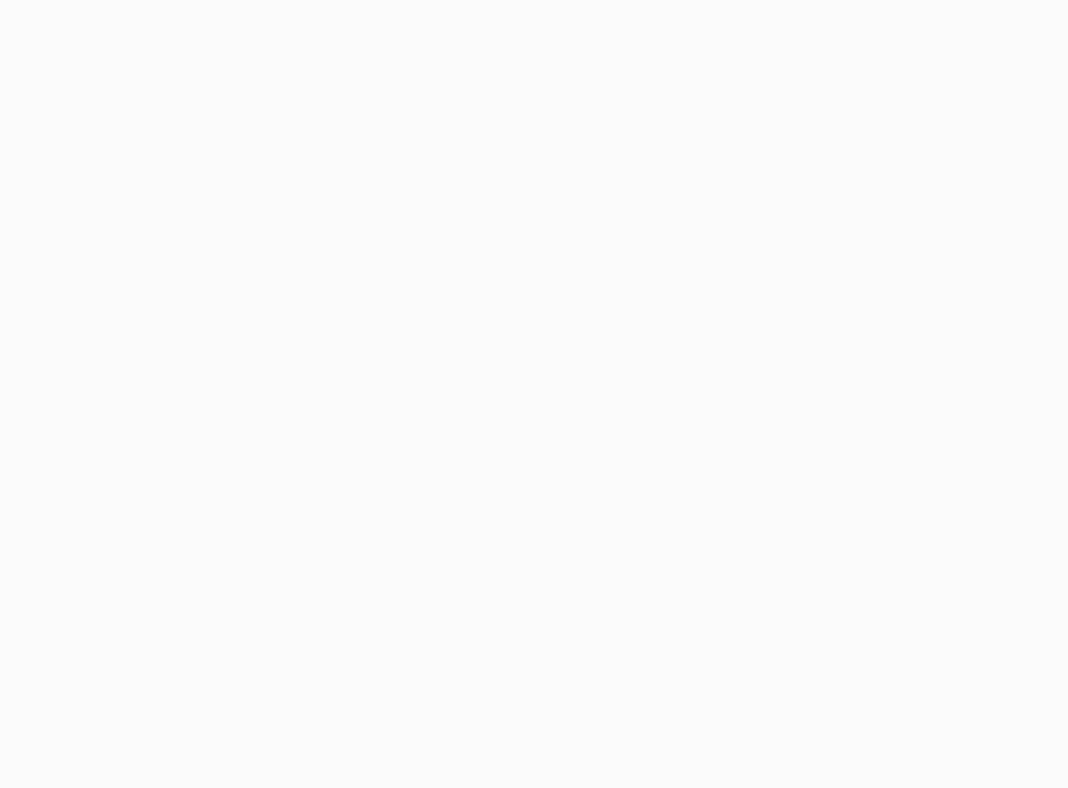 scroll, scrollTop: 0, scrollLeft: 0, axis: both 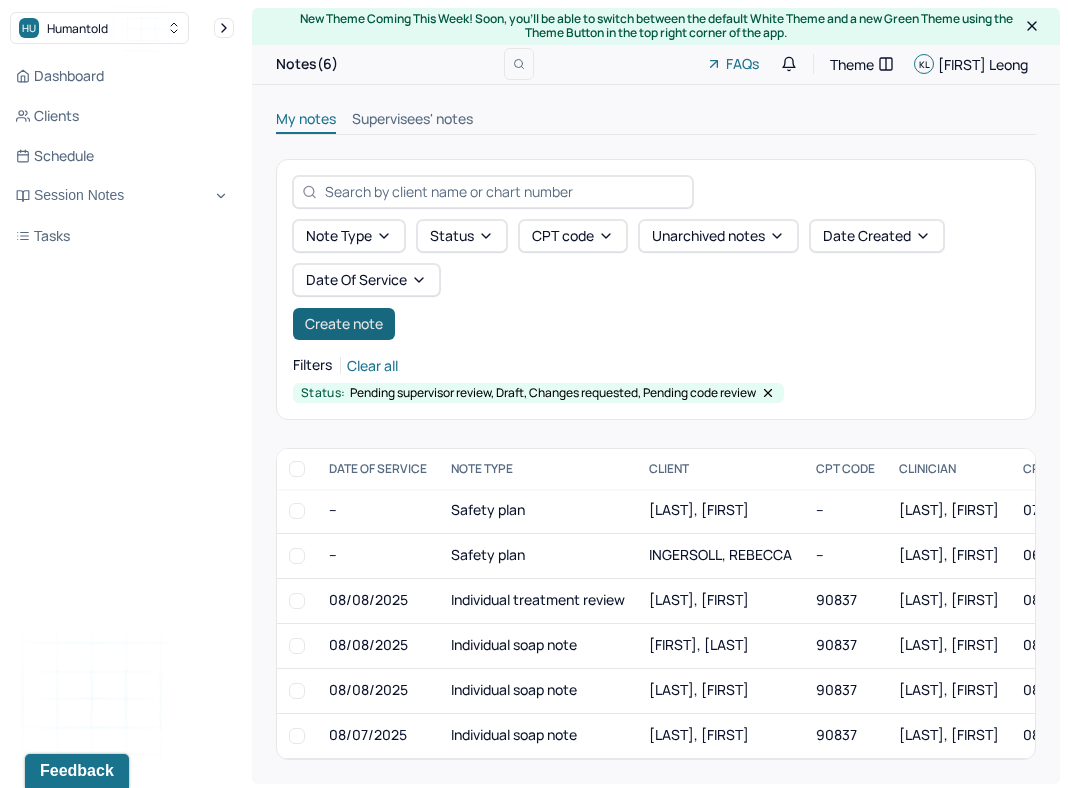 click on "Create note" at bounding box center (344, 324) 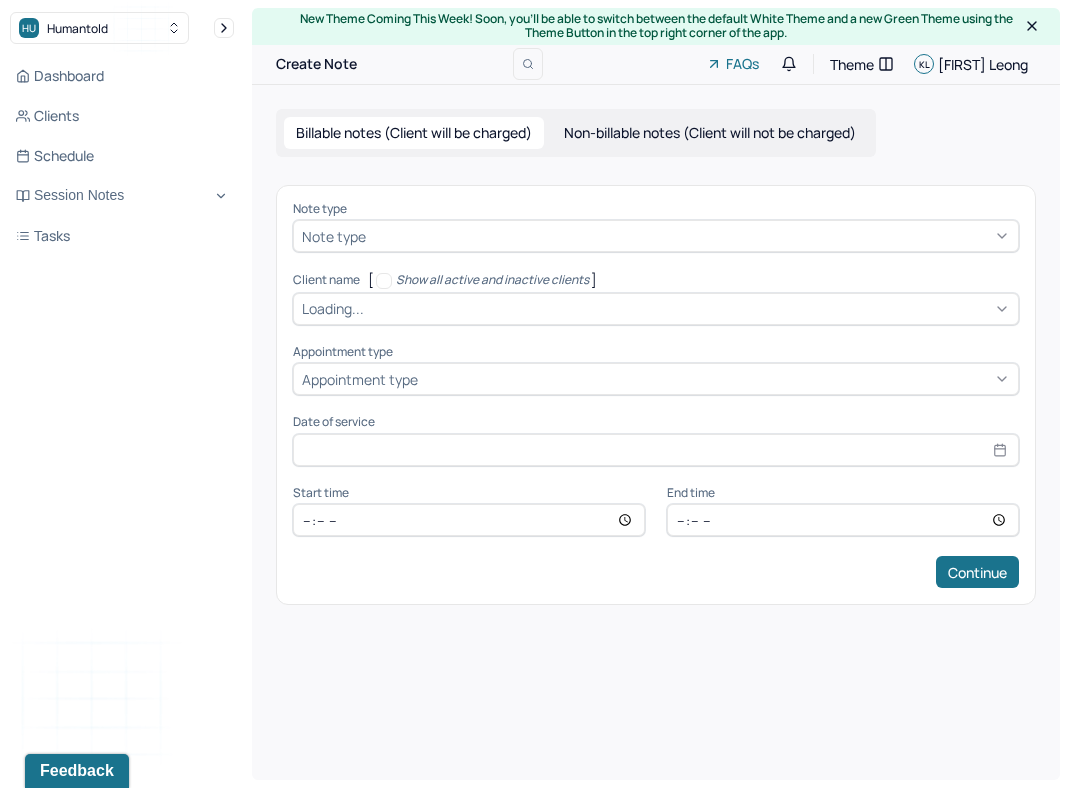 click at bounding box center (690, 236) 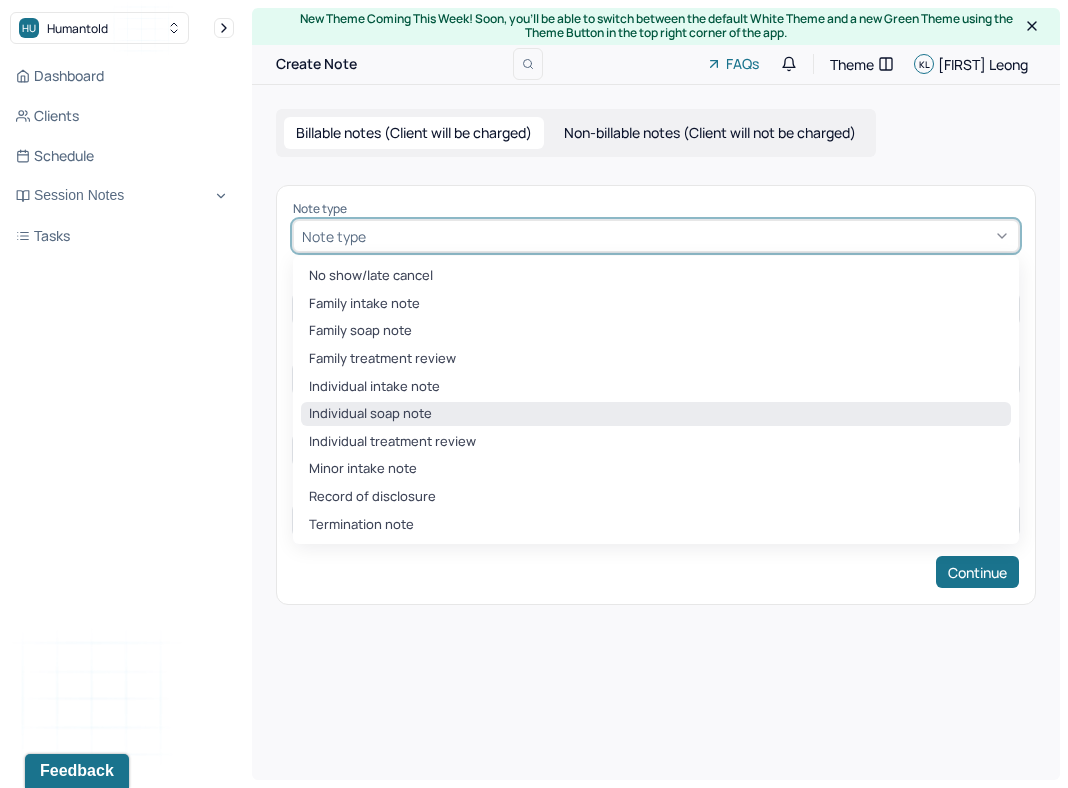 click on "Individual soap note" at bounding box center [656, 414] 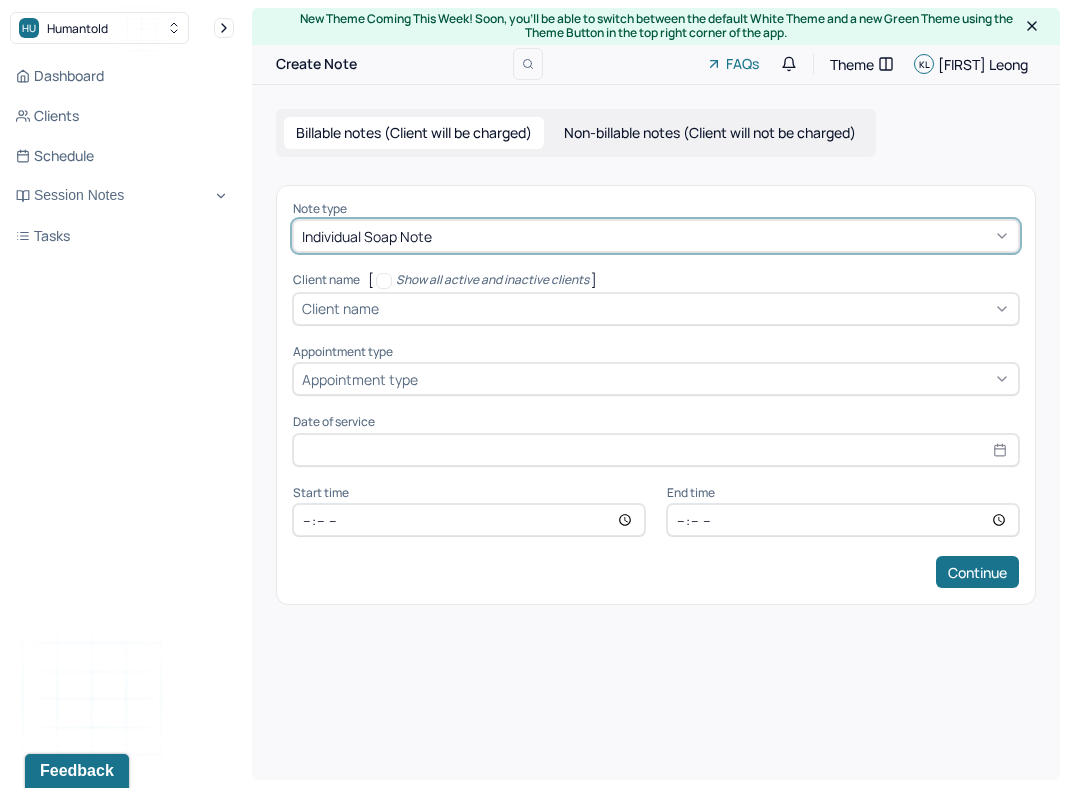 click on "Individual soap note" at bounding box center (656, 236) 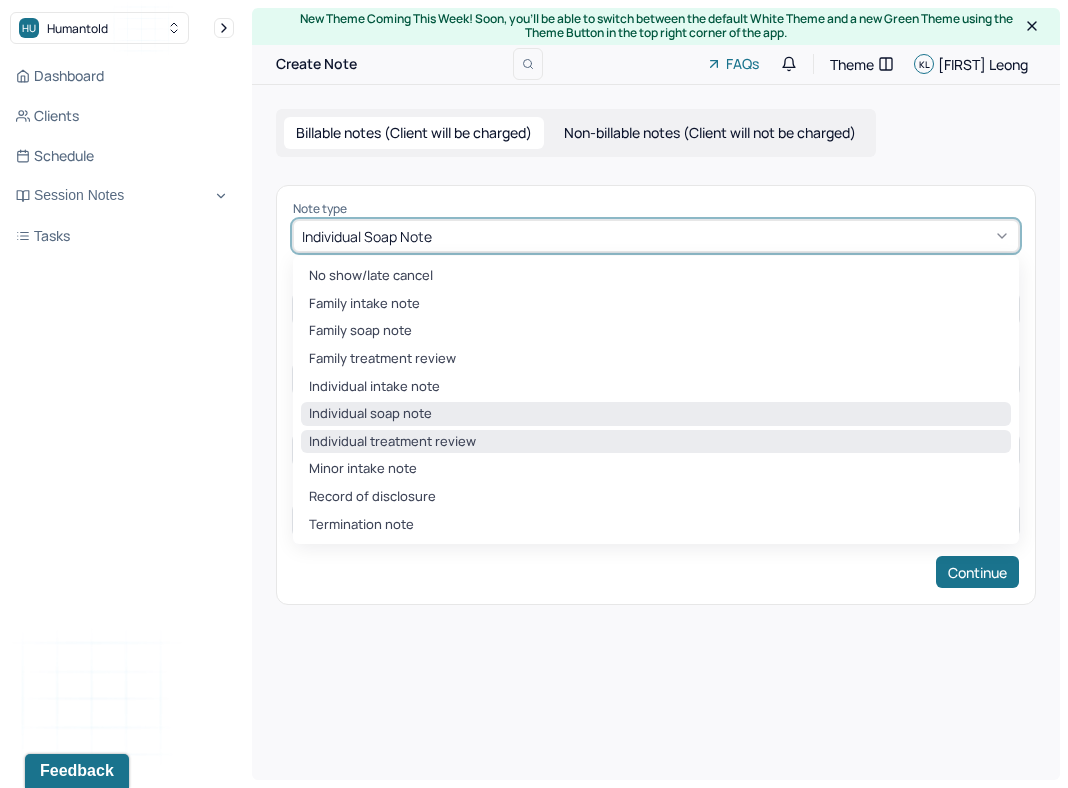 click on "Individual treatment review" at bounding box center [656, 442] 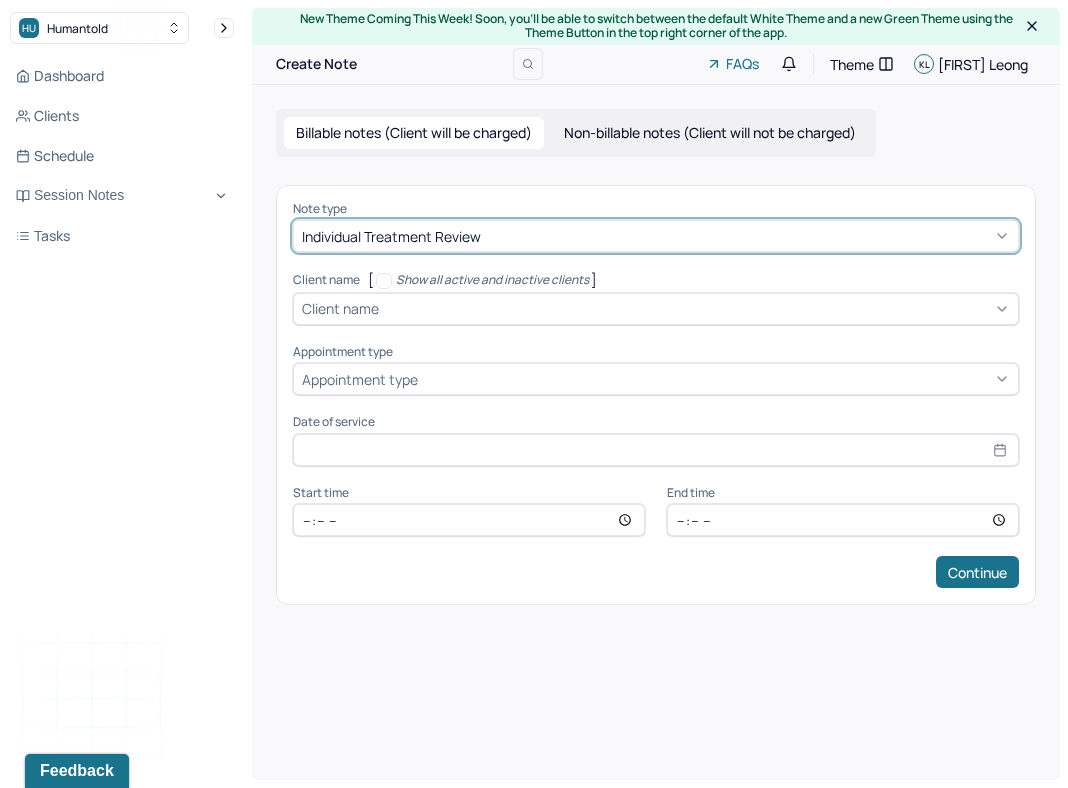 click on "Client name" at bounding box center [340, 308] 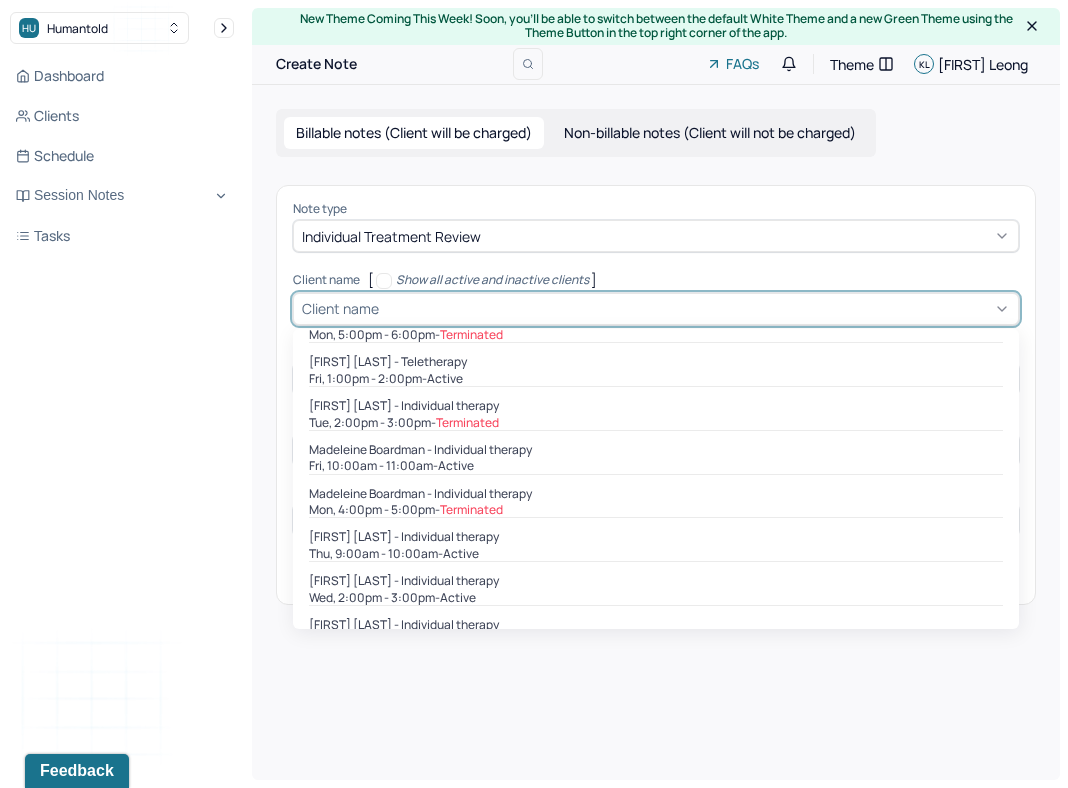 scroll, scrollTop: 982, scrollLeft: 0, axis: vertical 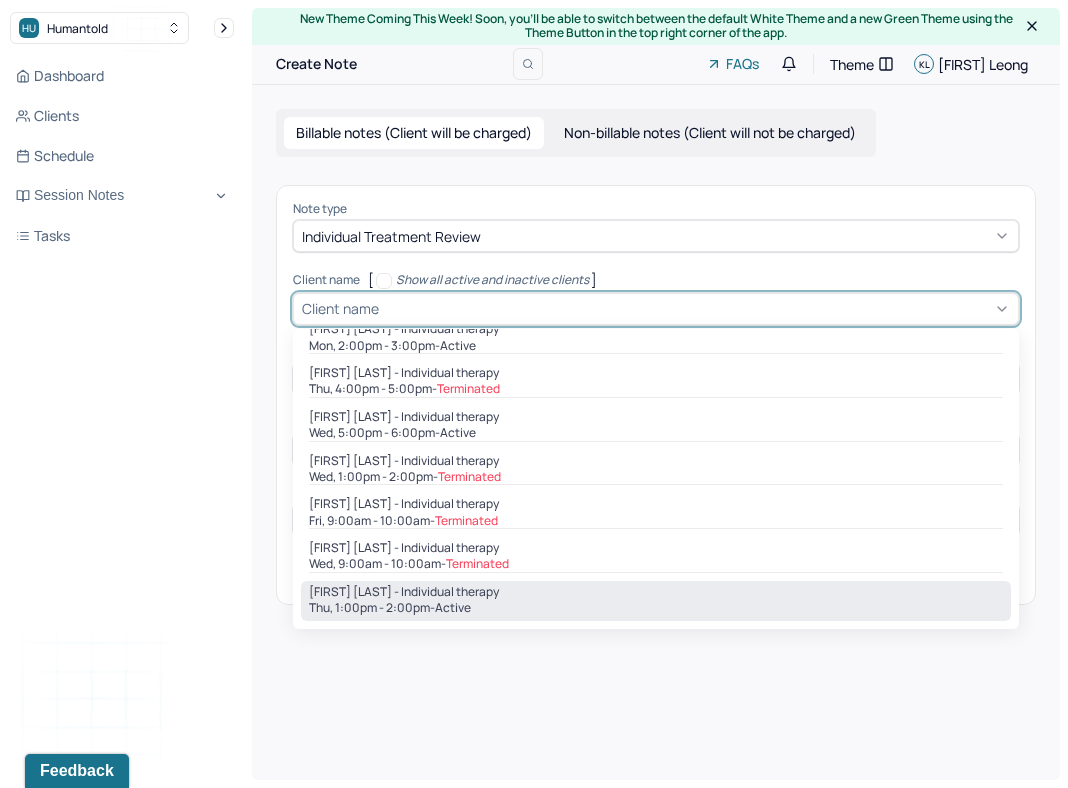 click on "Thu, 1:00pm - 2:00pm  -  active" at bounding box center (656, 608) 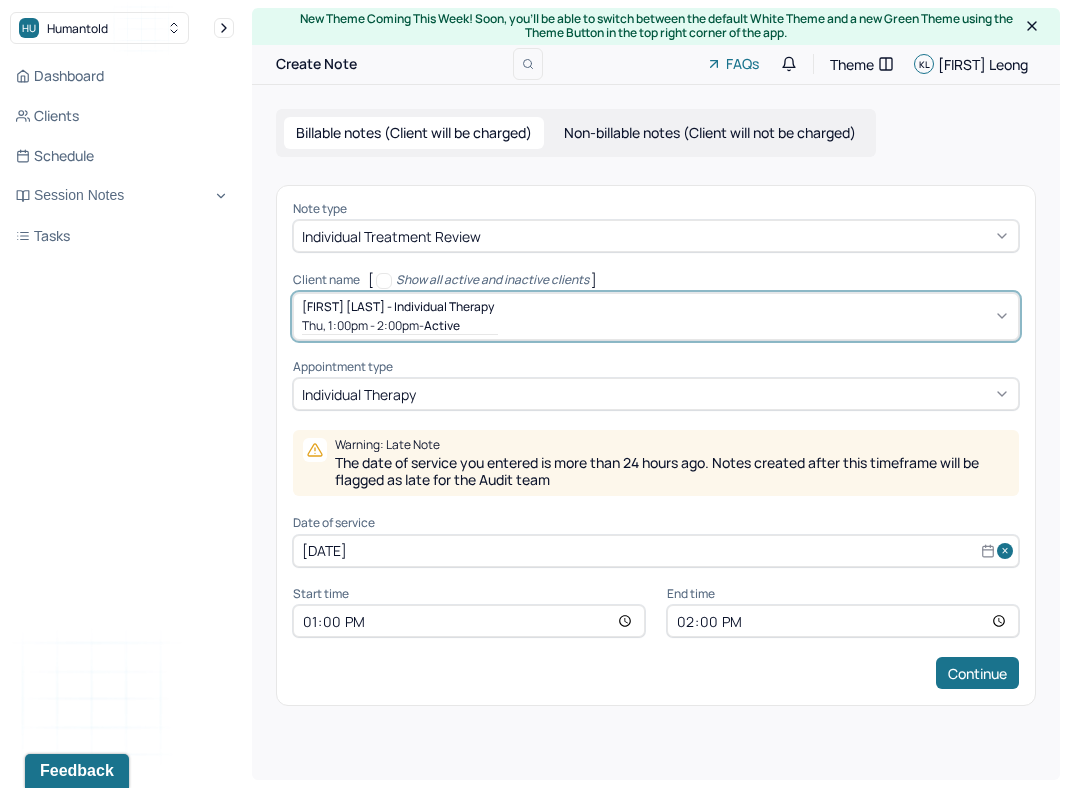 click on "[DATE]" at bounding box center (656, 551) 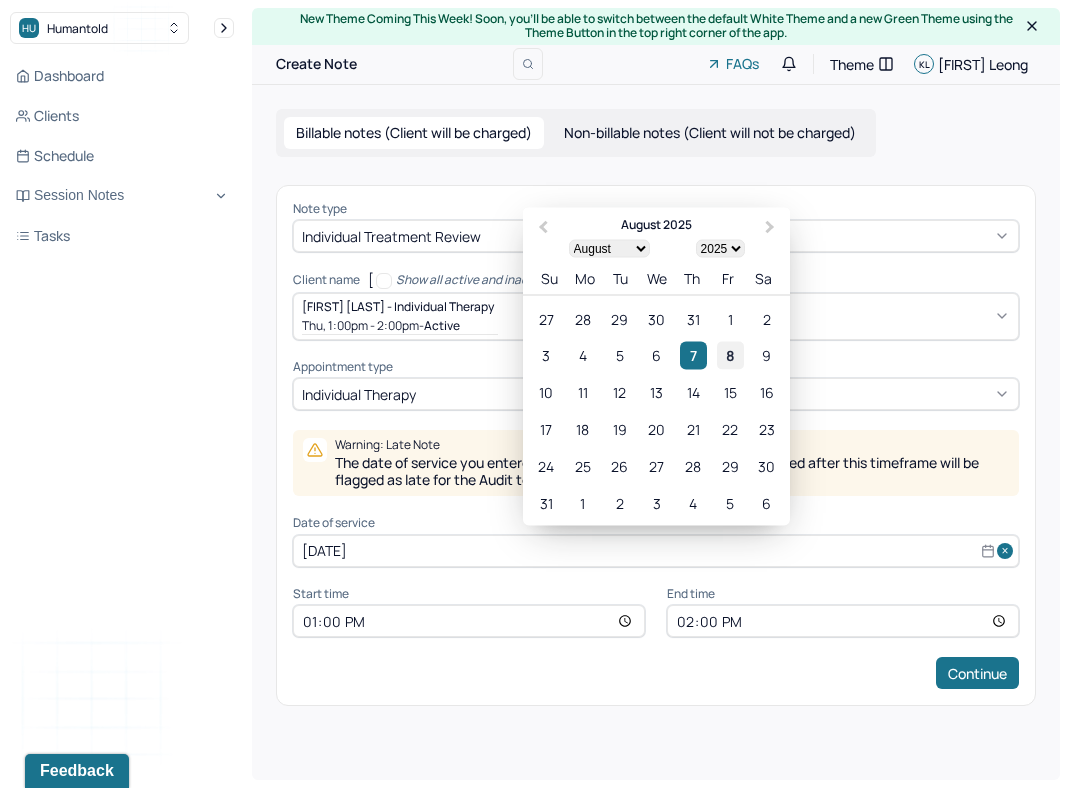 click on "8" at bounding box center [730, 355] 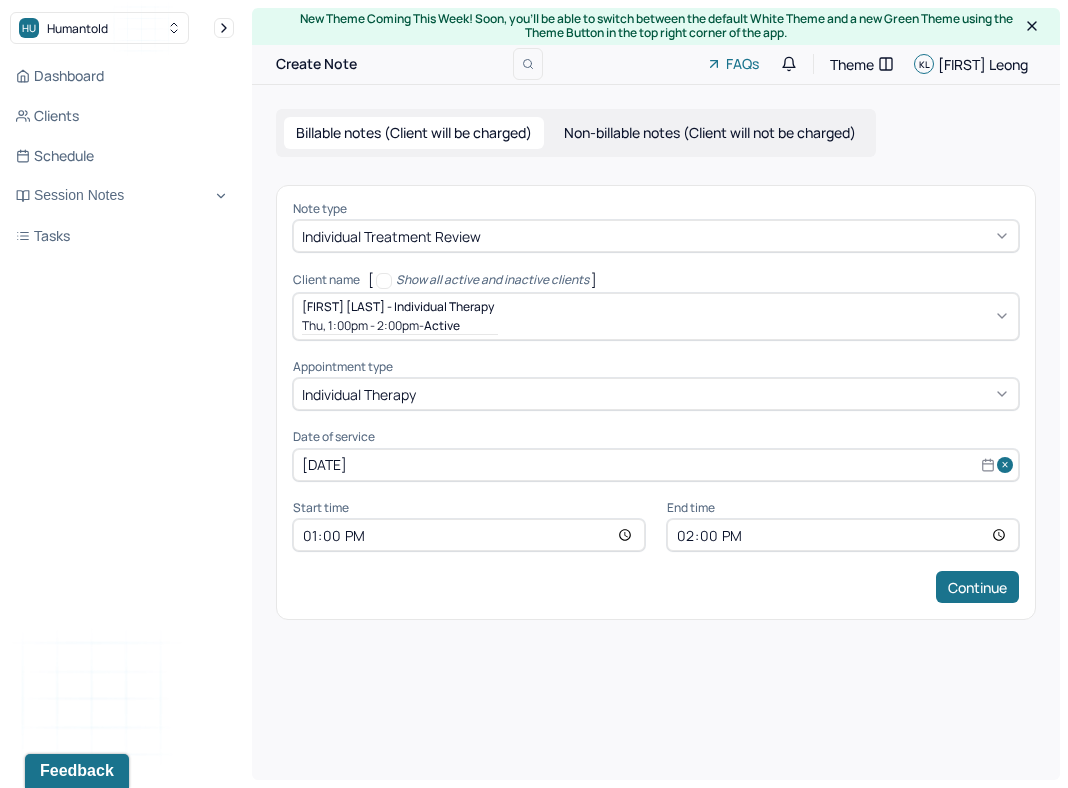 click on "13:00" at bounding box center (469, 535) 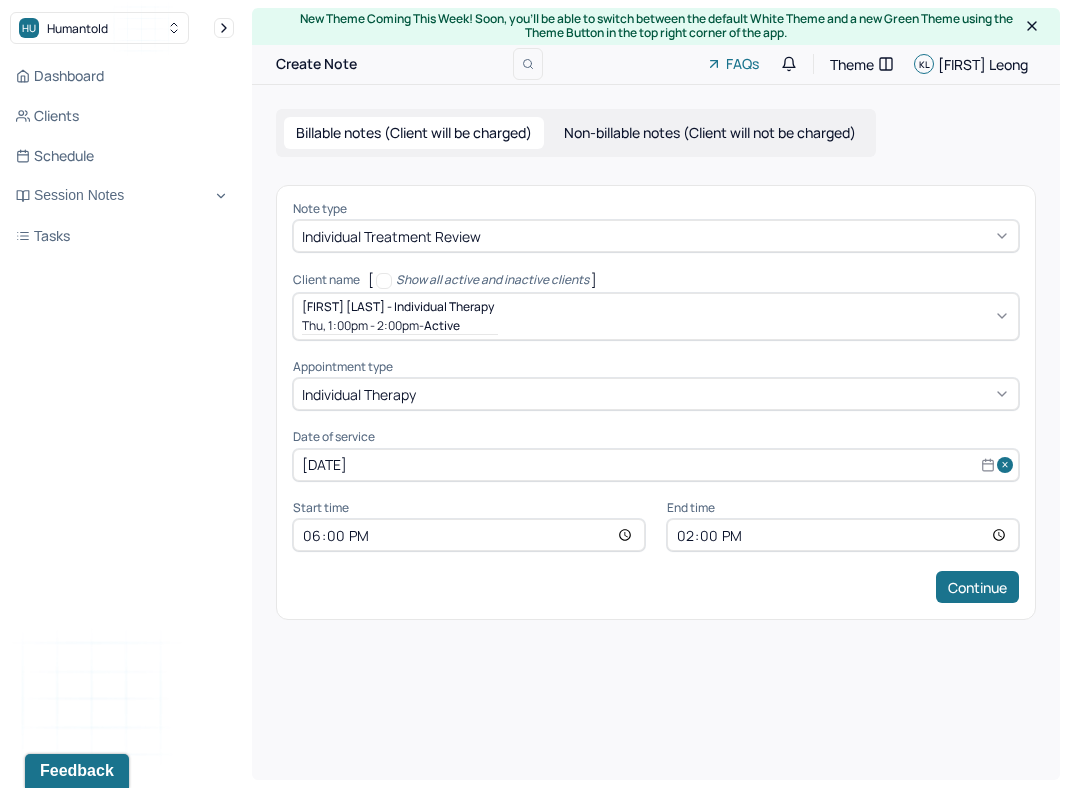 type on "17:00" 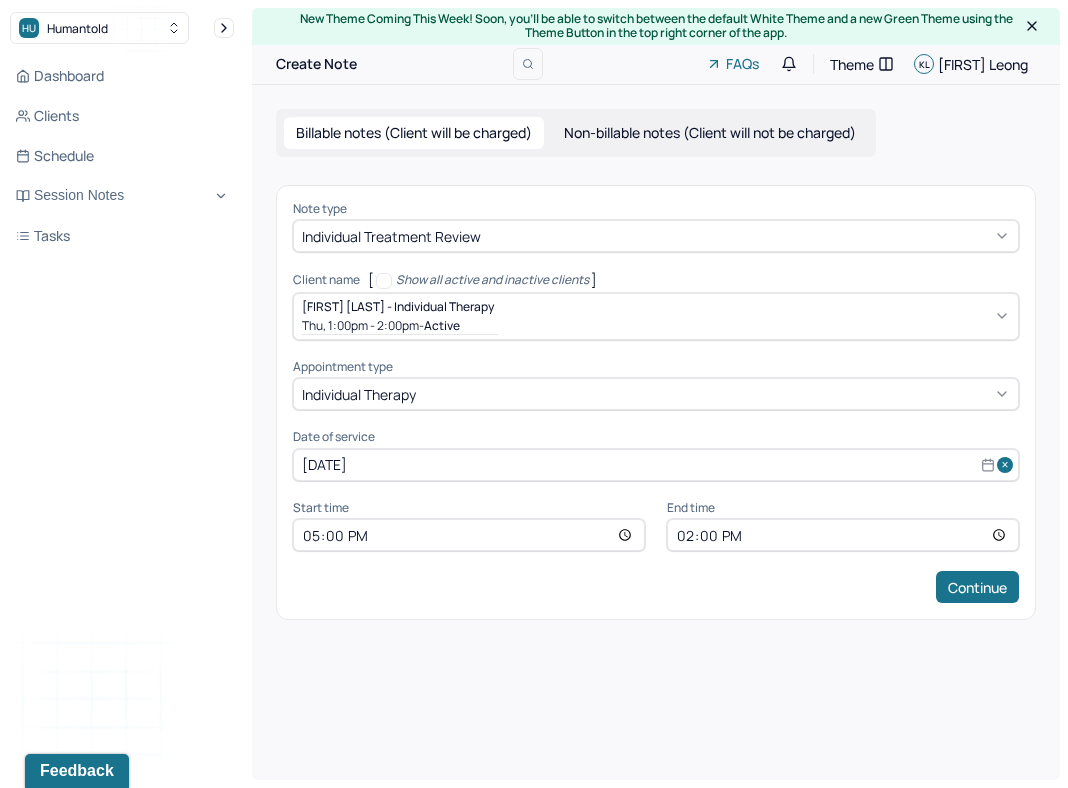 click on "14:00" at bounding box center (843, 535) 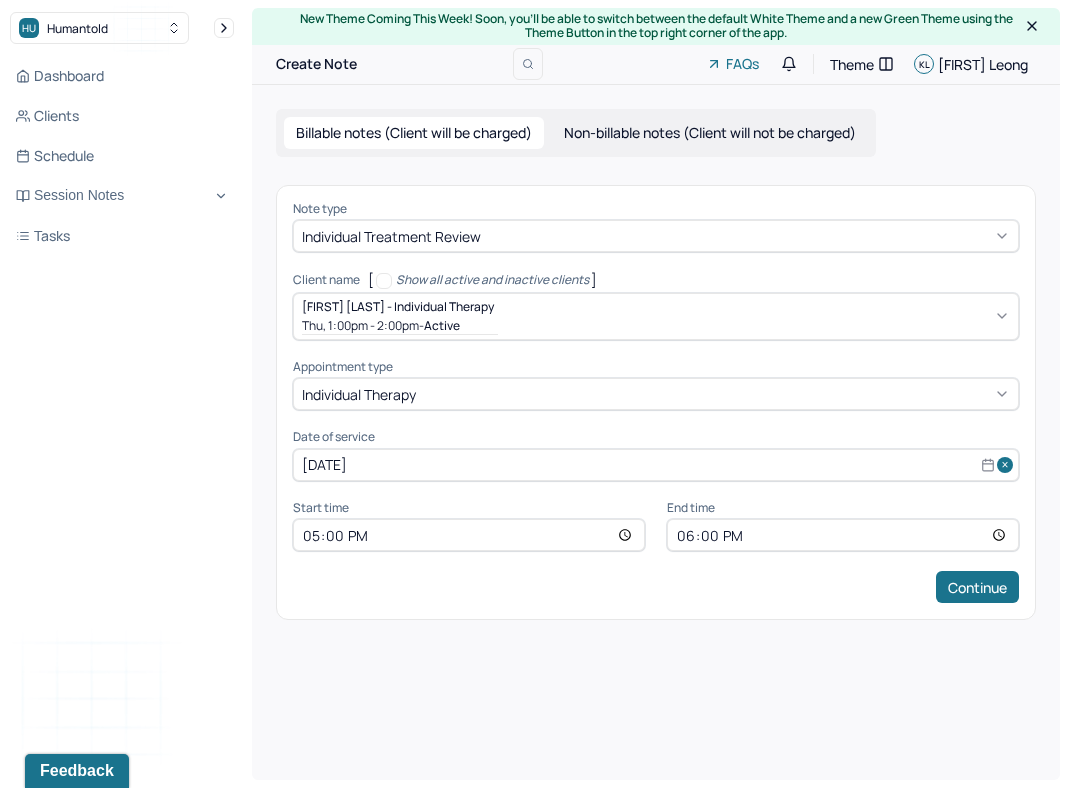 click on "Note type Individual treatment review Client name [ Show all active and inactive clients ] [FIRST] [LAST] - Individual therapy Thu, 1:00pm - 2:00pm  -  active Supervisee name [FIRST] [LAST] Appointment type individual therapy Date of service [DATE] Start time 17:00 End time 18:00 Continue" at bounding box center [656, 402] 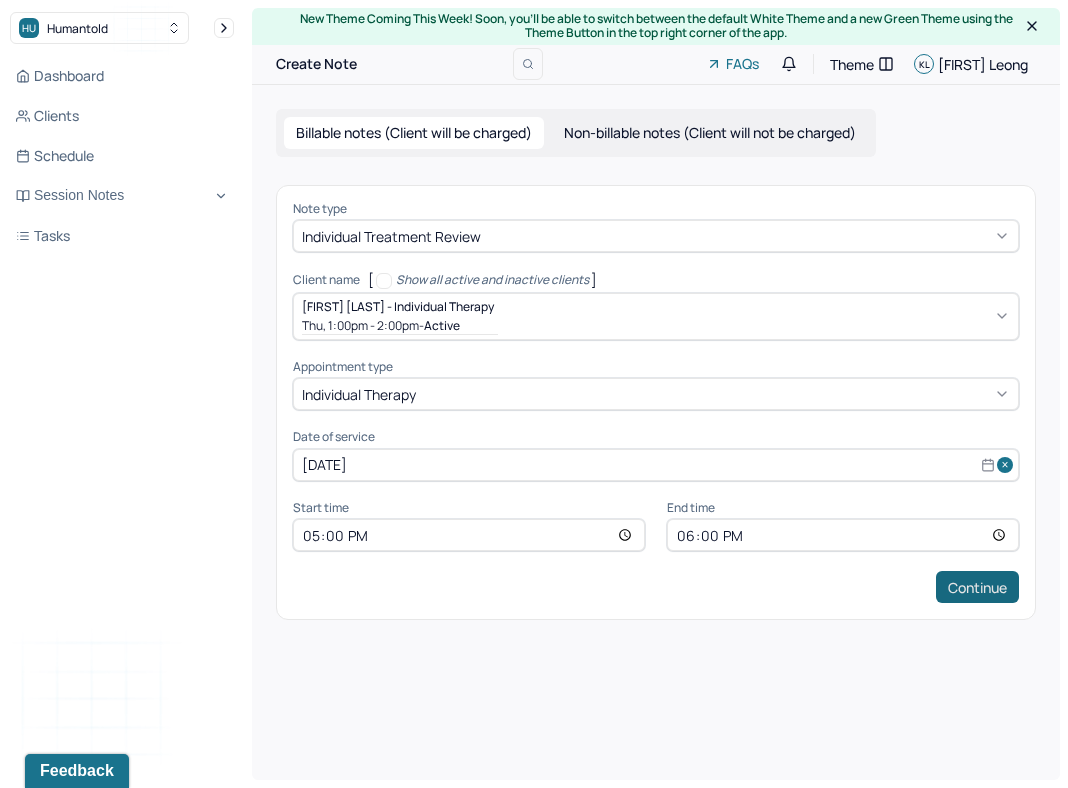 click on "Continue" at bounding box center [977, 587] 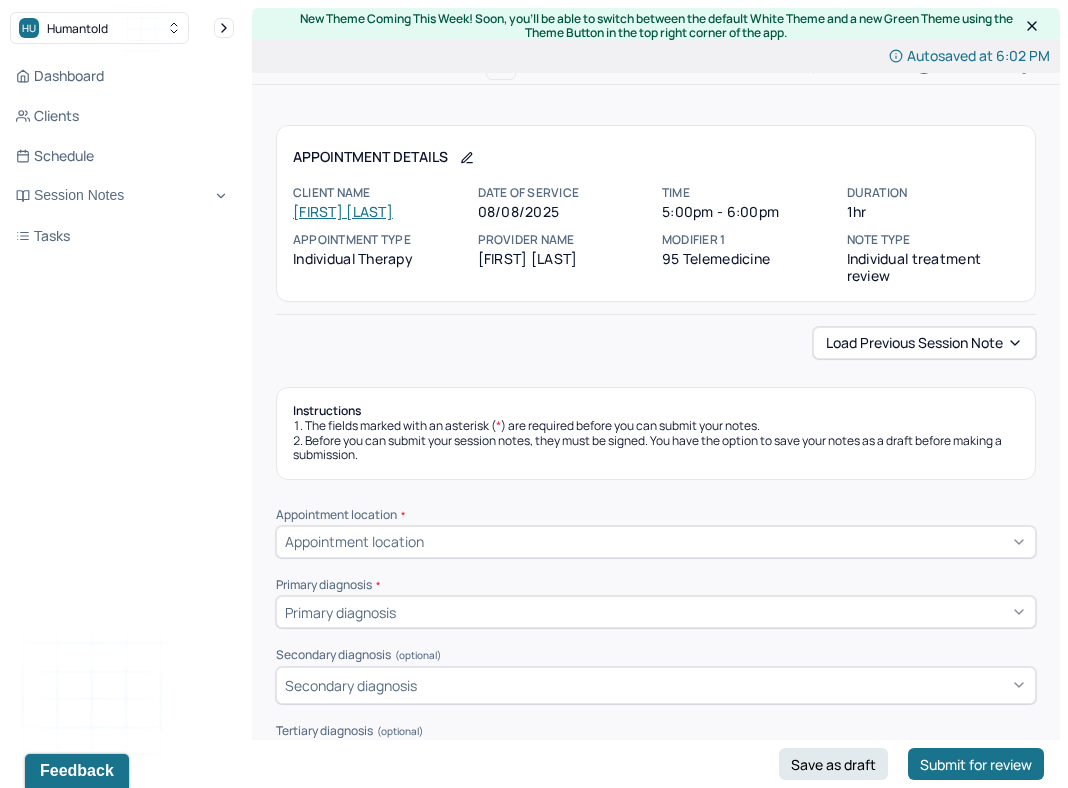click on "Load previous session note" at bounding box center [656, 343] 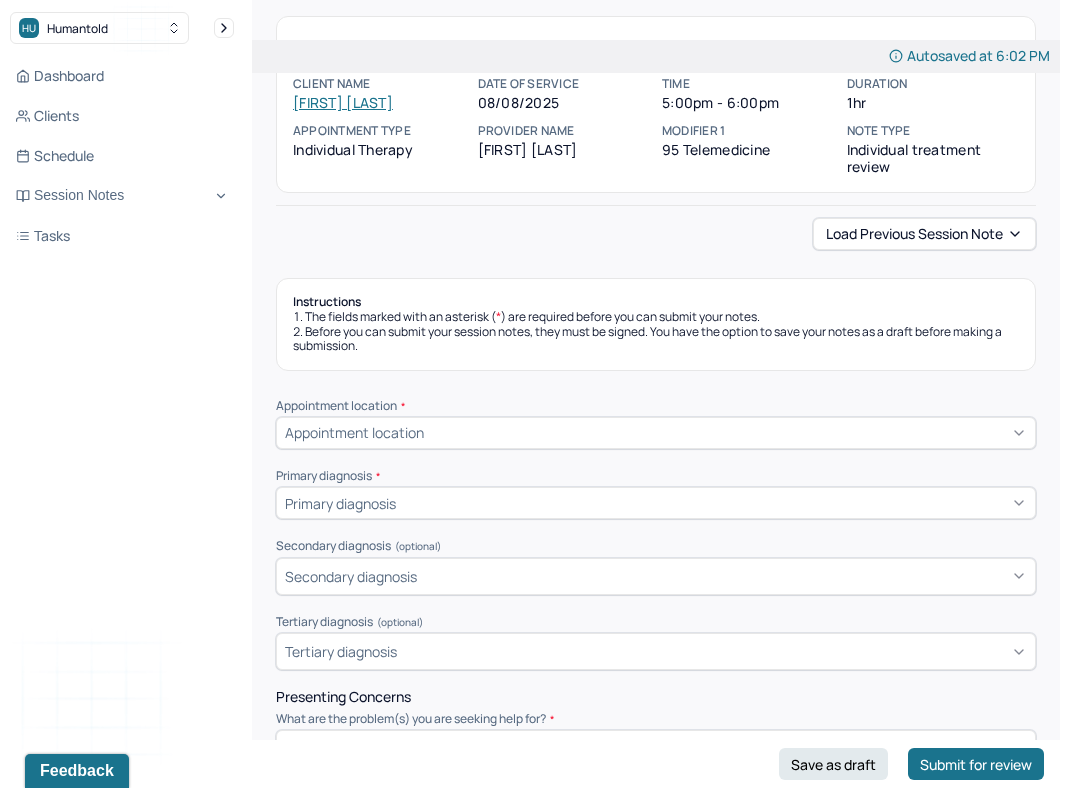scroll, scrollTop: 0, scrollLeft: 0, axis: both 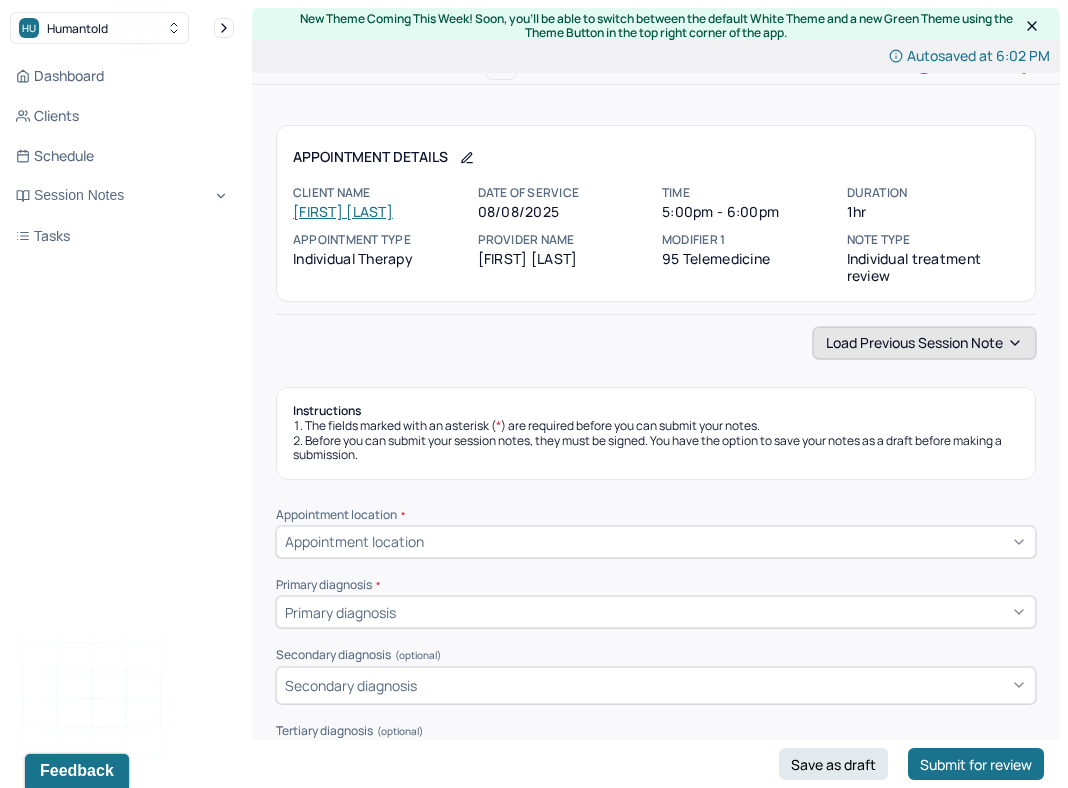 click on "Load previous session note" at bounding box center [924, 343] 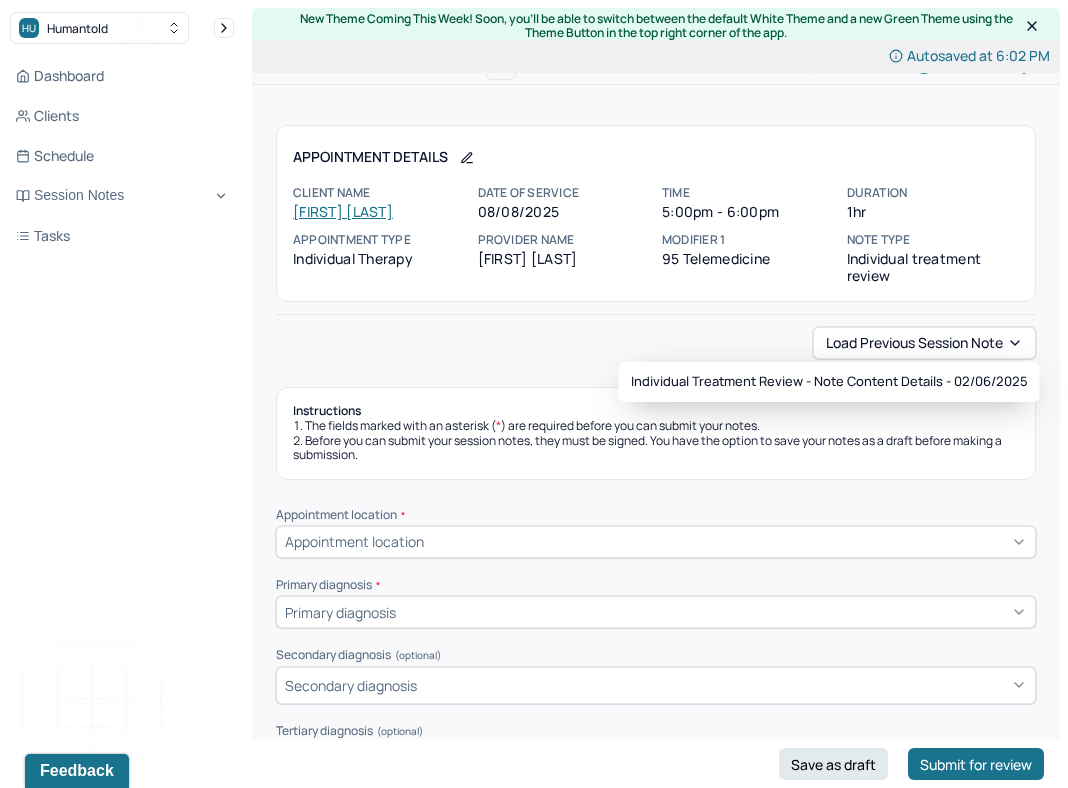 click on "Load previous session note Instructions The fields marked with an asterisk ( * ) are required before you can submit your notes. Before you can submit your session notes, they must be signed. You have the option to save your notes as a draft before making a submission. Appointment location * Appointment location Primary diagnosis * Primary diagnosis Secondary diagnosis (optional) Secondary diagnosis Tertiary diagnosis (optional) Tertiary diagnosis Presenting Concerns What are the problem(s) you are seeking help for? Symptoms Anxiety Panic attacks Depression Easily distracted Impulsive Paranoia Alcohol Anger outburst Unable to feel pleasure Excessive energy Recreational drug use Tobacco Racing thoughts Other symptoms (optional) Physical symptoms * Medication physical/psychiatric * Sleeping habits and concerns * Difficulties with appetite or eating patterns * Suicide risk assessment 1. Been so distressed you seriously wished to end your life? No Today Recently No Yes Describe the situation No Yes No Yes No Yes *" at bounding box center (656, 2669) 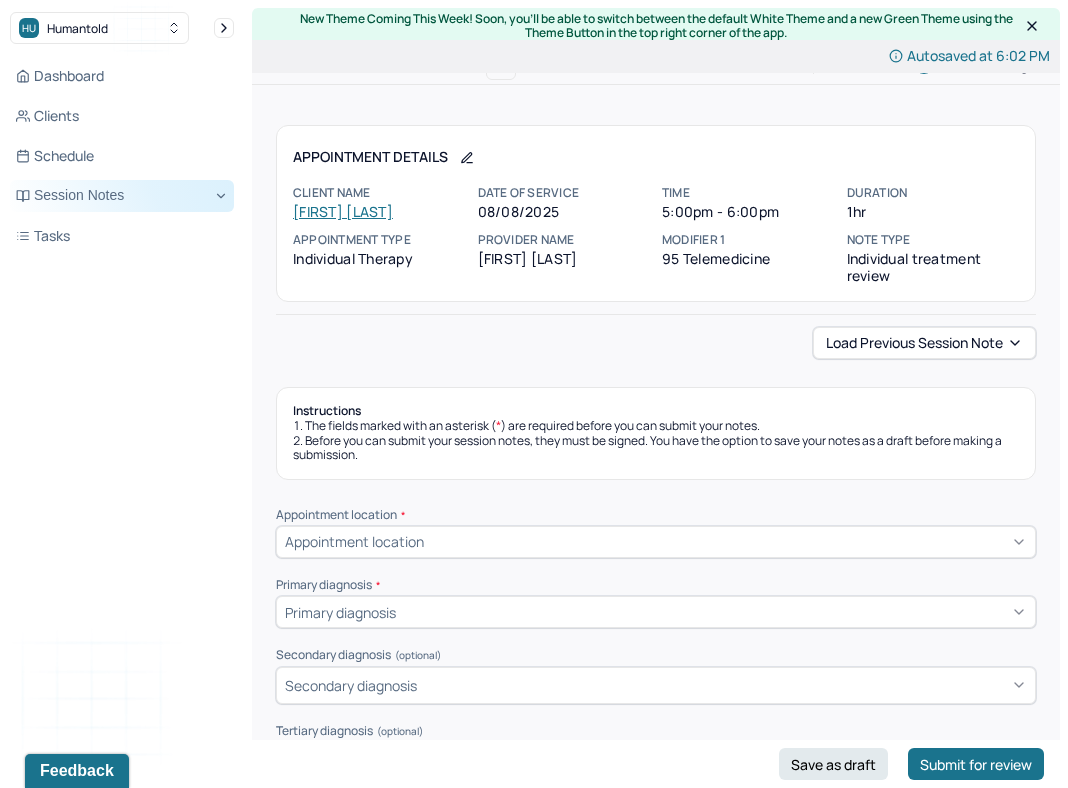 click on "Session Notes" at bounding box center (122, 196) 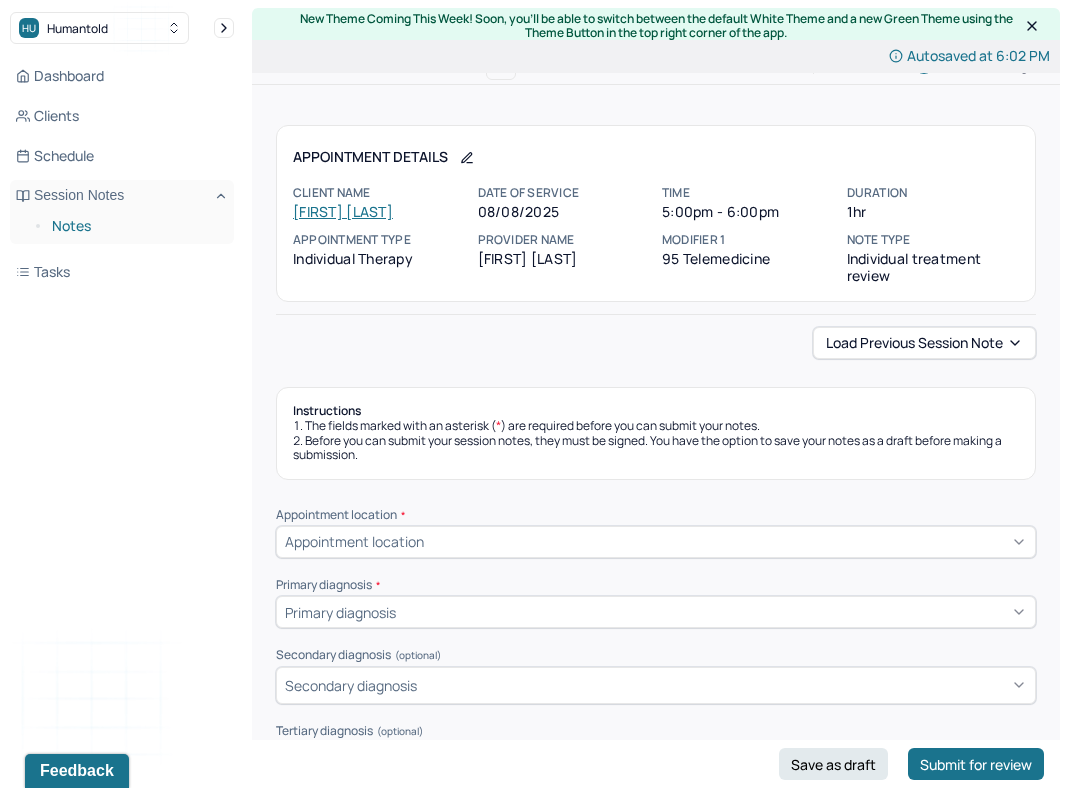 click on "Notes" at bounding box center (135, 226) 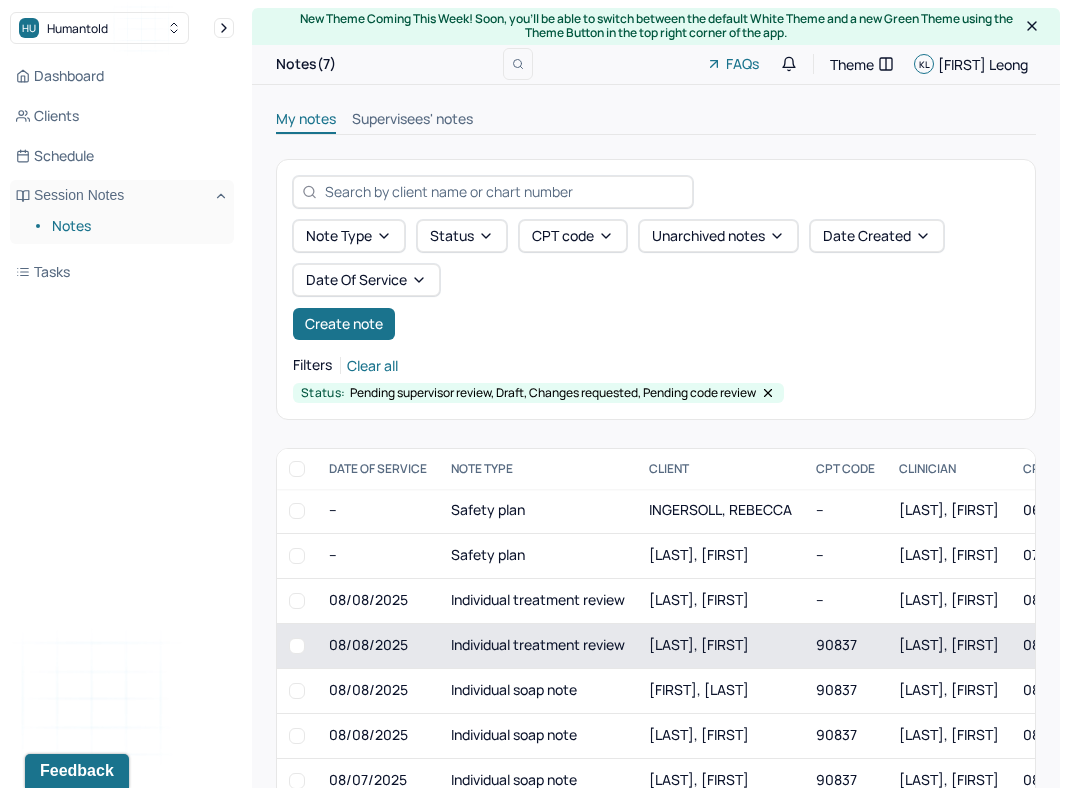 scroll, scrollTop: 47, scrollLeft: 0, axis: vertical 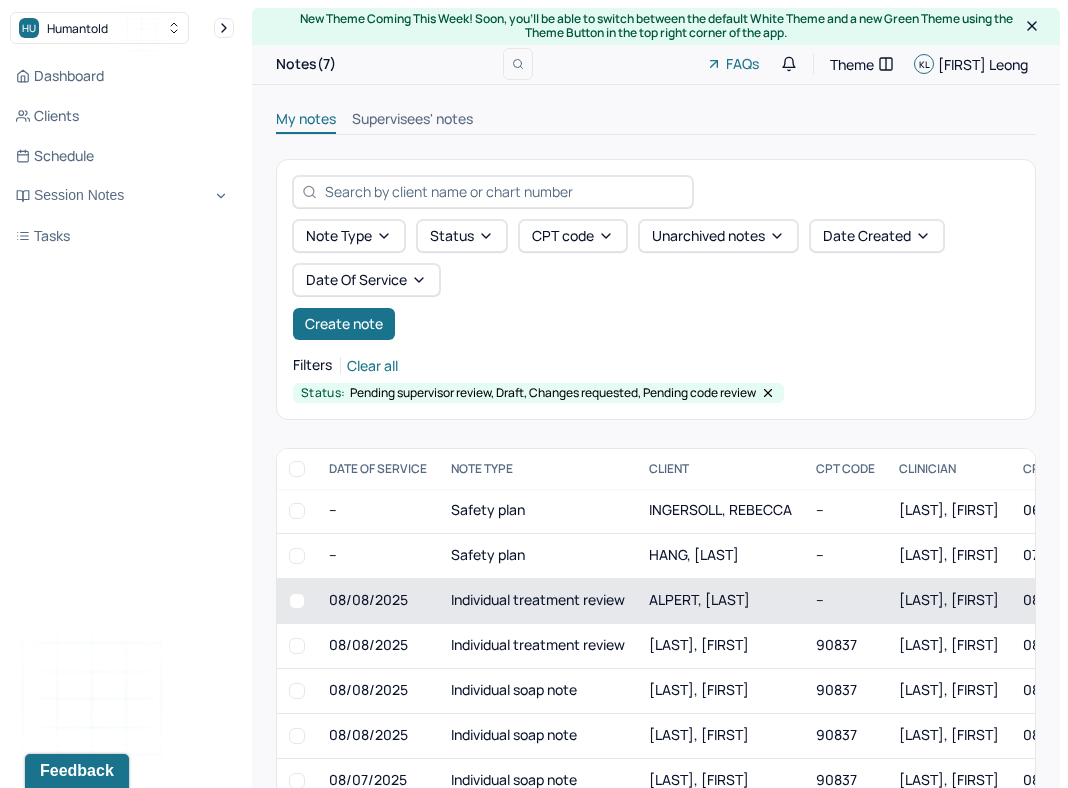 click on "Individual treatment review" at bounding box center [538, 600] 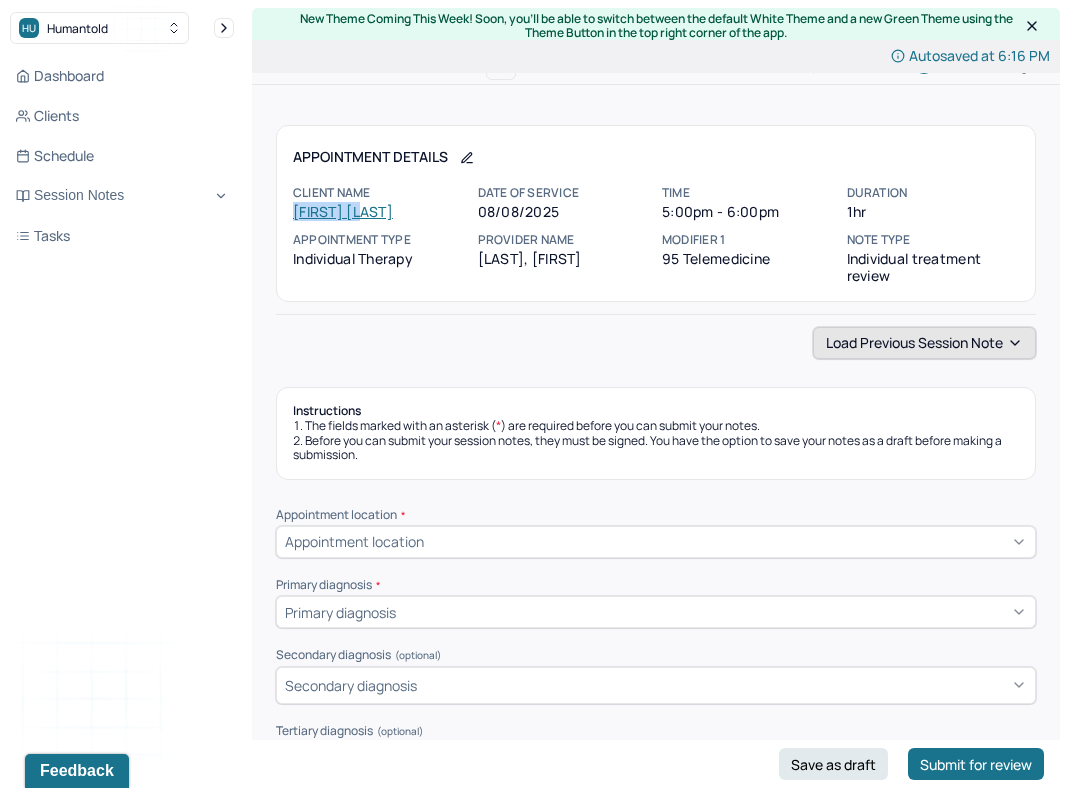 click on "Load previous session note" at bounding box center [924, 343] 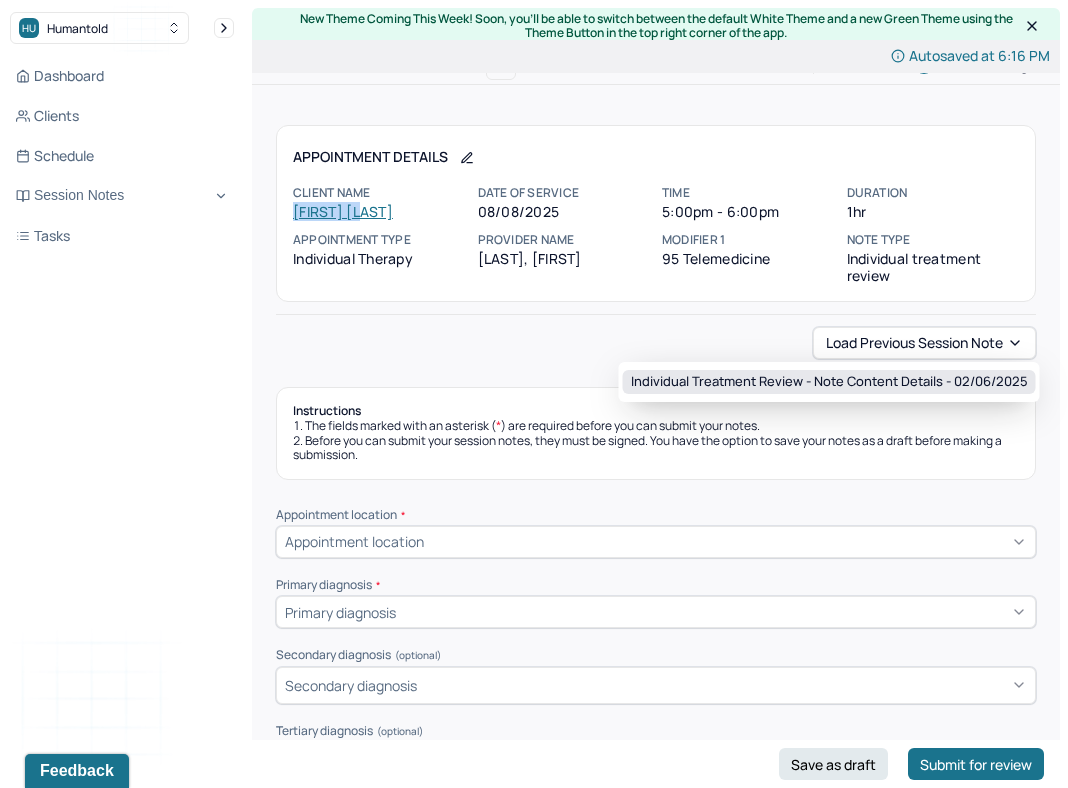 click on "Individual treatment review   - Note content Details -   [DATE]" at bounding box center (829, 382) 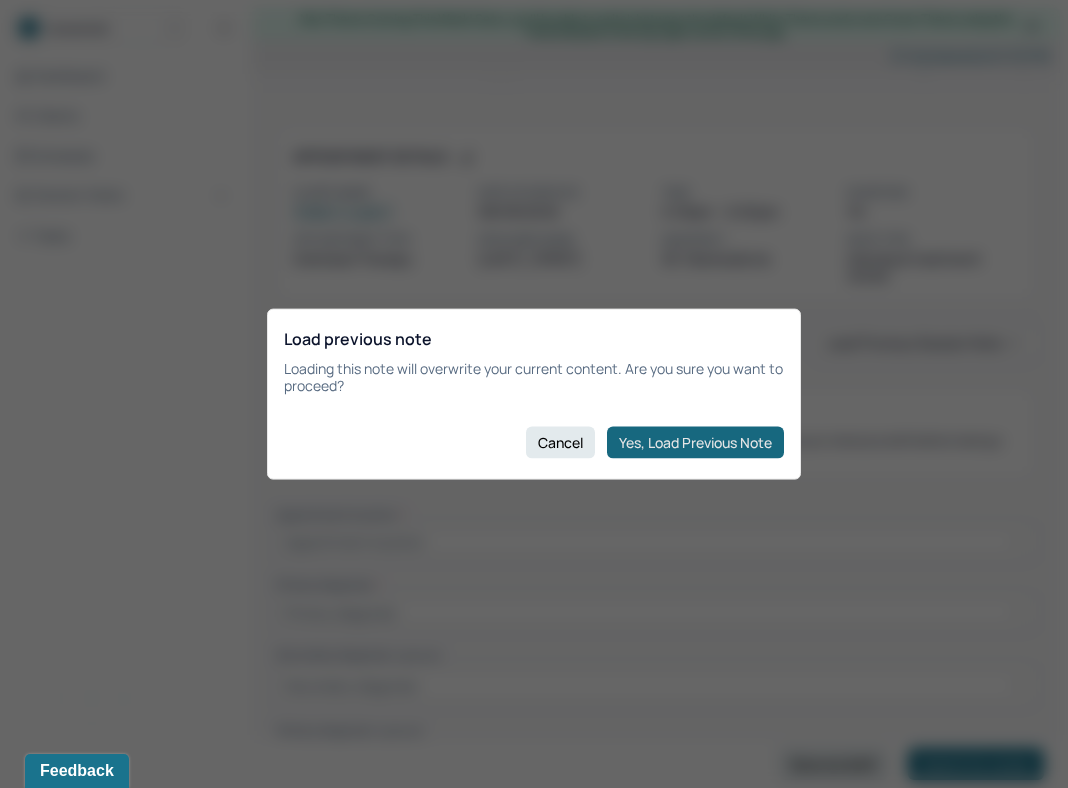 click on "Yes, Load Previous Note" at bounding box center (695, 442) 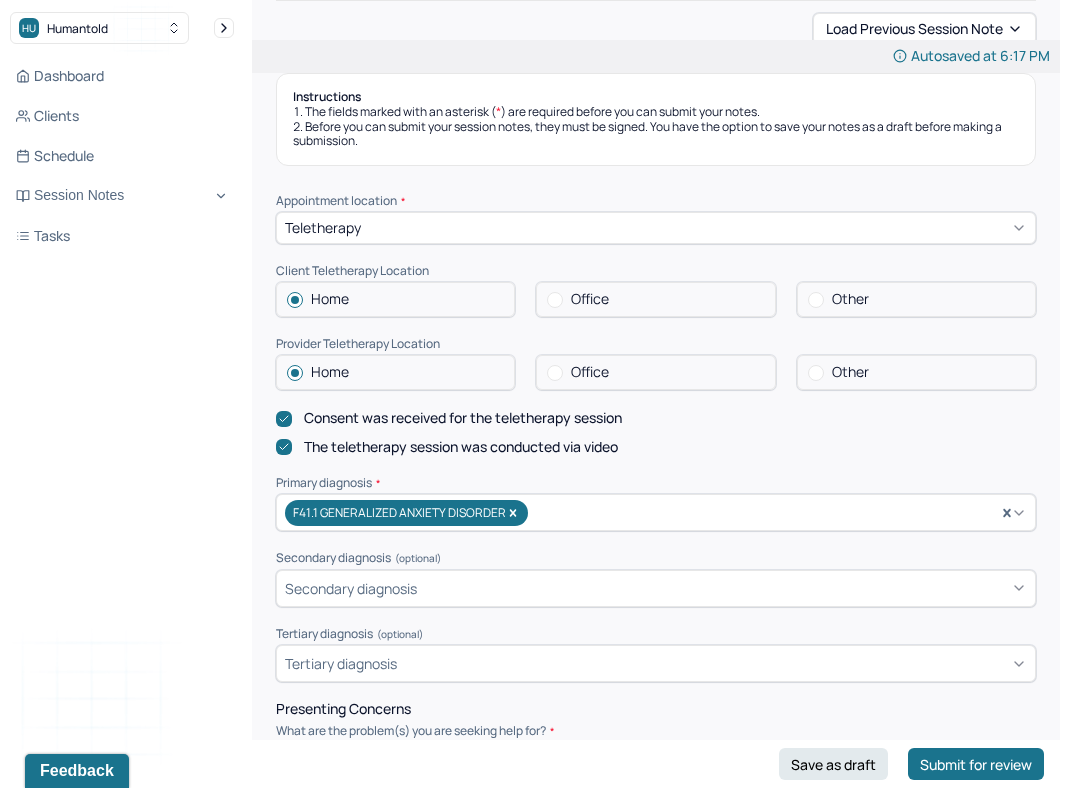 scroll, scrollTop: 319, scrollLeft: 0, axis: vertical 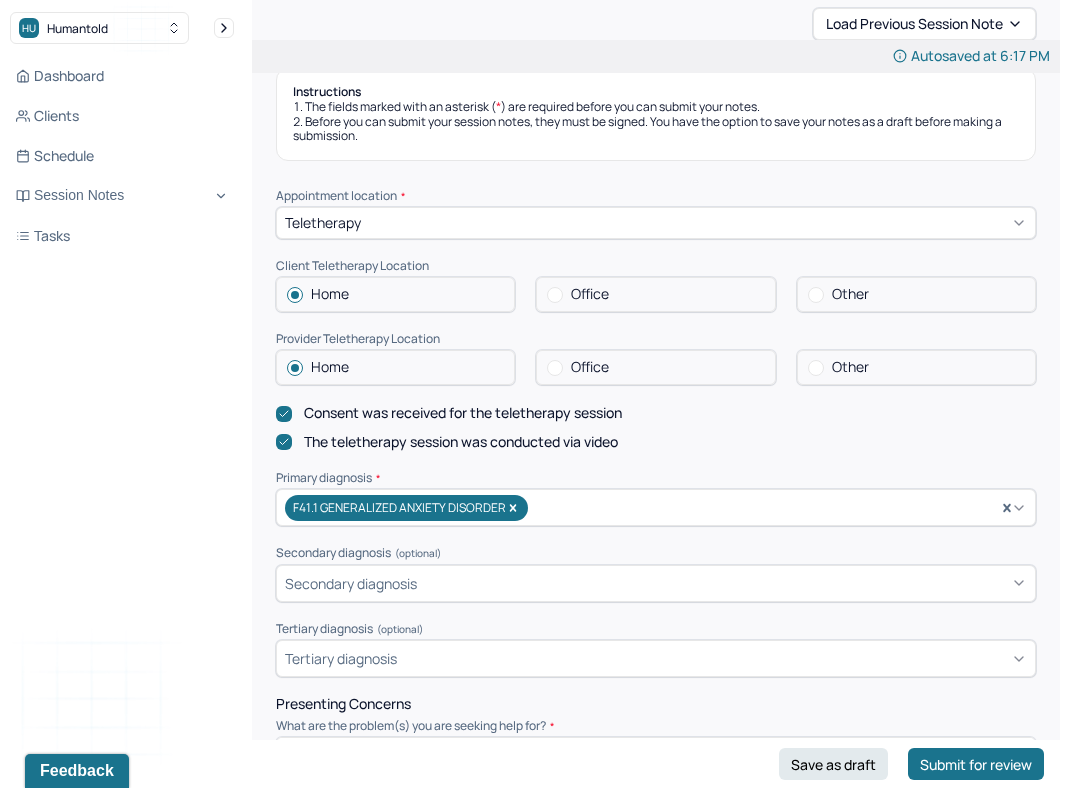 click on "Office" at bounding box center (655, 367) 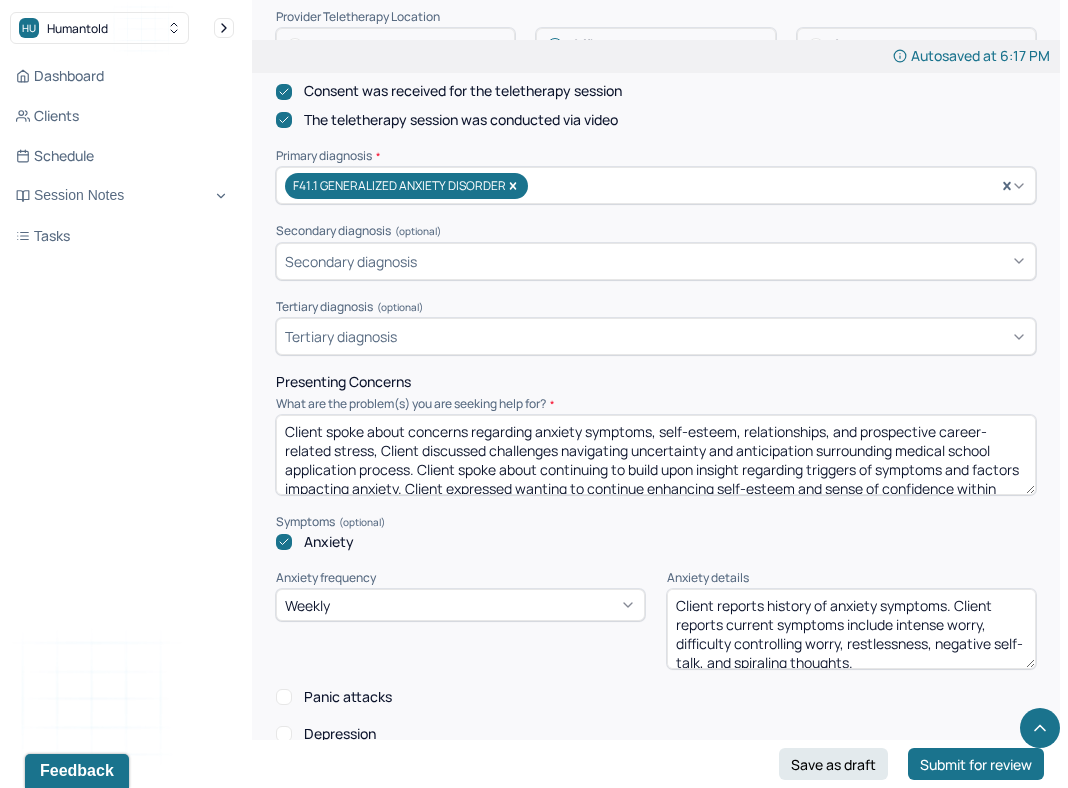 scroll, scrollTop: 687, scrollLeft: 0, axis: vertical 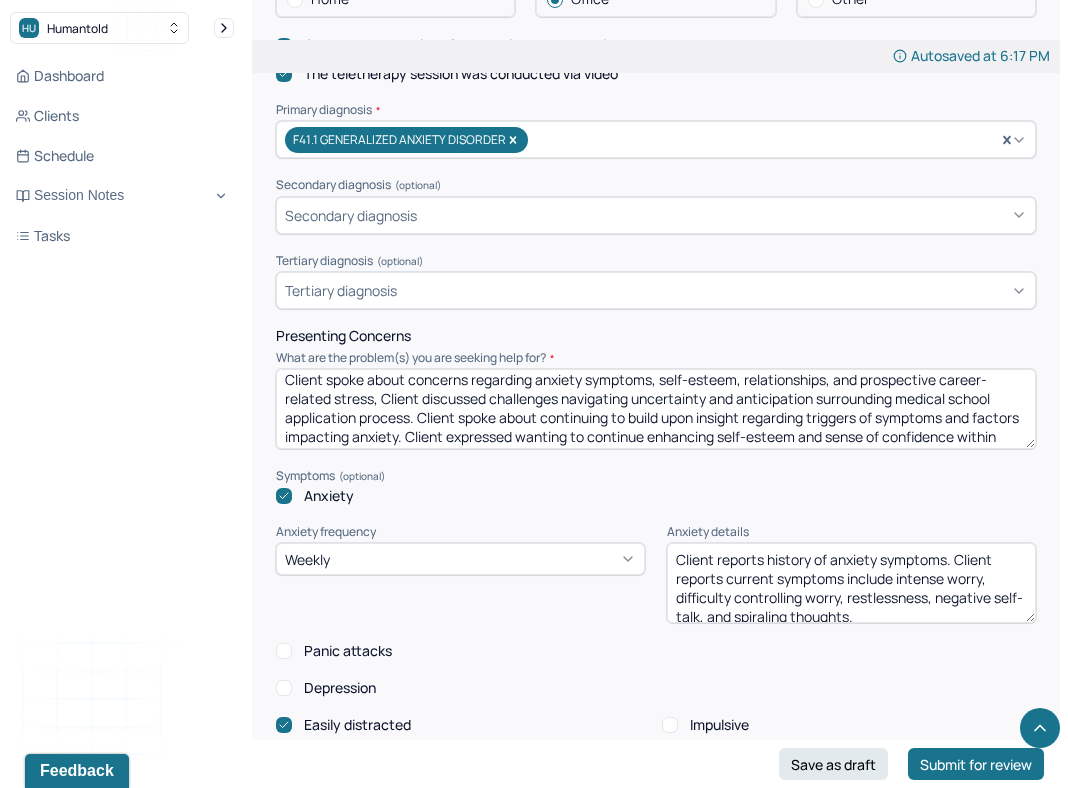 drag, startPoint x: 412, startPoint y: 410, endPoint x: 378, endPoint y: 389, distance: 39.962482 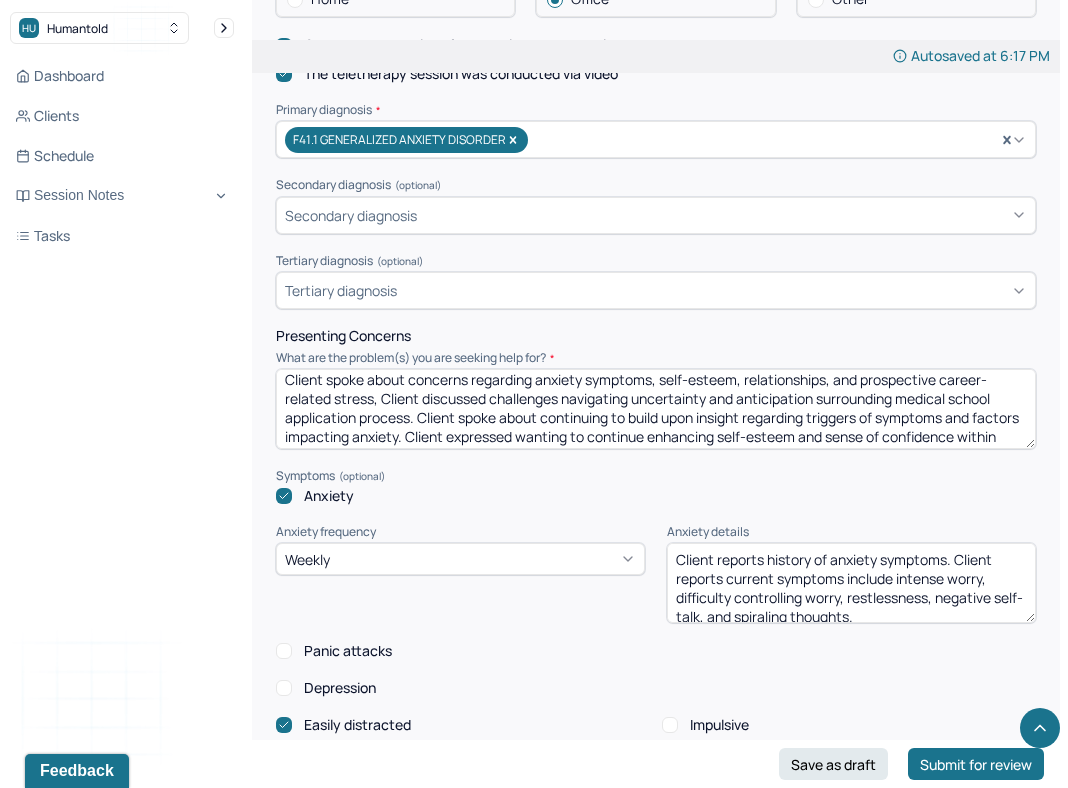click on "Client spoke about concerns regarding anxiety symptoms, self-esteem, relationships, and prospective career-related stress, Client discussed challenges navigating uncertainty and anticipation surrounding medical school application process. Client spoke about continuing to build upon insight regarding triggers of symptoms and factors impacting anxiety. Client expressed wanting to continue enhancing self-esteem and sense of confidence within relationships & within self." at bounding box center (656, 409) 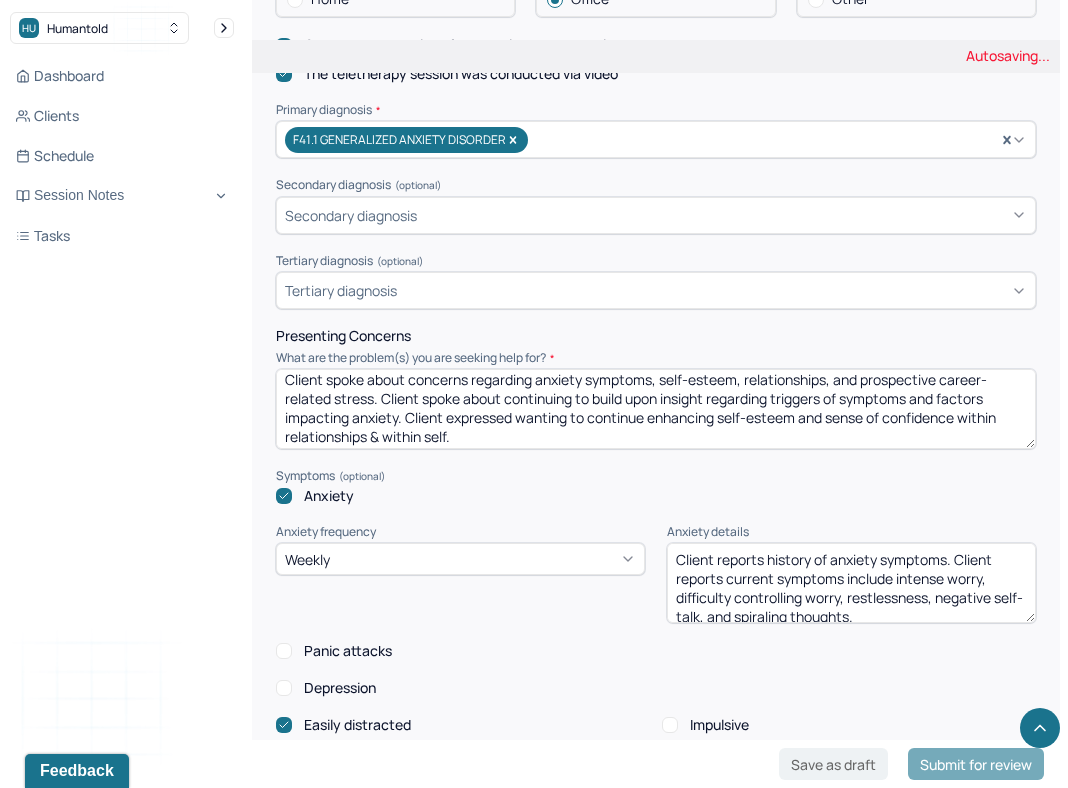 scroll, scrollTop: 0, scrollLeft: 0, axis: both 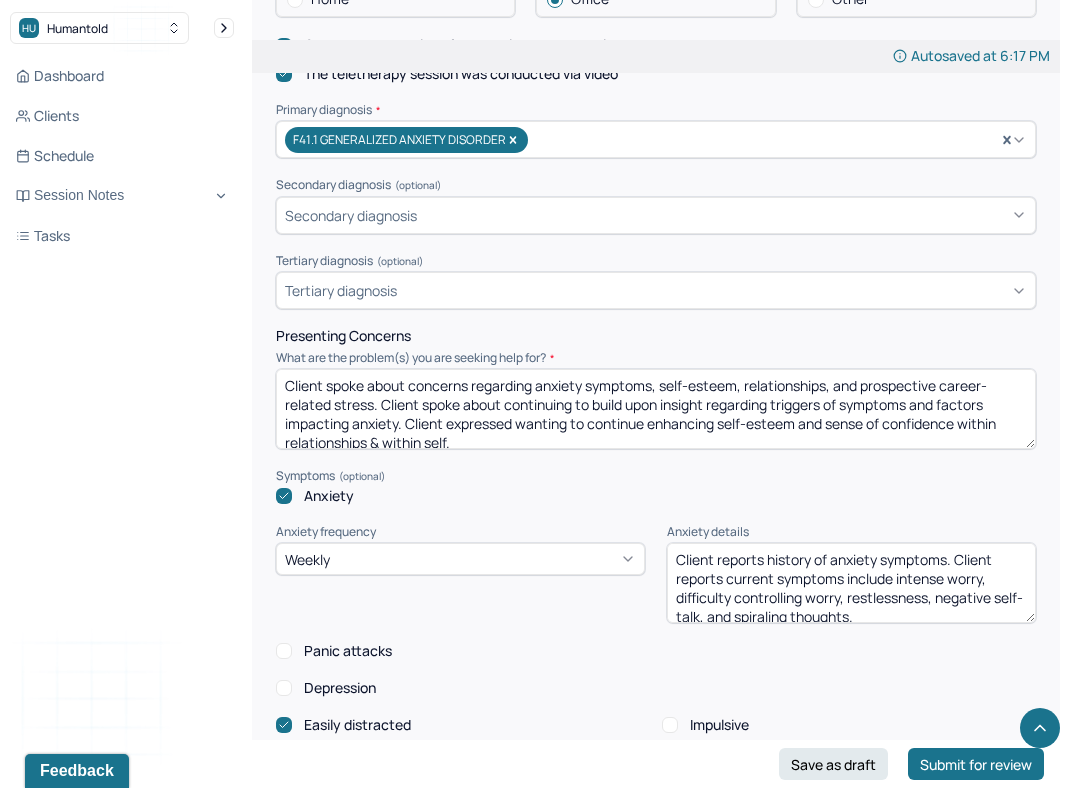 click on "Client spoke about concerns regarding anxiety symptoms, self-esteem, relationships, and prospective career-related stress. Client spoke about continuing to build upon insight regarding triggers of symptoms and factors impacting anxiety. Client expressed wanting to continue enhancing self-esteem and sense of confidence within relationships & within self." at bounding box center (656, 409) 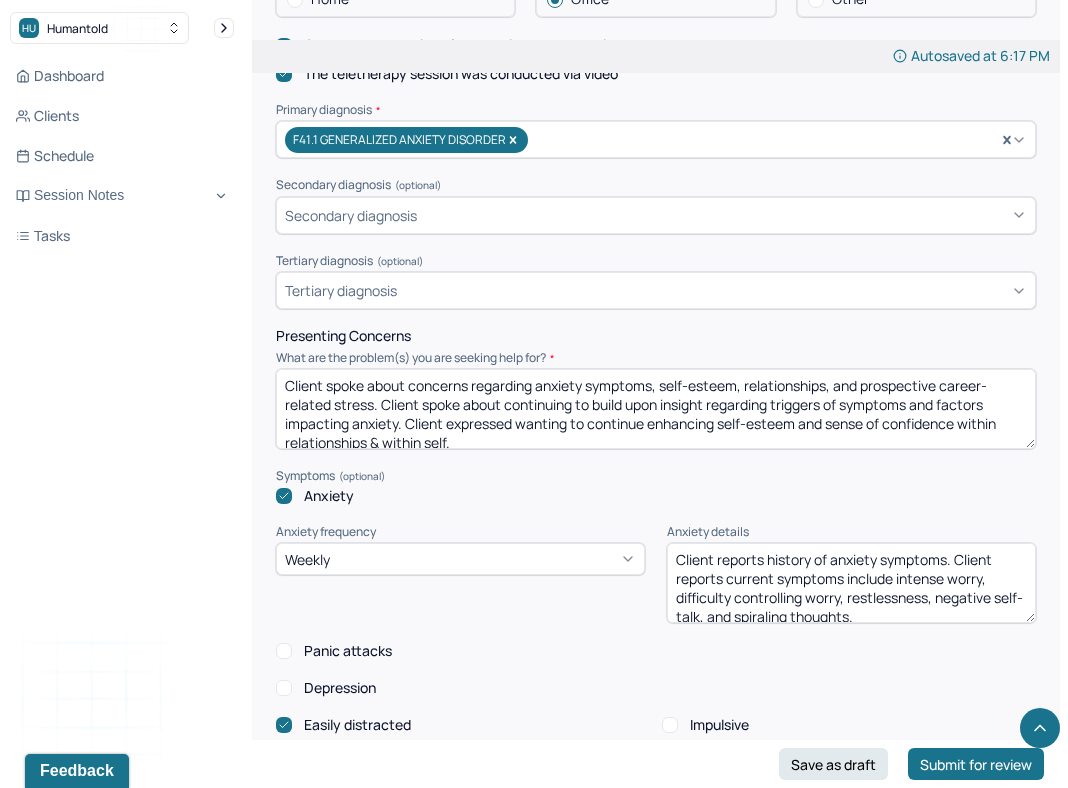 scroll, scrollTop: 9, scrollLeft: 0, axis: vertical 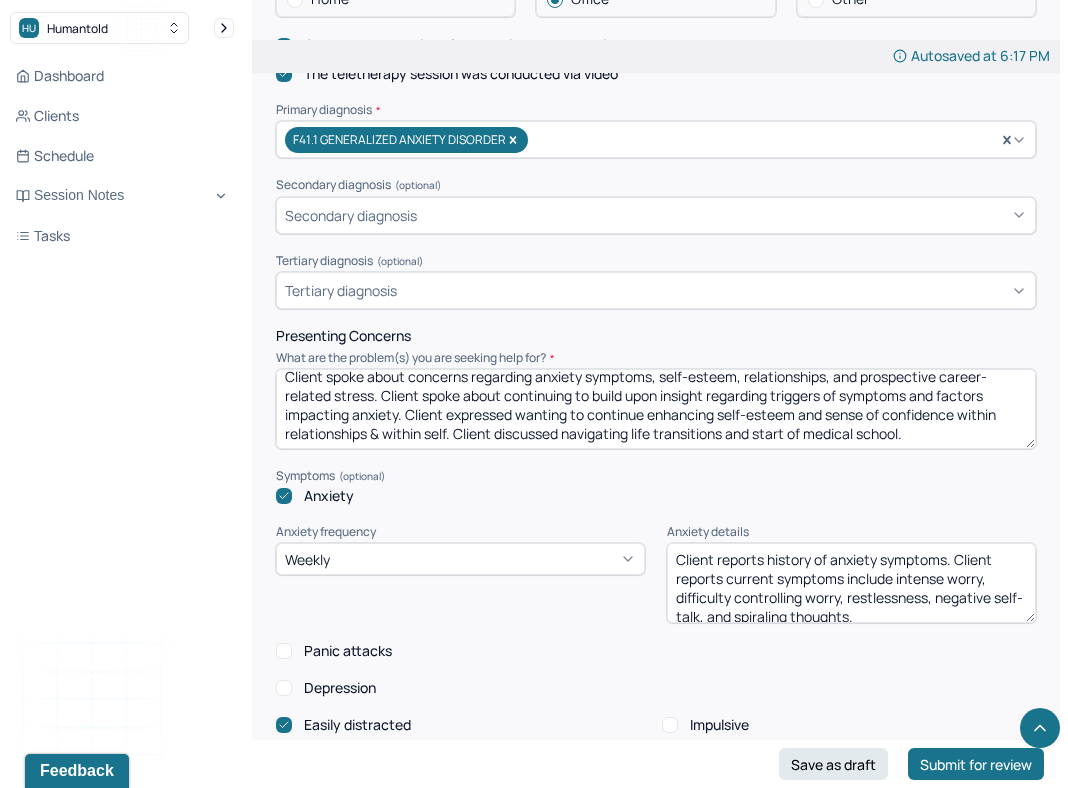 click on "Client spoke about concerns regarding anxiety symptoms, self-esteem, relationships, and prospective career-related stress. Client spoke about continuing to build upon insight regarding triggers of symptoms and factors impacting anxiety. Client expressed wanting to continue enhancing self-esteem and sense of confidence within relationships & within self. Client discussed navigating life transitions and start of medical school." at bounding box center (656, 409) 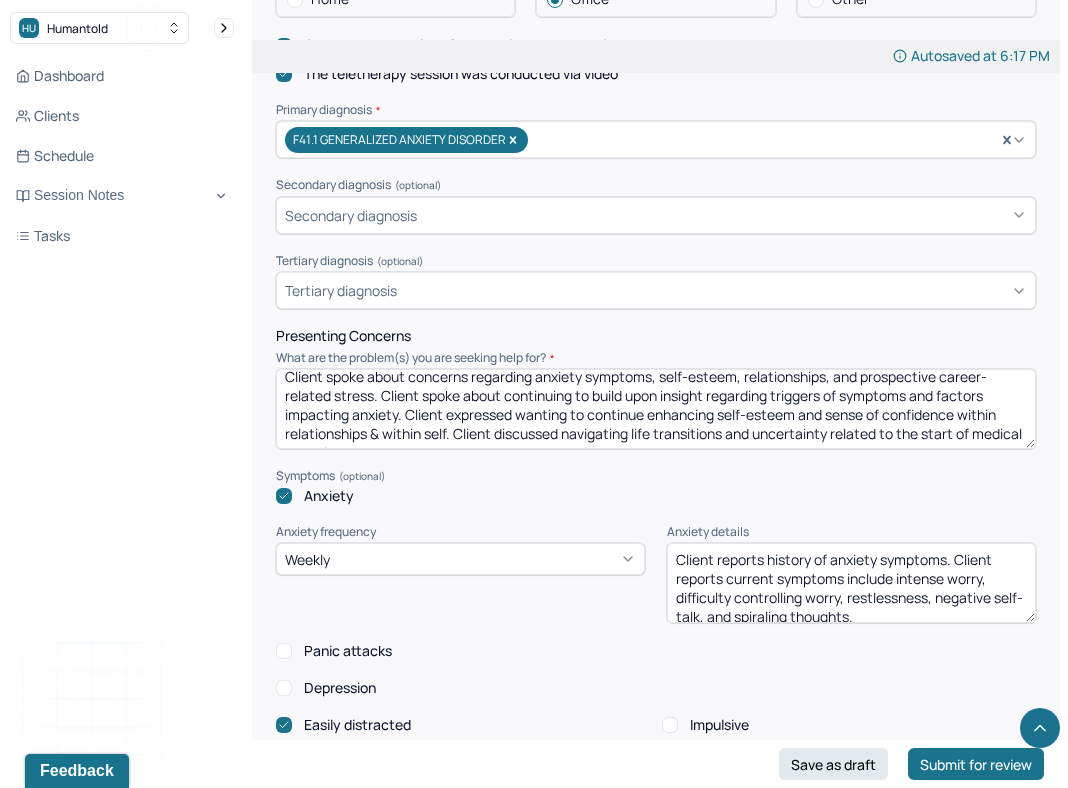 scroll, scrollTop: 28, scrollLeft: 0, axis: vertical 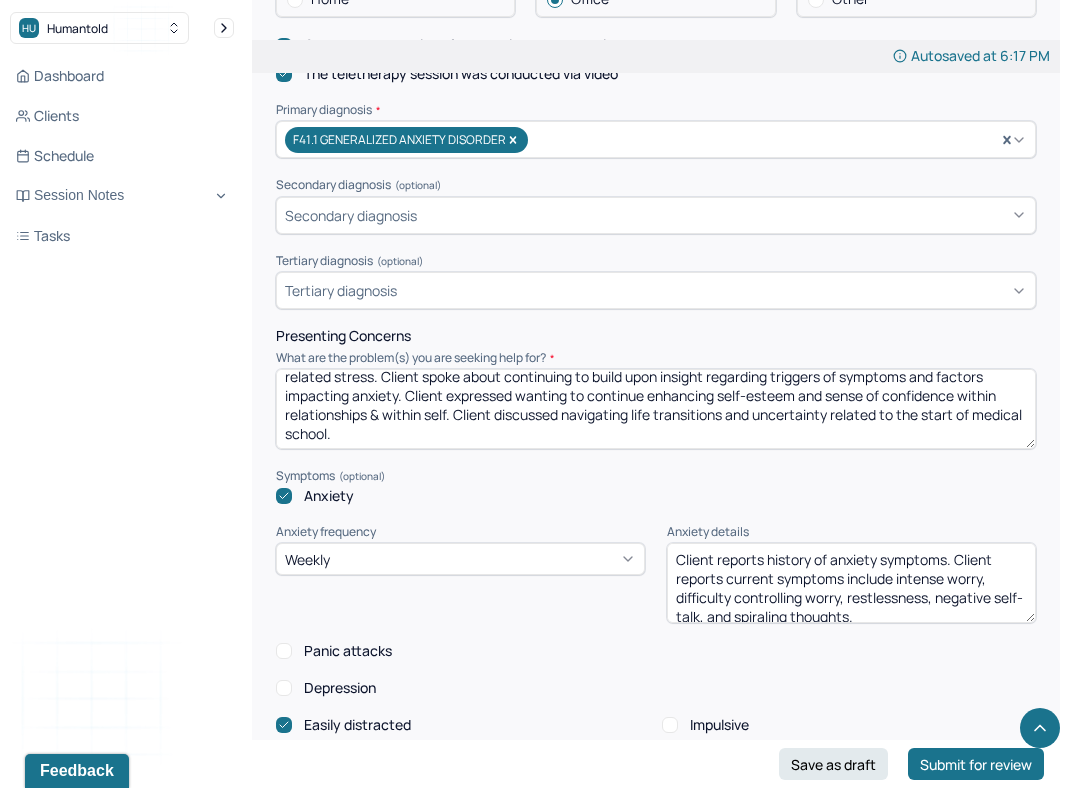 click on "Client spoke about concerns regarding anxiety symptoms, self-esteem, relationships, and prospective career-related stress. Client spoke about continuing to build upon insight regarding triggers of symptoms and factors impacting anxiety. Client expressed wanting to continue enhancing self-esteem and sense of confidence within relationships & within self. Client discussed navigating life transitions and start of medical school." at bounding box center (656, 409) 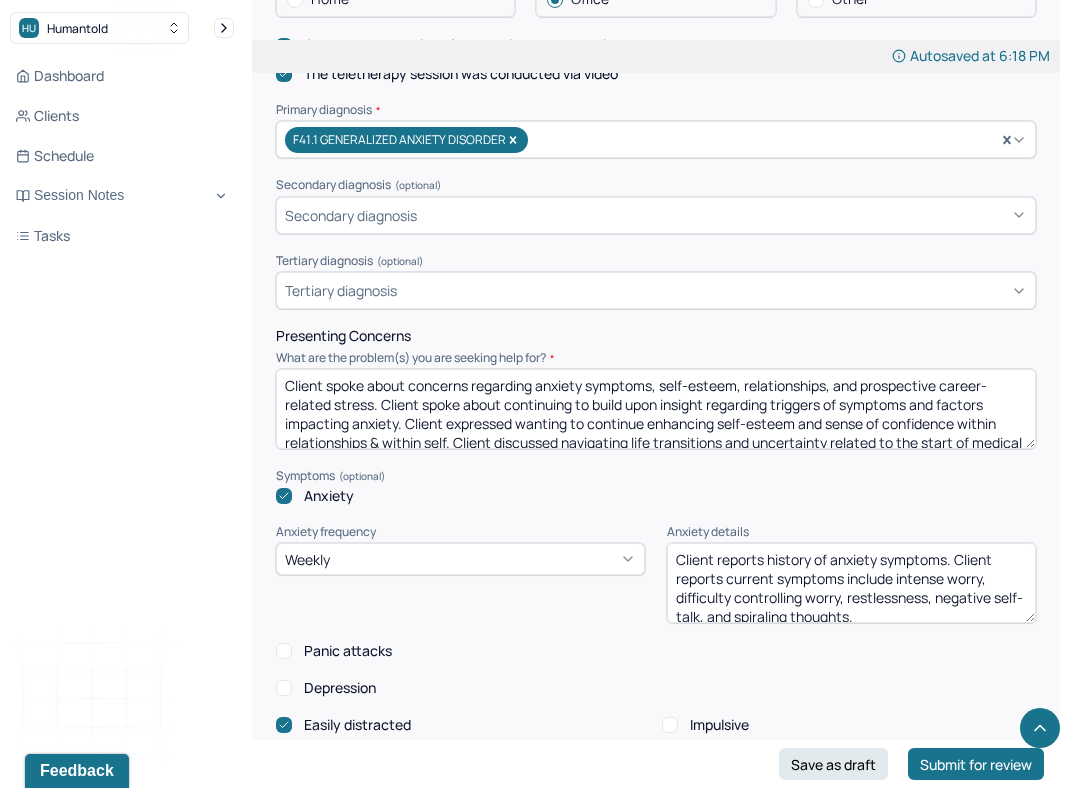 scroll, scrollTop: 28, scrollLeft: 0, axis: vertical 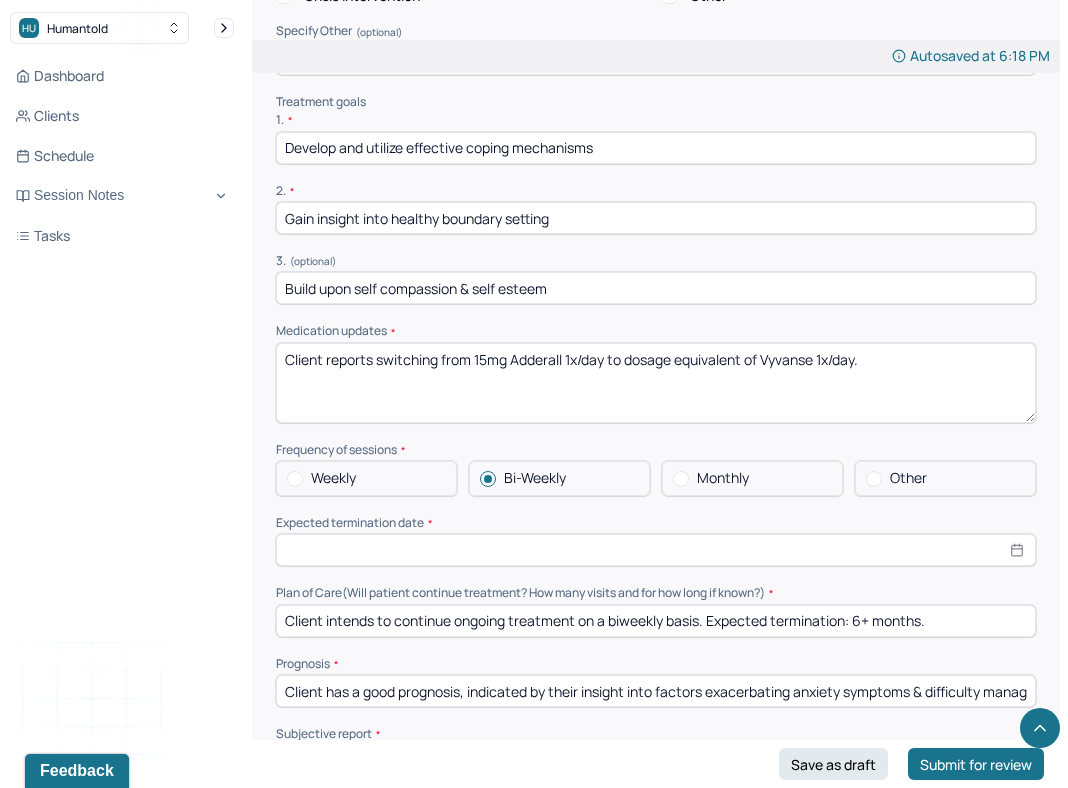 type on "Client spoke about concerns regarding anxiety symptoms, self-esteem, relationships, and prospective career-related stress. Client spoke about continuing to build upon insight regarding triggers of symptoms and factors impacting anxiety. Client expressed wanting to continue enhancing self-esteem and sense of confidence within relationships & within self. Client discussed navigating life transitions and uncertainty related to the start of medical school." 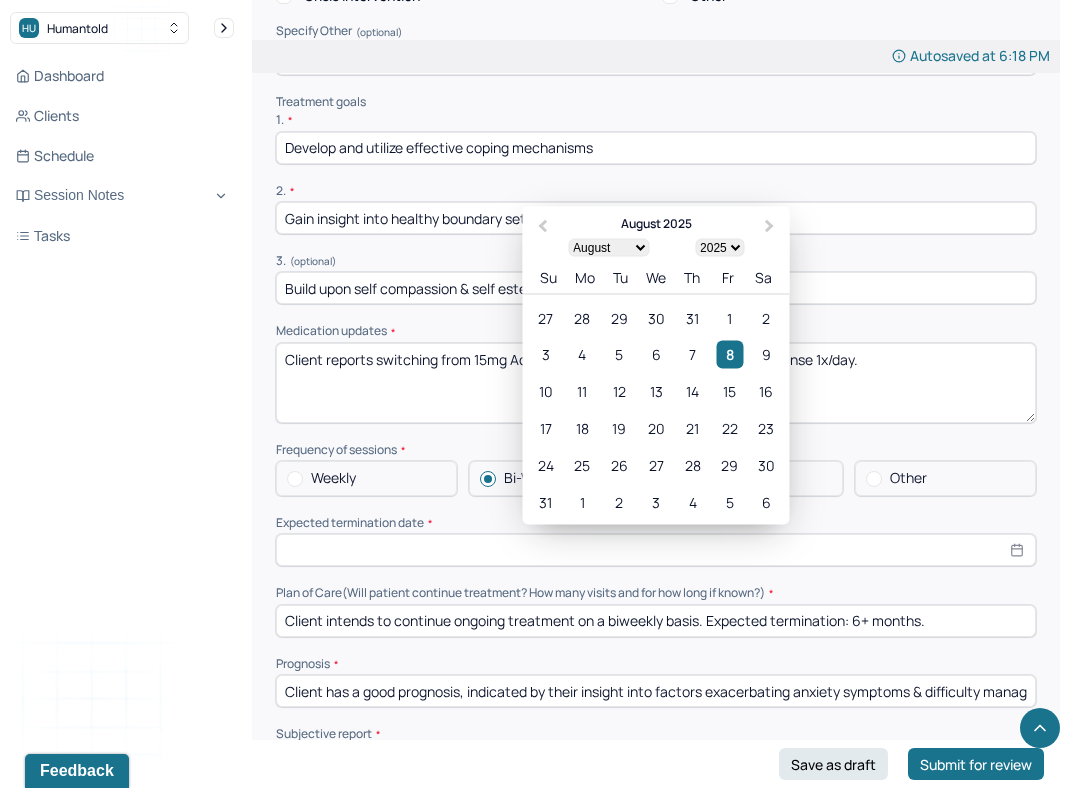click on "January February March April May June July August September October November December" at bounding box center [608, 248] 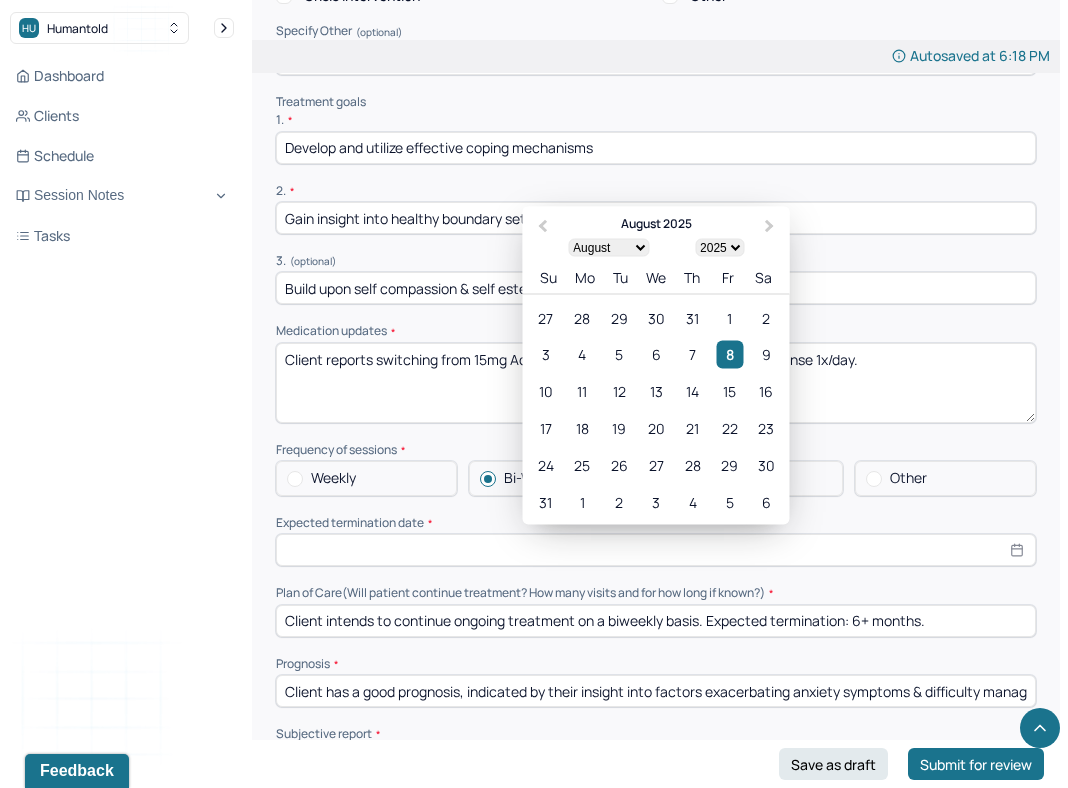 select on "1" 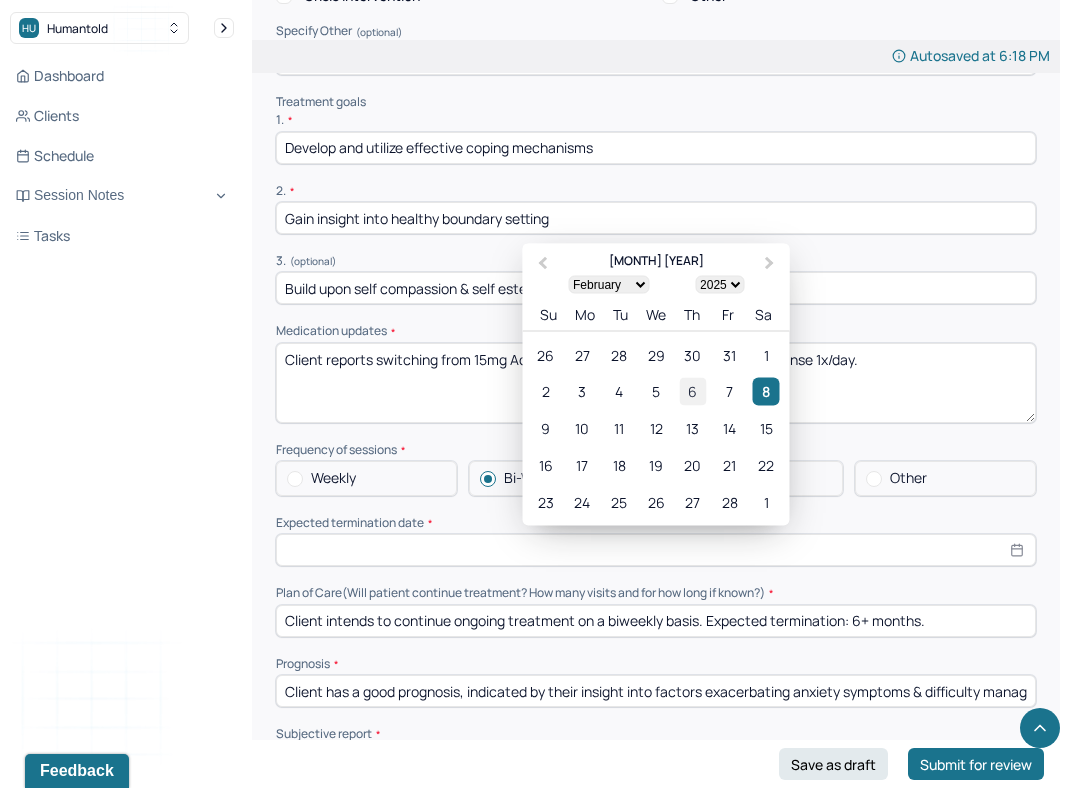 click on "6" at bounding box center (692, 391) 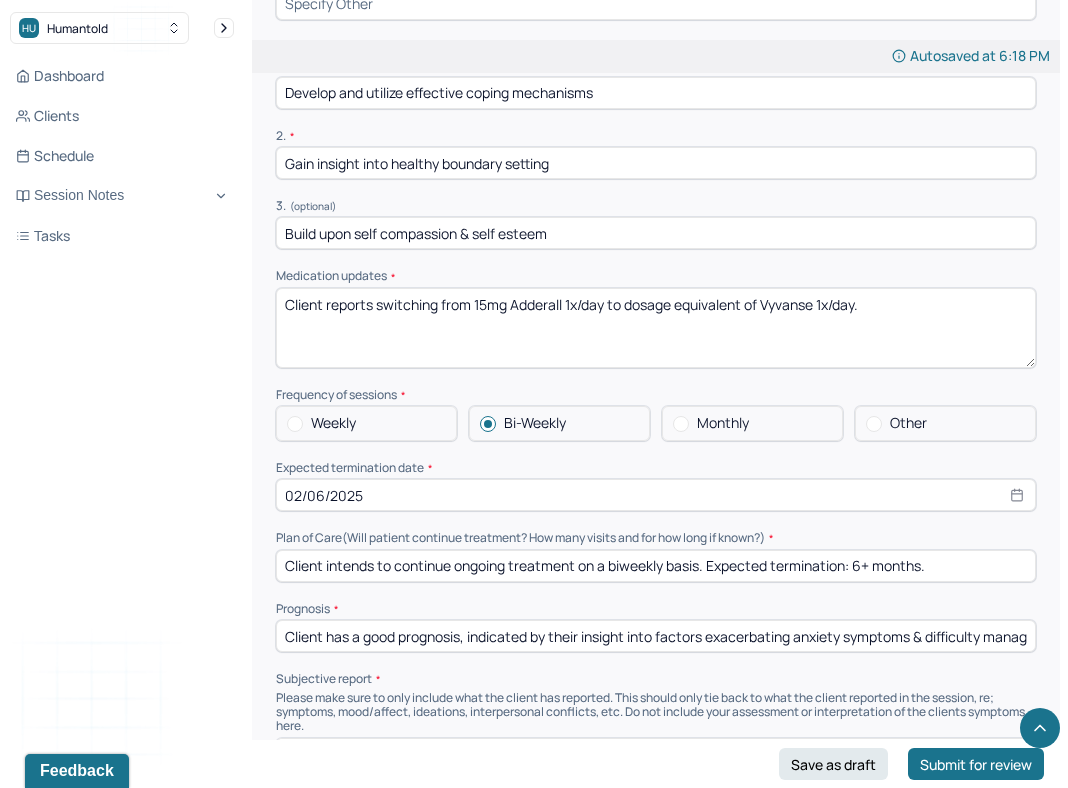 scroll, scrollTop: 4372, scrollLeft: 0, axis: vertical 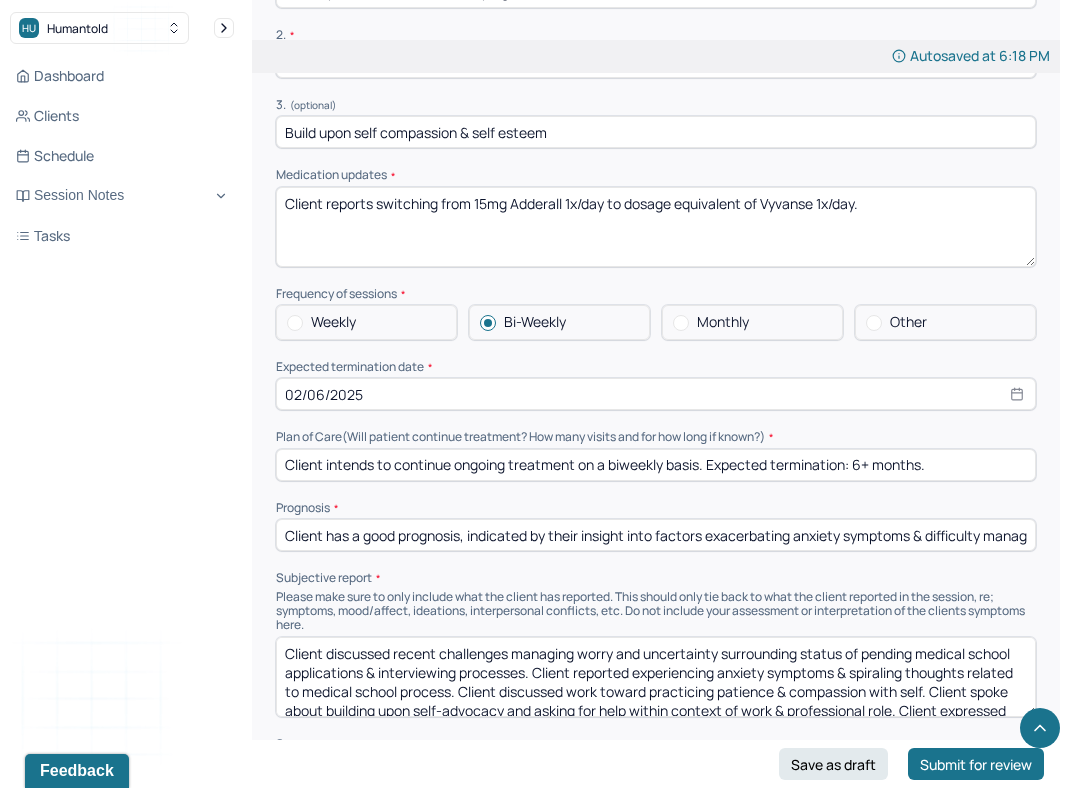 click on "Summary Present at session Patient Mother Stepfather Spouse Father Stepmother Partner Guardian Other Specify other person present (optional) Type of treatment recommended Individual Family Group Collateral/Parenting Treatment Modality/Intervention(s) Cognitive/Behavioral Behavioral Modification Supportive Marital/Couples Therapy Family Therapy Stress Management Psychodynamic Parent Training Crisis Intervention Other Specify Other (optional) Treatment goals 1. * Develop and utilize effective coping mechanisms 2. * Gain insight into healthy boundary setting 3. (optional) Build upon self compassion & self esteem Medication updates * Client reports switching from 15mg Adderall 1x/day to dosage equivalent of Vyvanse 1x/day. Frequency of sessions Weekly Bi-Weekly Monthly Other Expected termination date * [DATE] Plan of Care (Will patient continue treatment? How many visits and for how long if known?) Client intends to continue ongoing treatment on a biweekly basis. Expected termination: 6+ months. Prognosis" at bounding box center [656, 93] 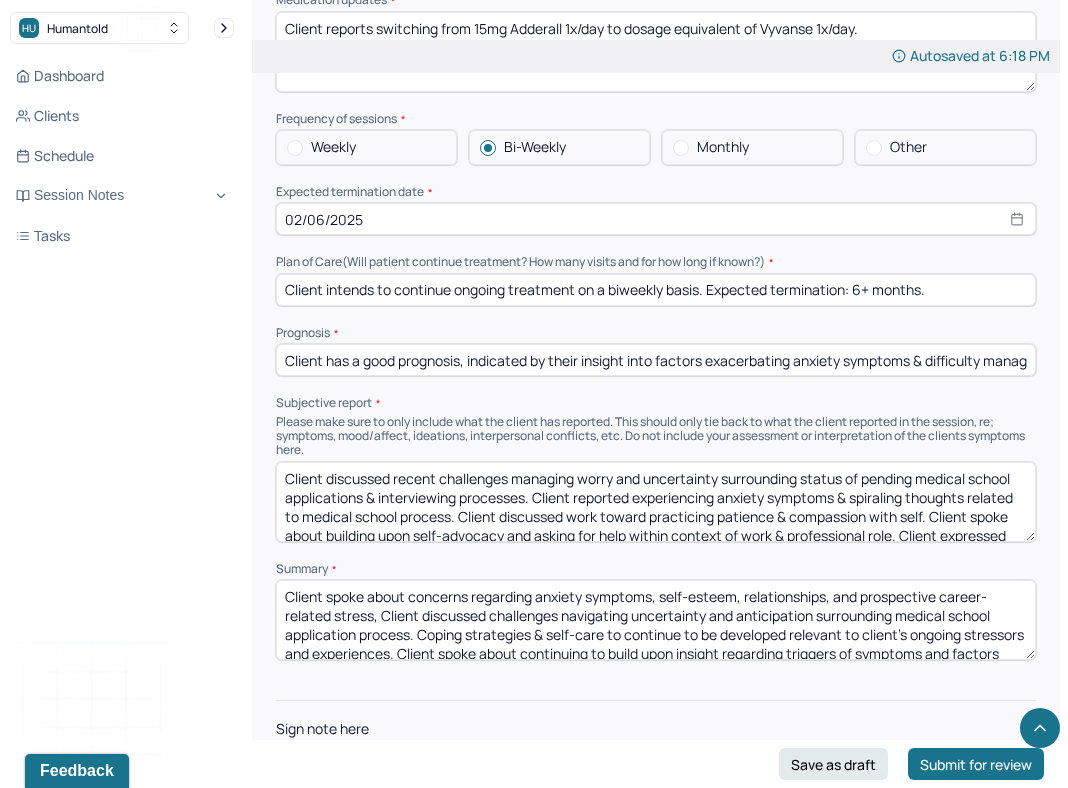 scroll, scrollTop: 4545, scrollLeft: 0, axis: vertical 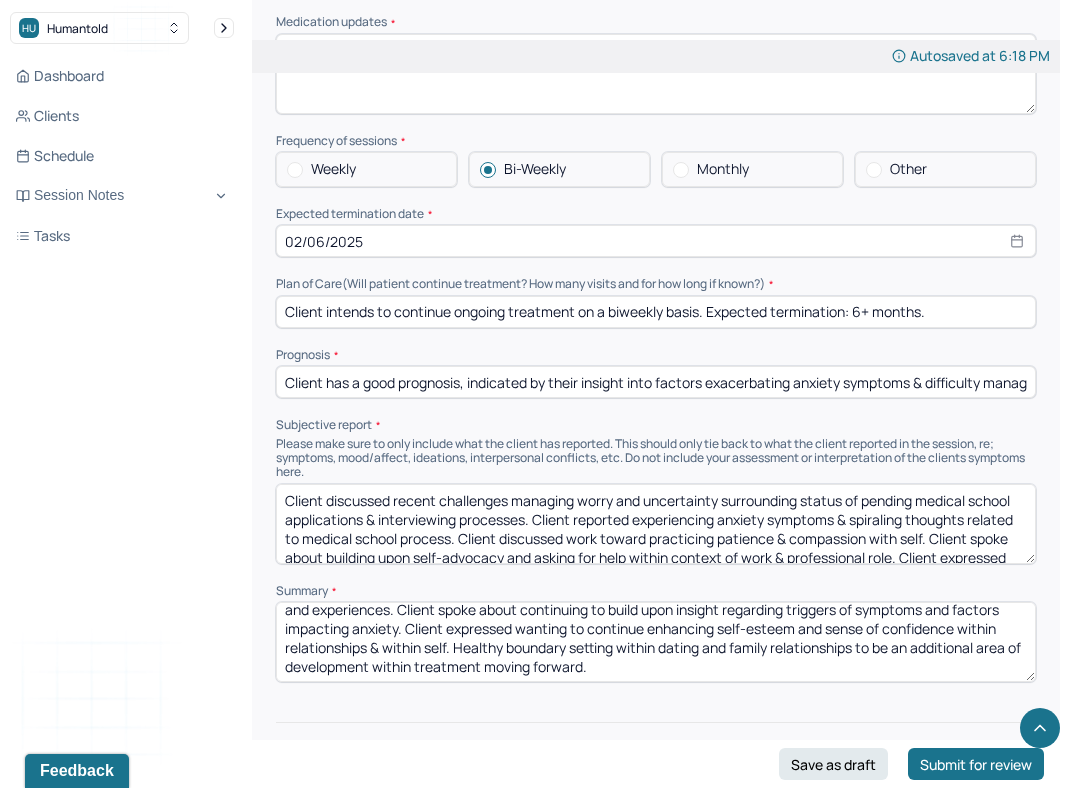 drag, startPoint x: 640, startPoint y: 643, endPoint x: 503, endPoint y: 625, distance: 138.17743 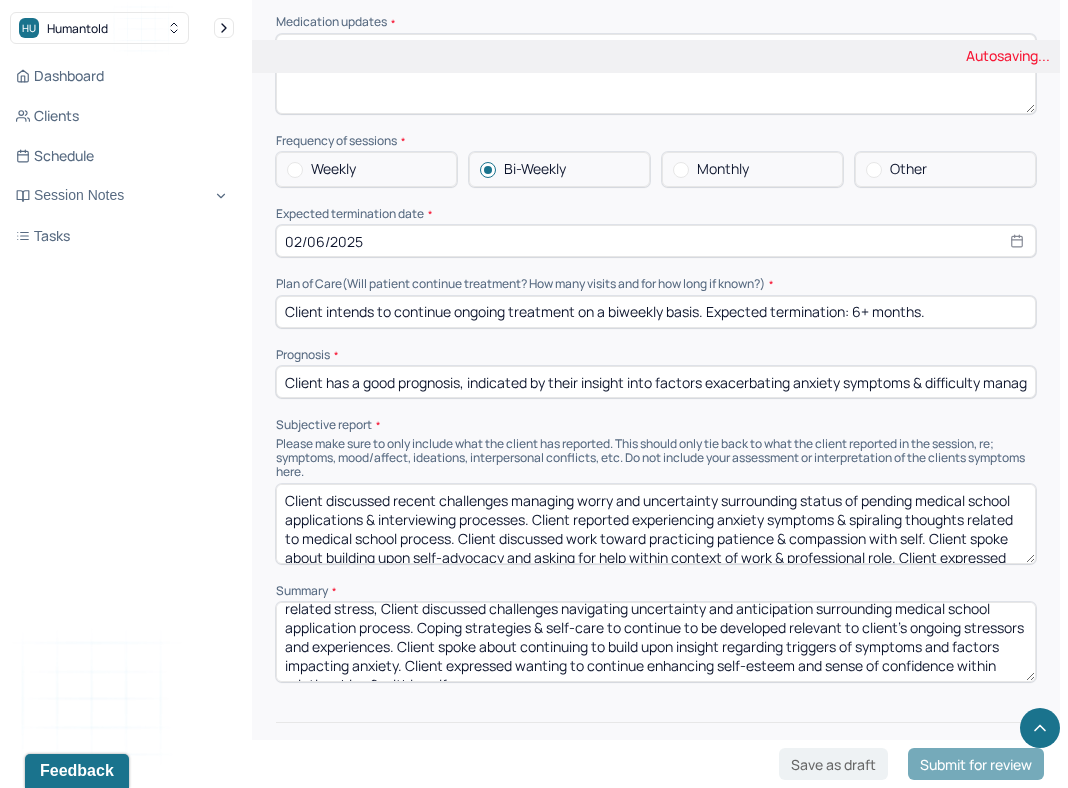 scroll, scrollTop: 24, scrollLeft: 0, axis: vertical 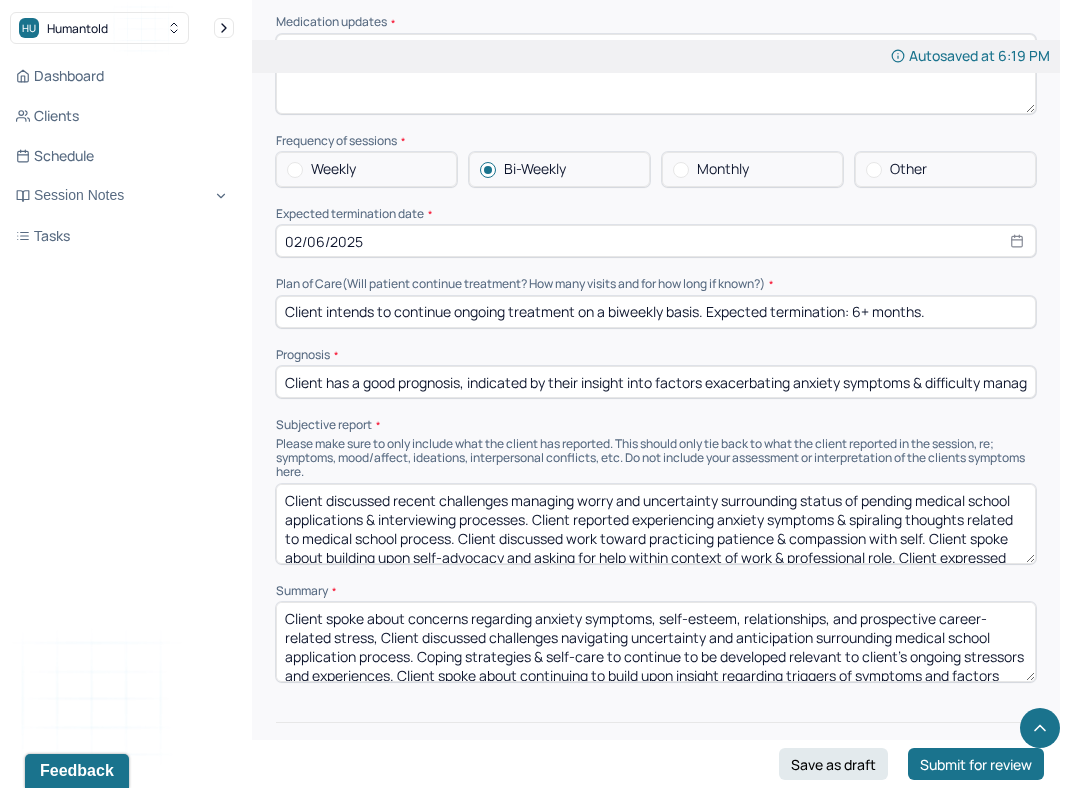 drag, startPoint x: 412, startPoint y: 636, endPoint x: 379, endPoint y: 615, distance: 39.115215 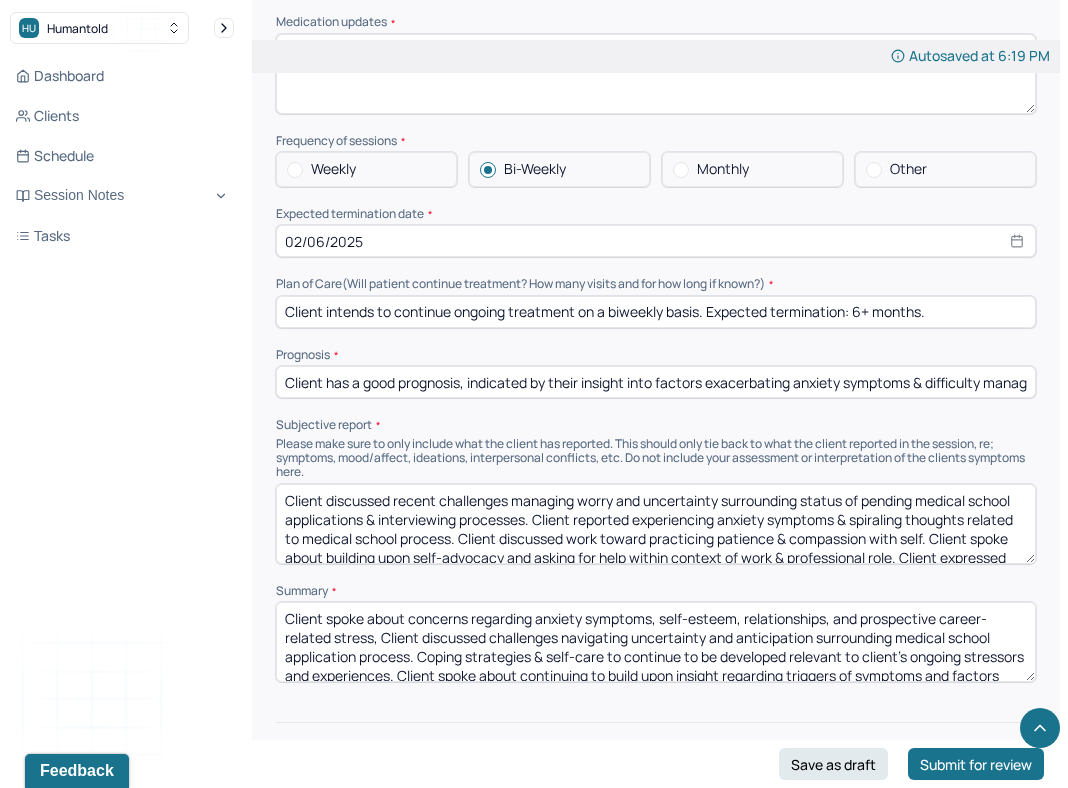 click on "Client spoke about concerns regarding anxiety symptoms, self-esteem, relationships, and prospective career-related stress, Client discussed challenges navigating uncertainty and anticipation surrounding medical school application process. Coping strategies & self-care to continue to be developed relevant to client's ongoing stressors and experiences. Client spoke about continuing to build upon insight regarding triggers of symptoms and factors impacting anxiety. Client expressed wanting to continue enhancing self-esteem and sense of confidence within relationships & within self." at bounding box center (656, 642) 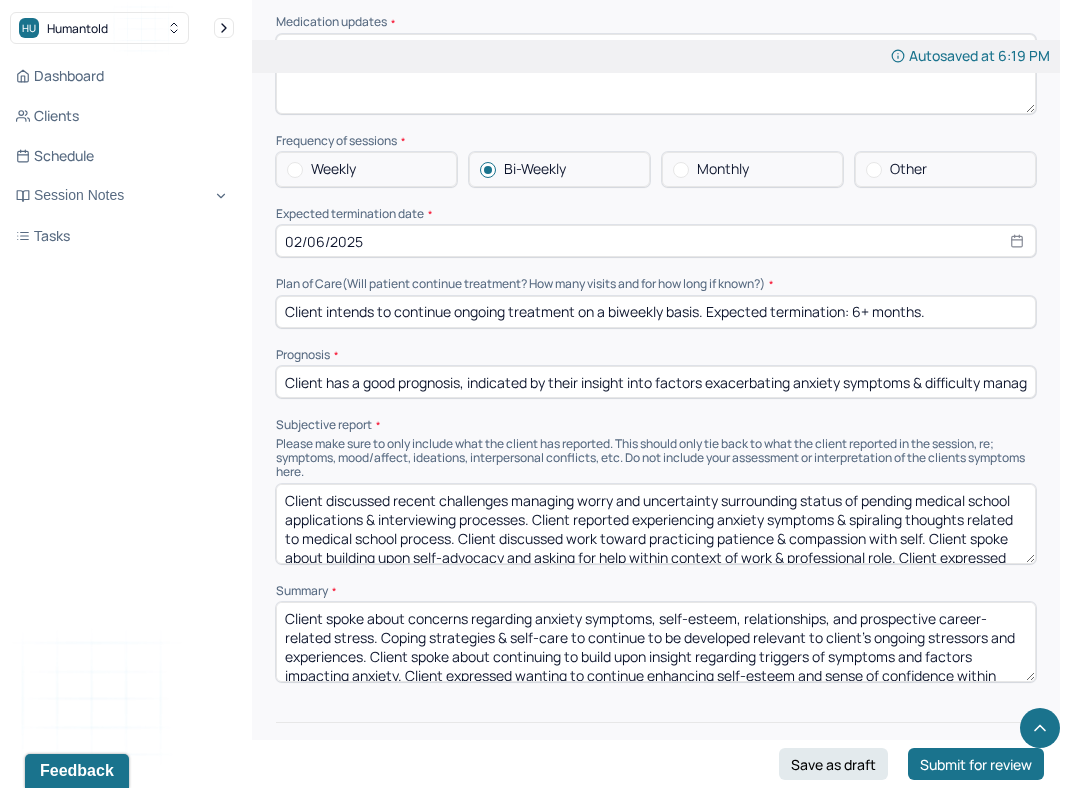 scroll, scrollTop: 28, scrollLeft: 0, axis: vertical 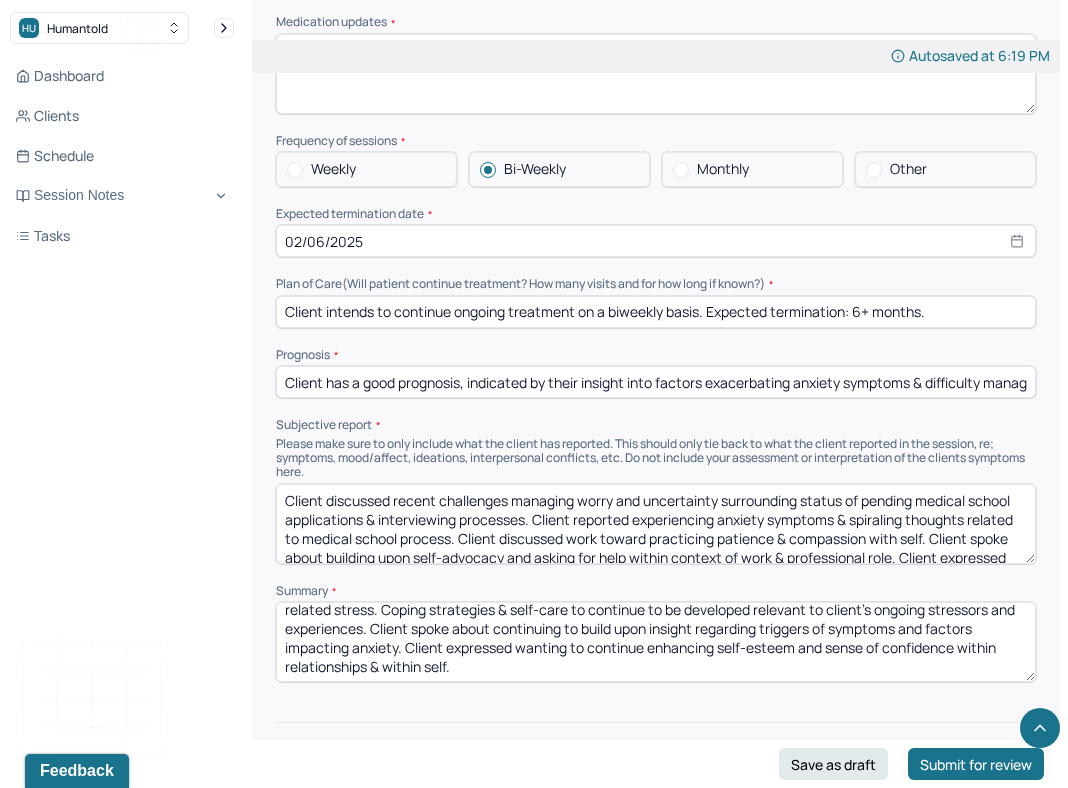 click on "Client spoke about concerns regarding anxiety symptoms, self-esteem, relationships, and prospective career-related stress. Coping strategies & self-care to continue to be developed relevant to client's ongoing stressors and experiences. Client spoke about continuing to build upon insight regarding triggers of symptoms and factors impacting anxiety. Client expressed wanting to continue enhancing self-esteem and sense of confidence within relationships & within self." at bounding box center [656, 642] 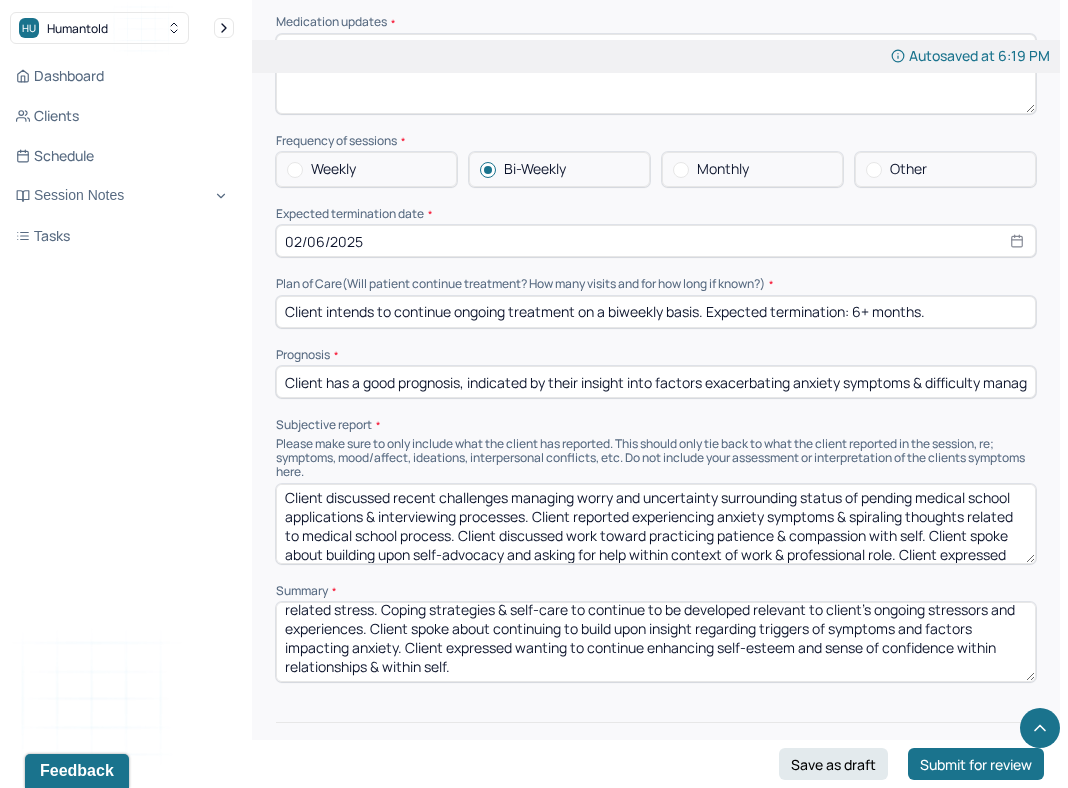 scroll, scrollTop: 0, scrollLeft: 0, axis: both 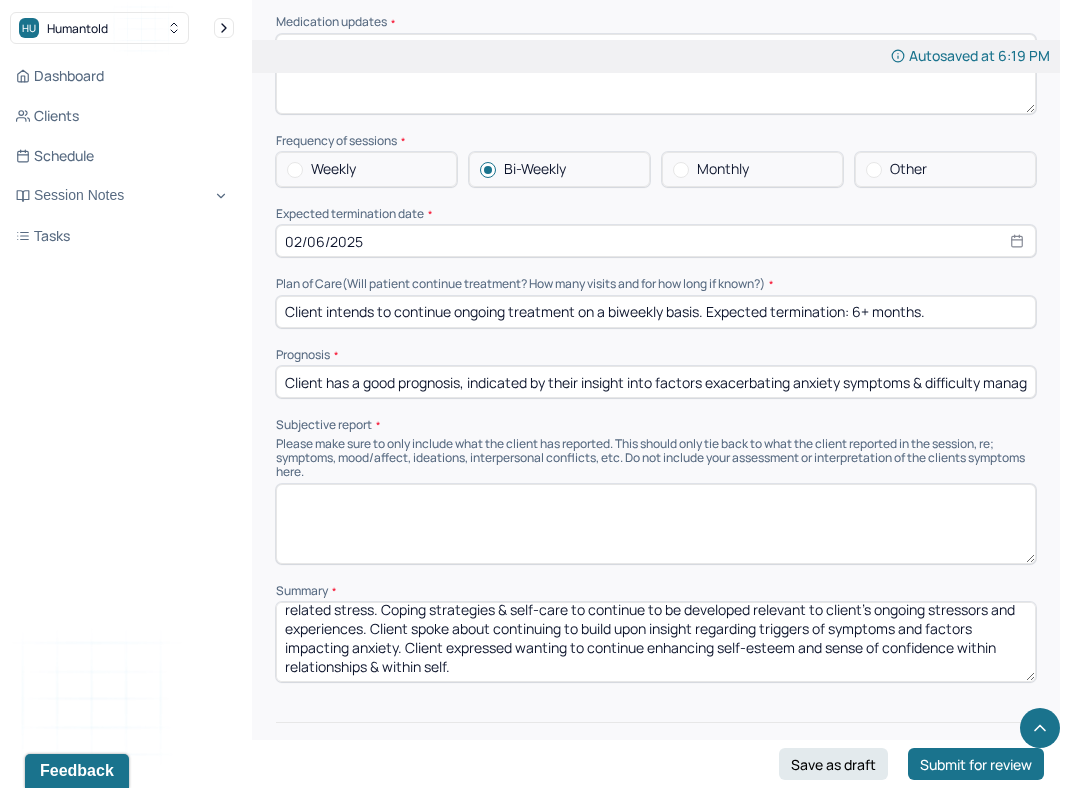 type 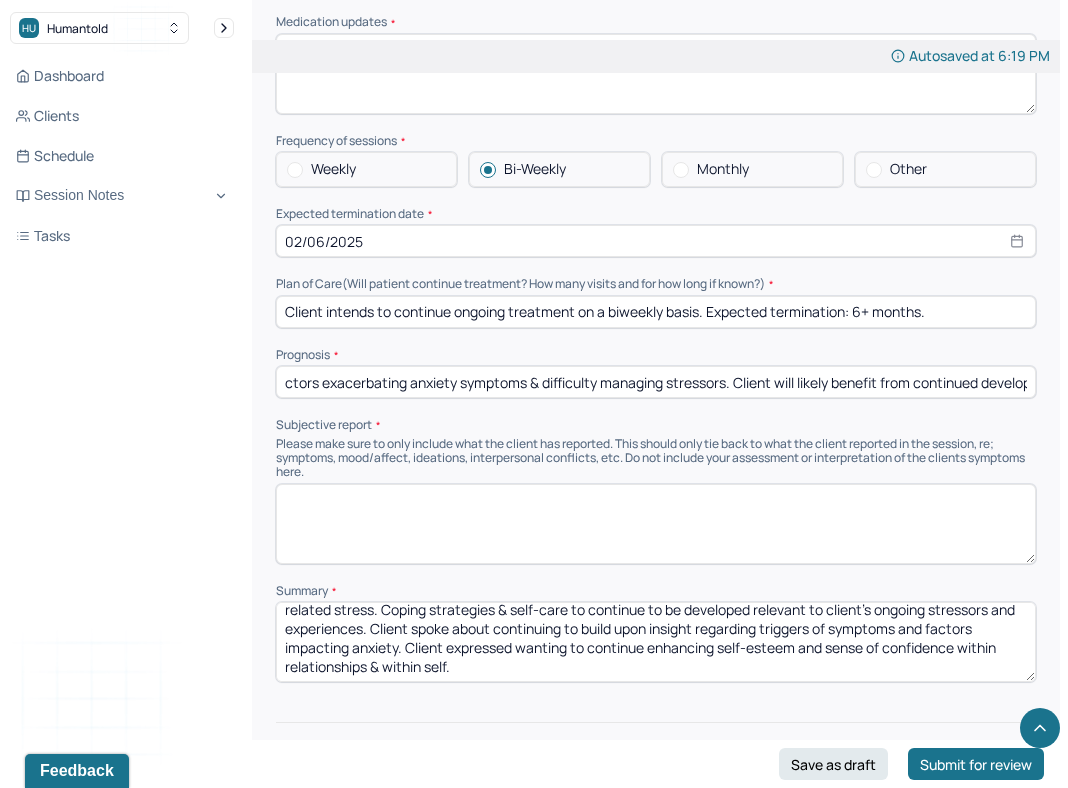 scroll, scrollTop: 0, scrollLeft: 812, axis: horizontal 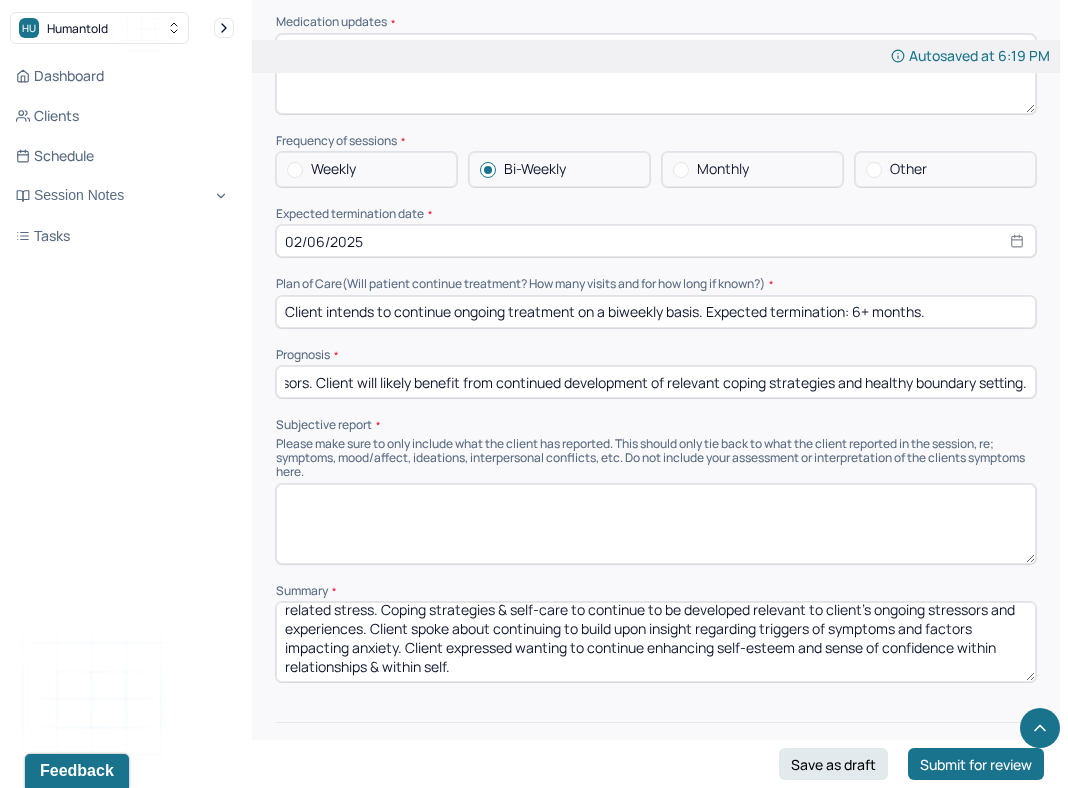 drag, startPoint x: 582, startPoint y: 359, endPoint x: 1125, endPoint y: 357, distance: 543.00366 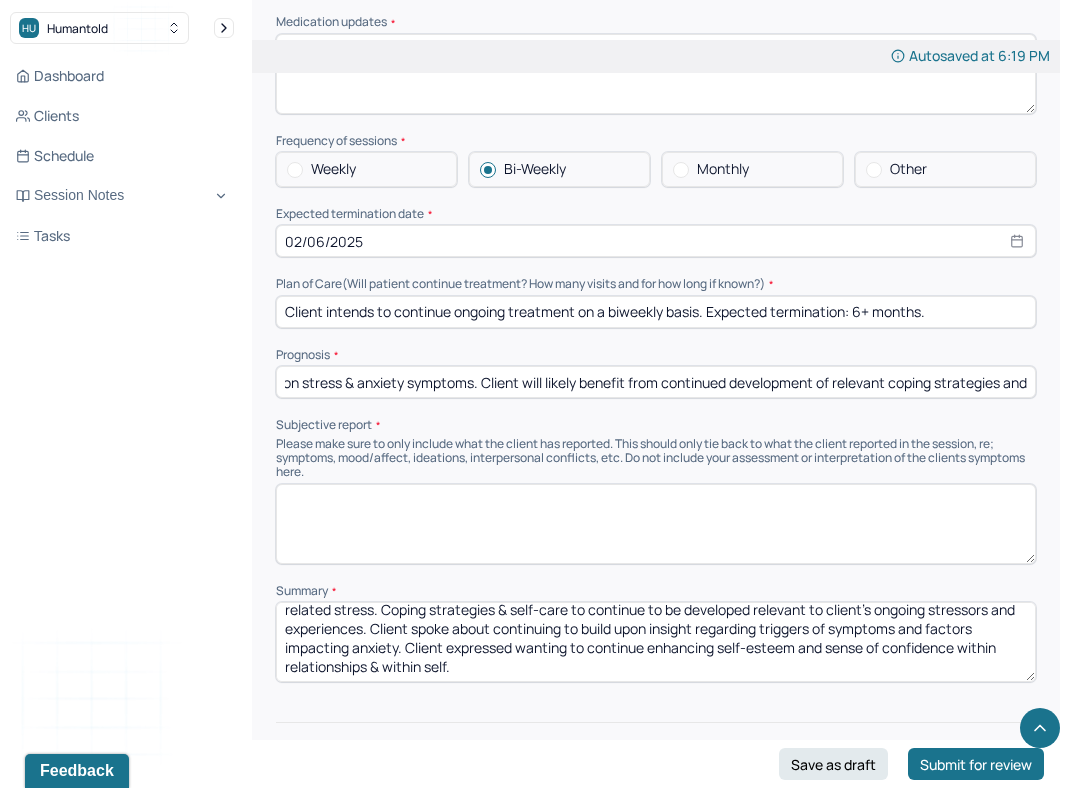 scroll, scrollTop: 0, scrollLeft: 478, axis: horizontal 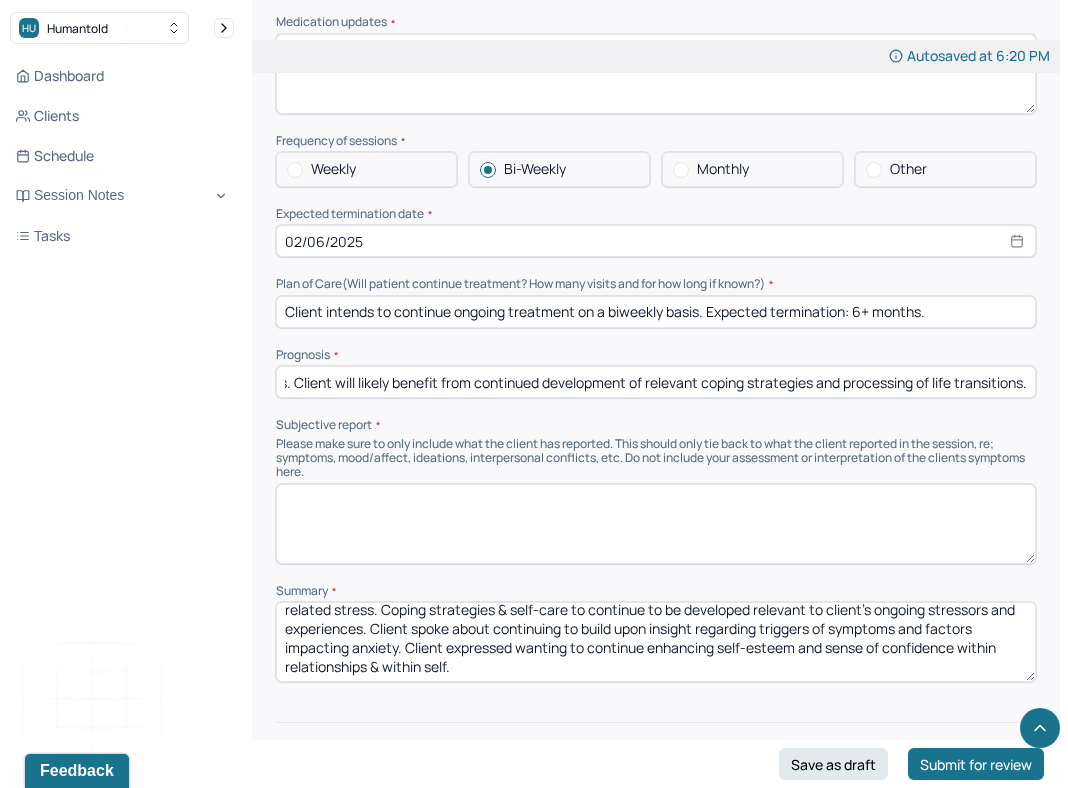type on "Client has a good prognosis, indicated by their insight into role of change on stress & anxiety symptoms. Client will likely benefit from continued development of relevant coping strategies and processing of life transitions." 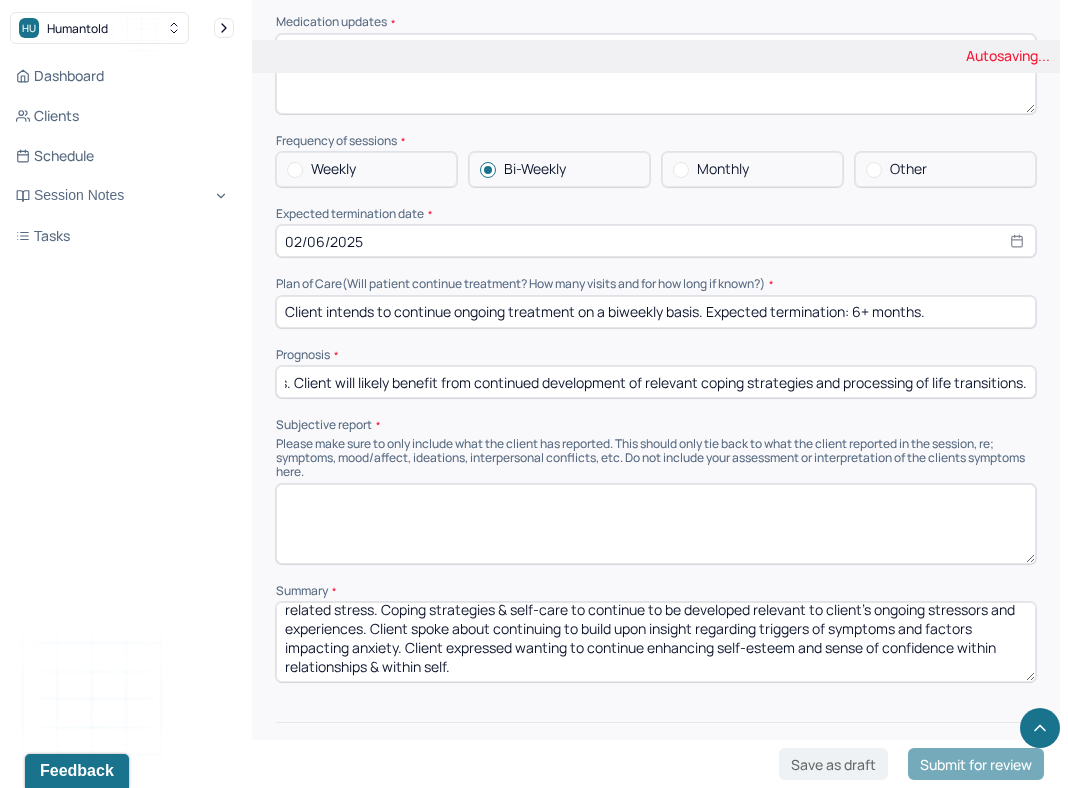 scroll, scrollTop: 0, scrollLeft: 0, axis: both 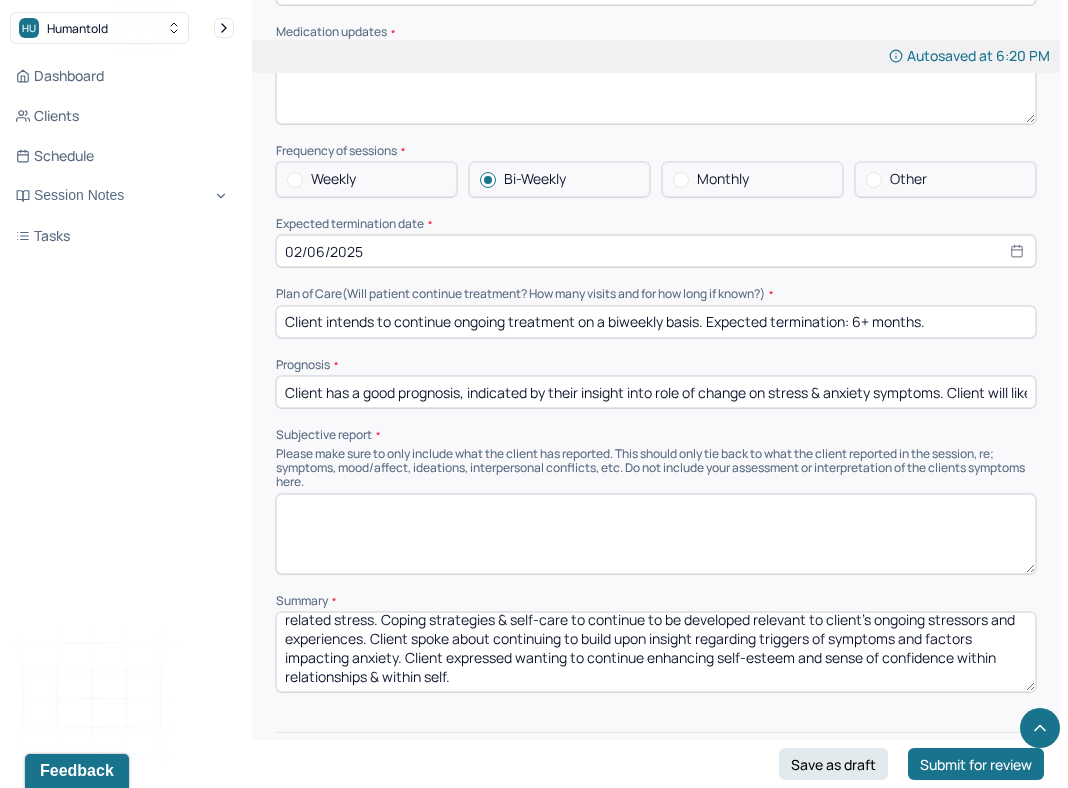 click on "Client spoke about concerns regarding anxiety symptoms, self-esteem, relationships, and prospective career-related stress. Coping strategies & self-care to continue to be developed relevant to client's ongoing stressors and experiences. Client spoke about continuing to build upon insight regarding triggers of symptoms and factors impacting anxiety. Client expressed wanting to continue enhancing self-esteem and sense of confidence within relationships & within self." at bounding box center (656, 652) 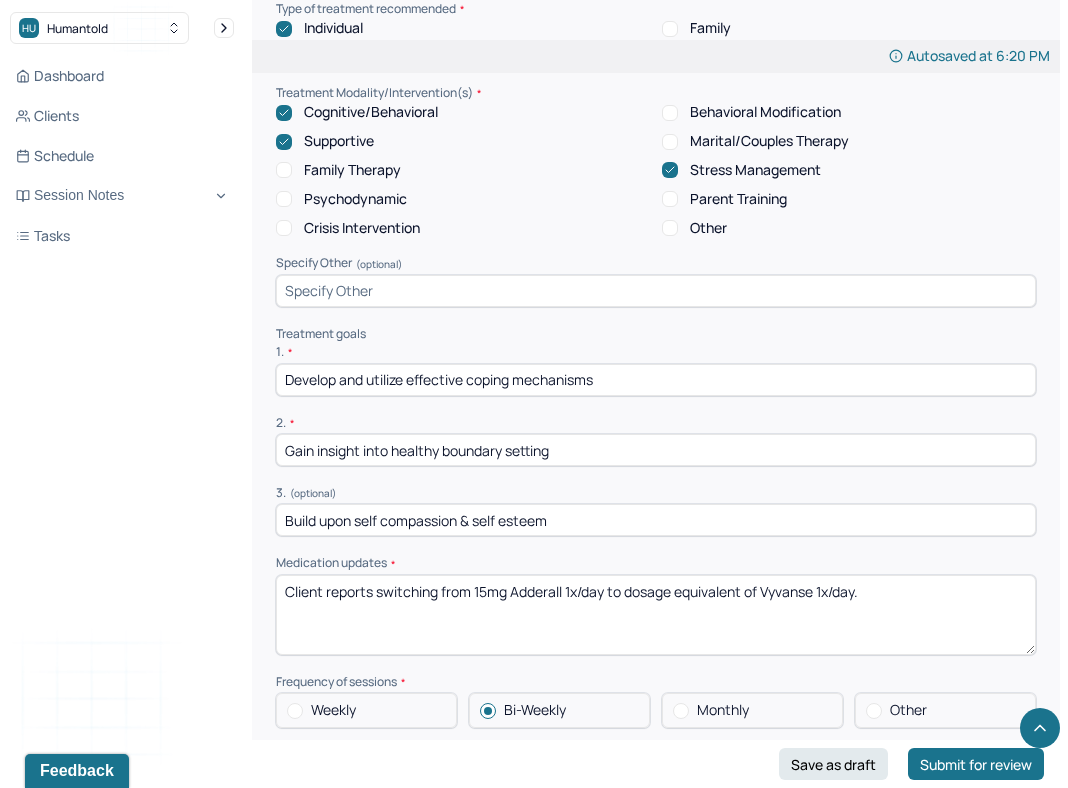 scroll, scrollTop: 3972, scrollLeft: 0, axis: vertical 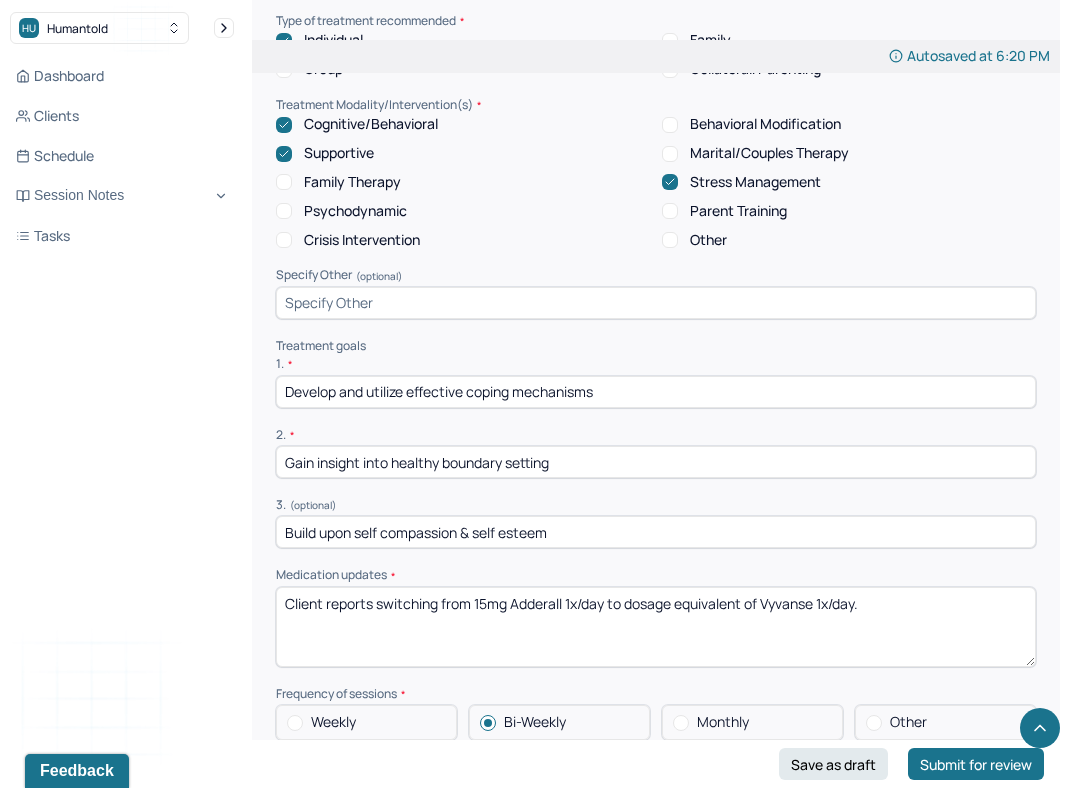 click on "Gain insight into healthy boundary setting" at bounding box center (656, 462) 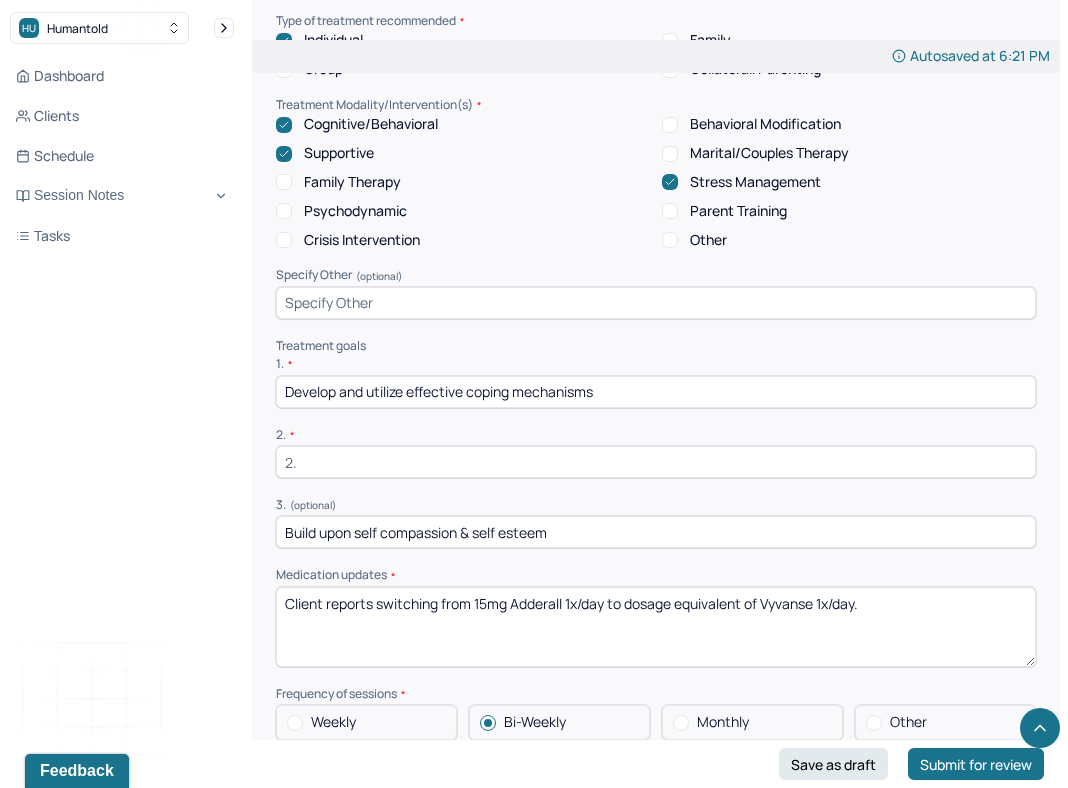 click on "Build upon self compassion & self esteem" at bounding box center (656, 532) 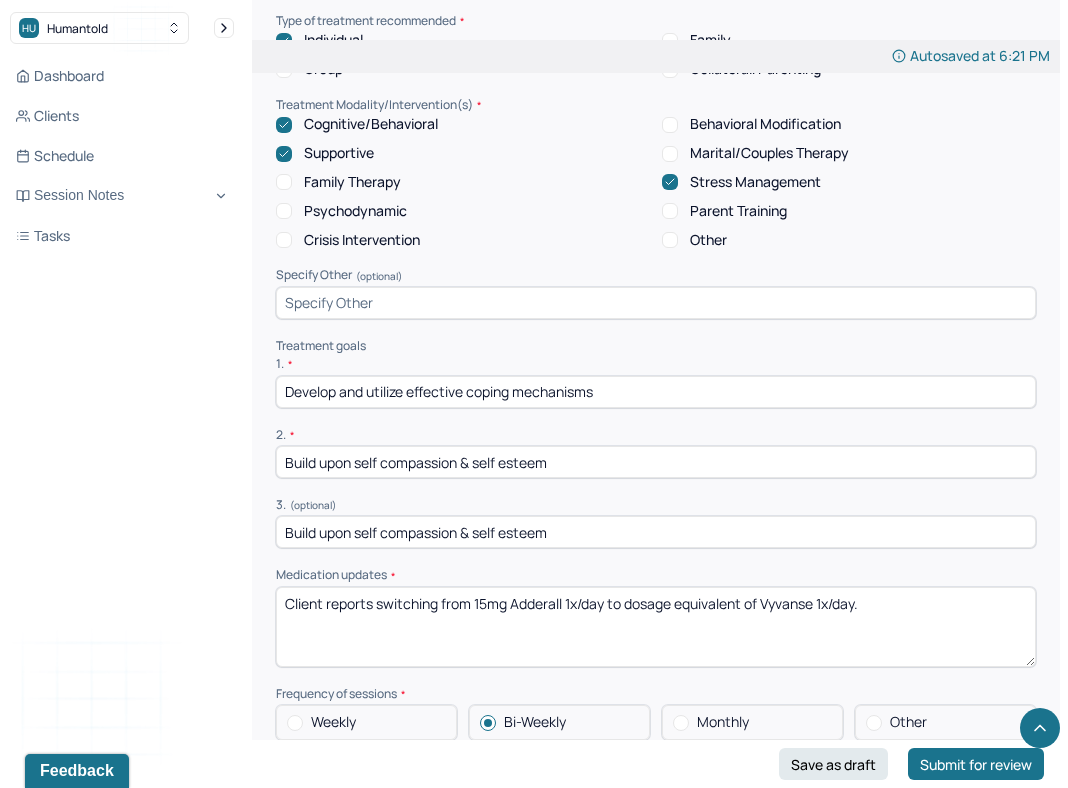 type on "Build upon self compassion & self esteem" 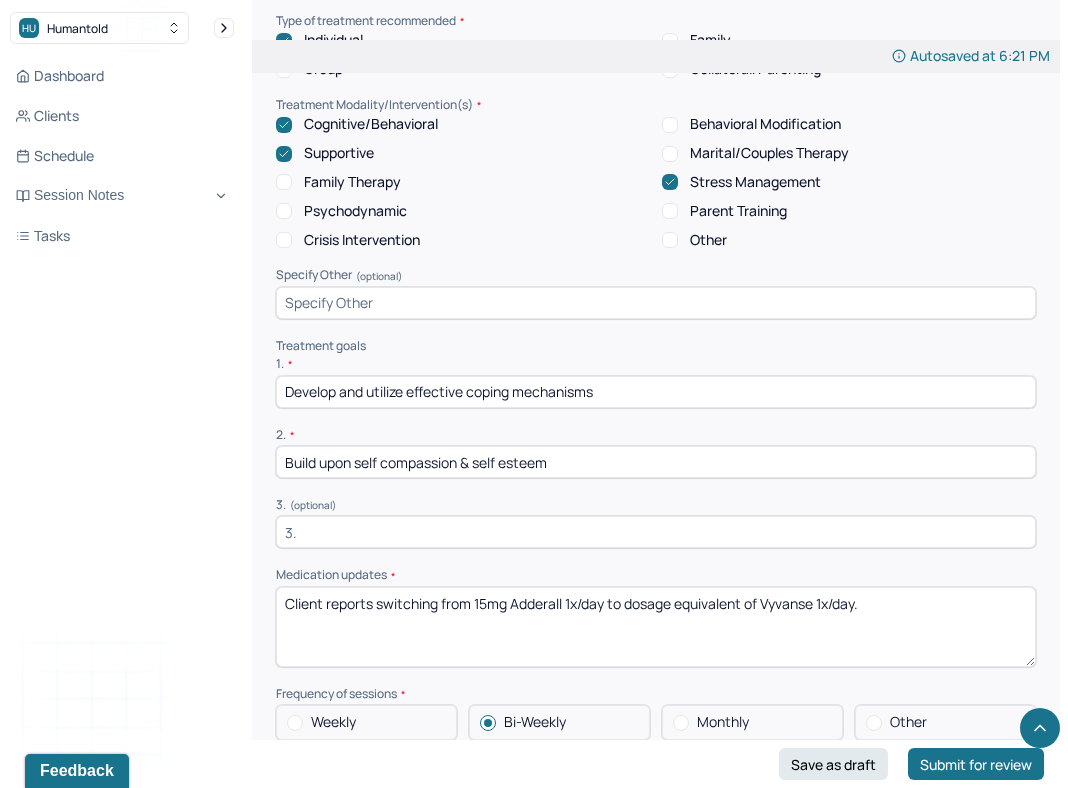 type 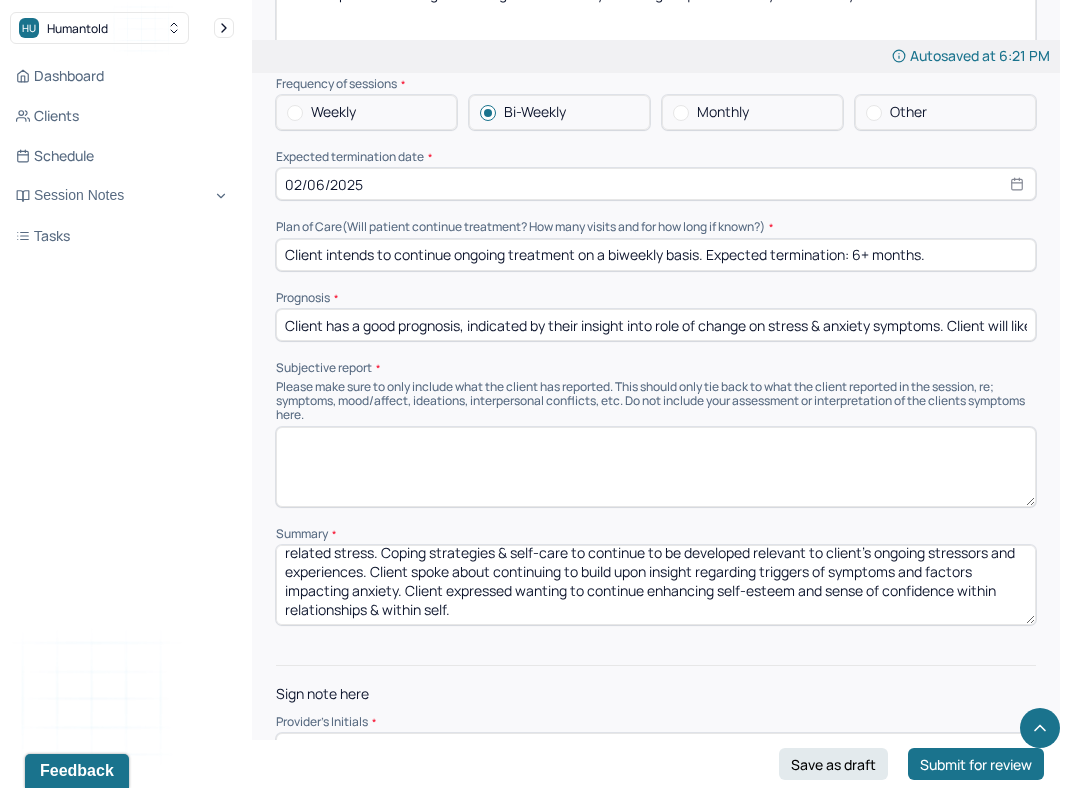 scroll, scrollTop: 4596, scrollLeft: 0, axis: vertical 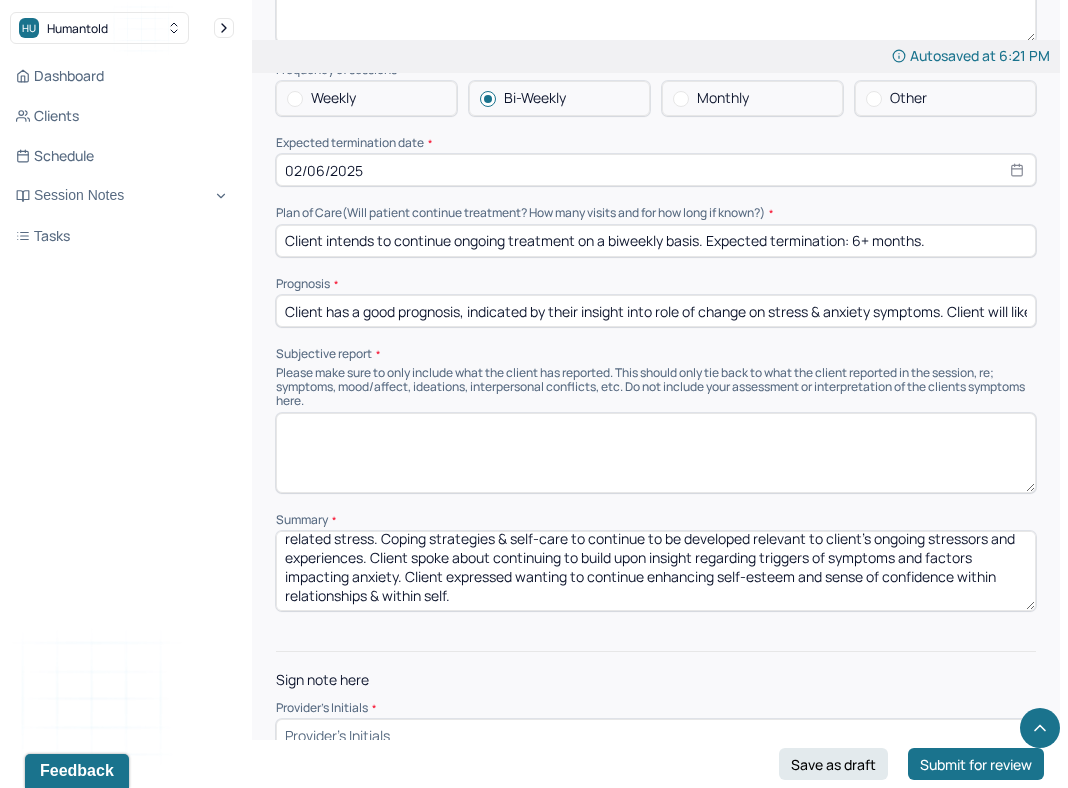 click on "Client spoke about concerns regarding anxiety symptoms, self-esteem, relationships, and prospective career-related stress. Coping strategies & self-care to continue to be developed relevant to client's ongoing stressors and experiences. Client spoke about continuing to build upon insight regarding triggers of symptoms and factors impacting anxiety. Client expressed wanting to continue enhancing self-esteem and sense of confidence within relationships & within self." at bounding box center (656, 571) 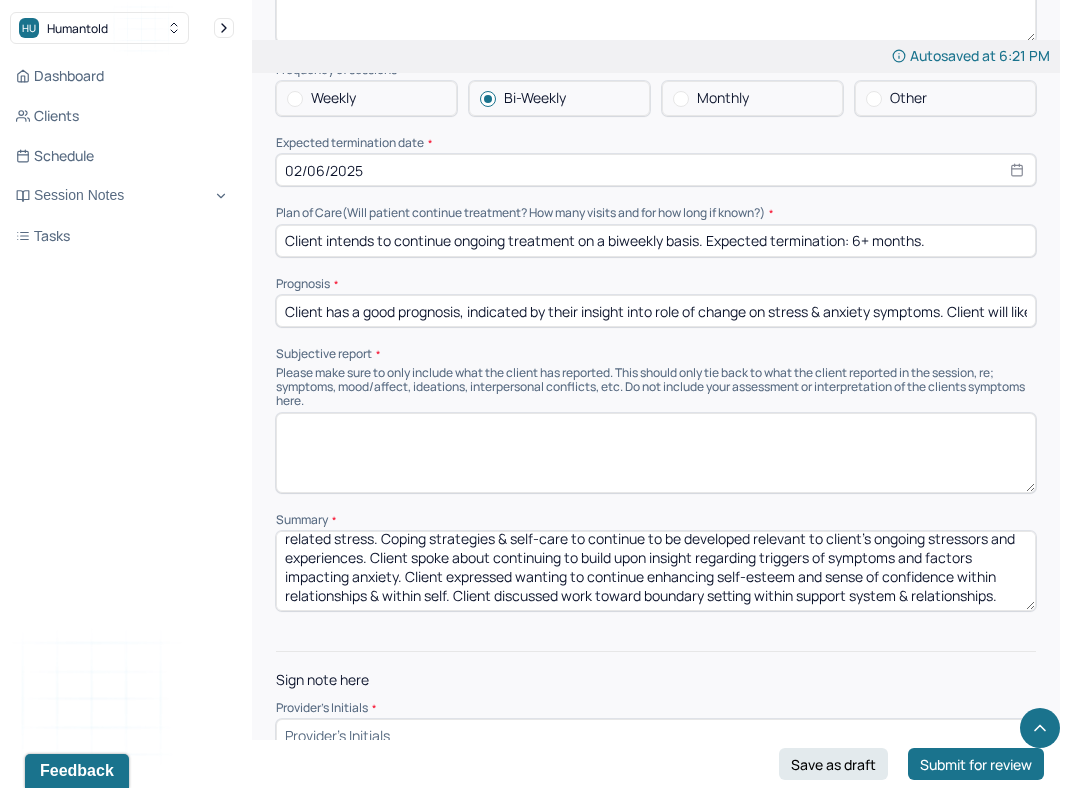 scroll, scrollTop: 0, scrollLeft: 0, axis: both 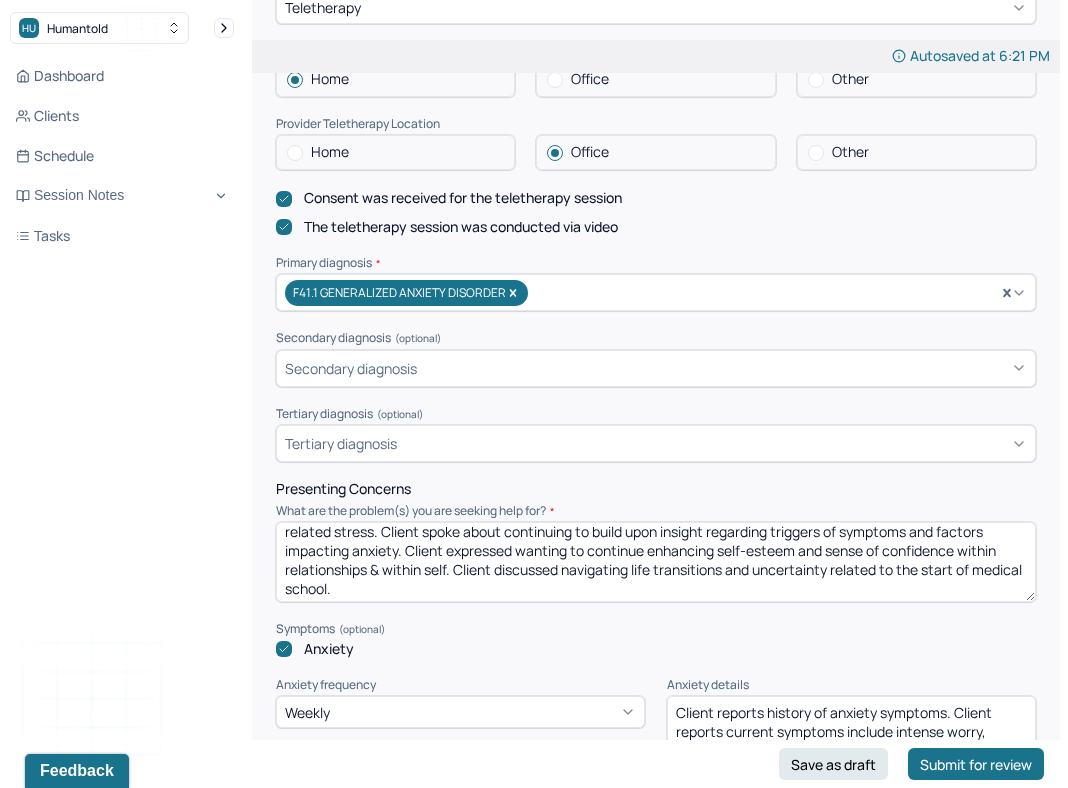 drag, startPoint x: 472, startPoint y: 590, endPoint x: 458, endPoint y: 563, distance: 30.413813 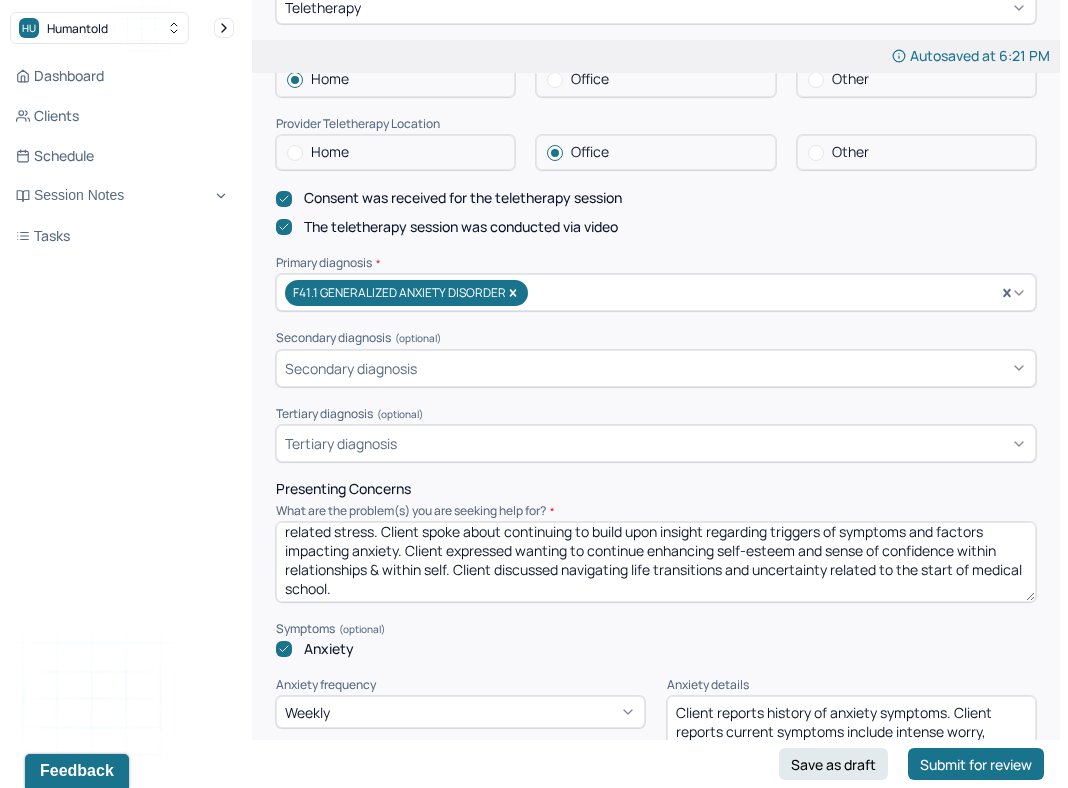 click on "Client spoke about concerns regarding anxiety symptoms, self-esteem, relationships, and prospective career-related stress. Client spoke about continuing to build upon insight regarding triggers of symptoms and factors impacting anxiety. Client expressed wanting to continue enhancing self-esteem and sense of confidence within relationships & within self. Client discussed navigating life transitions and uncertainty related to the start of medical school." at bounding box center [656, 562] 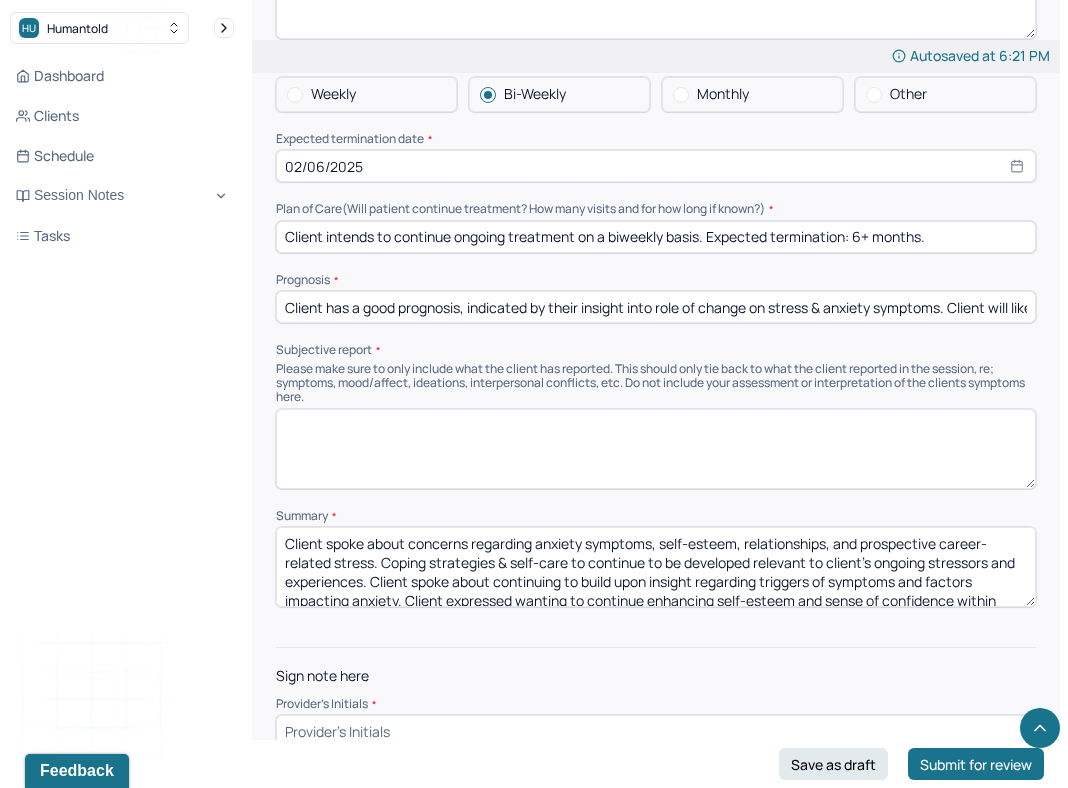 scroll, scrollTop: 4577, scrollLeft: 0, axis: vertical 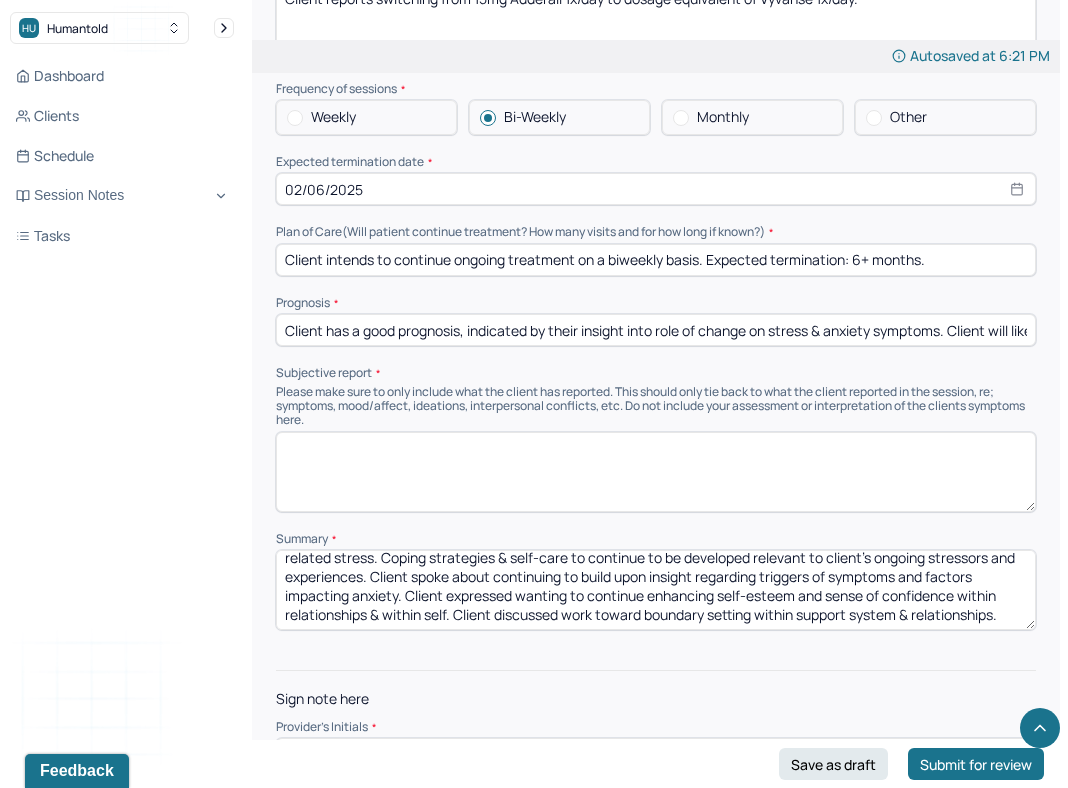 click on "Client spoke about concerns regarding anxiety symptoms, self-esteem, relationships, and prospective career-related stress. Coping strategies & self-care to continue to be developed relevant to client's ongoing stressors and experiences. Client spoke about continuing to build upon insight regarding triggers of symptoms and factors impacting anxiety. Client expressed wanting to continue enhancing self-esteem and sense of confidence within relationships & within self. Client discussed work toward boundary setting within support system & relationships." at bounding box center [656, 590] 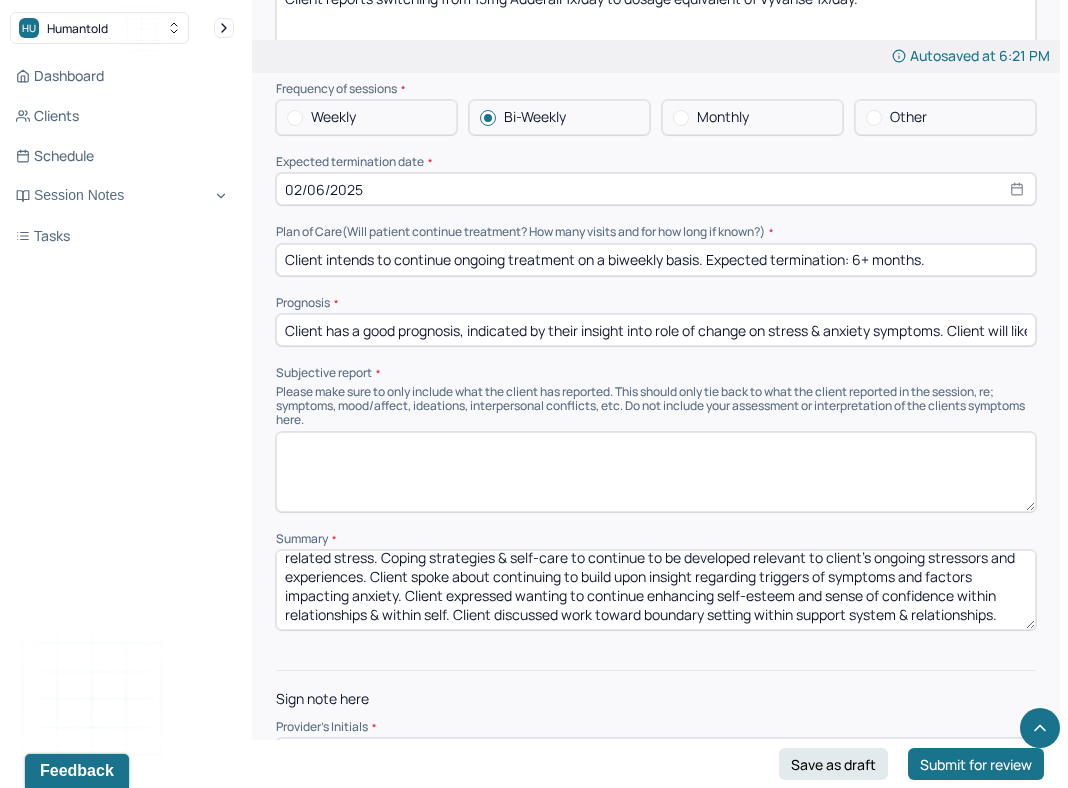 paste on "navigating life transitions and uncertainty related to the start of medical school.Client discussed" 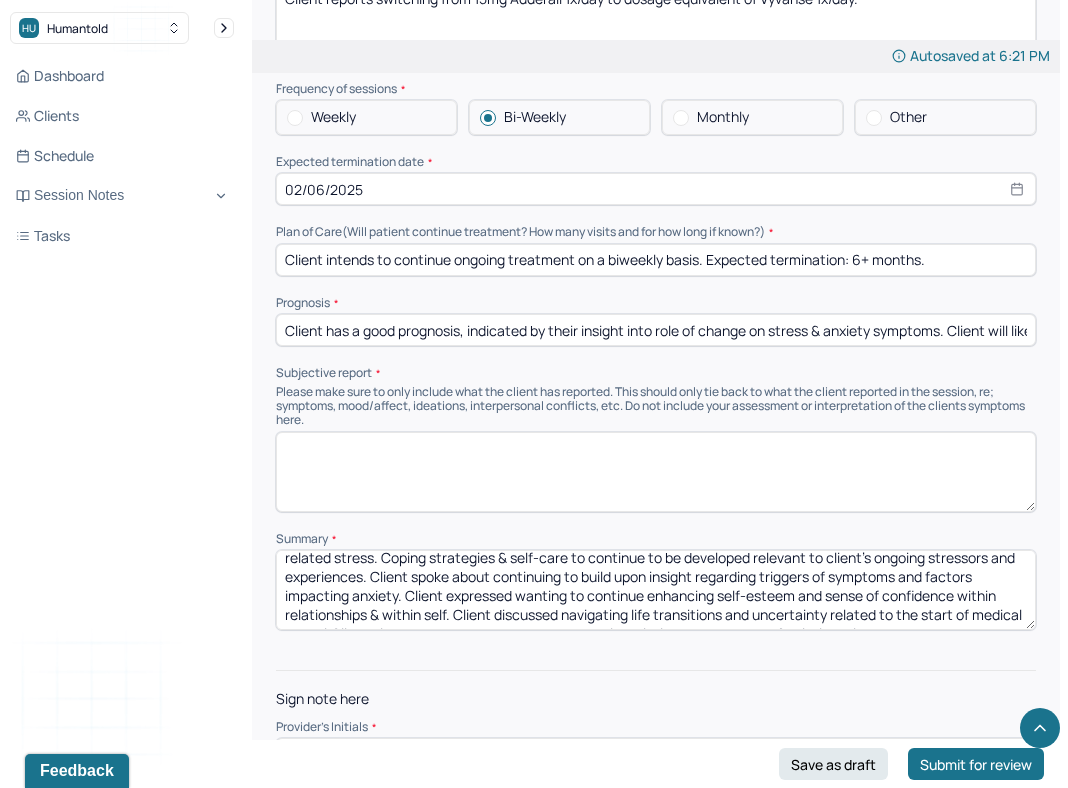 scroll, scrollTop: 41, scrollLeft: 0, axis: vertical 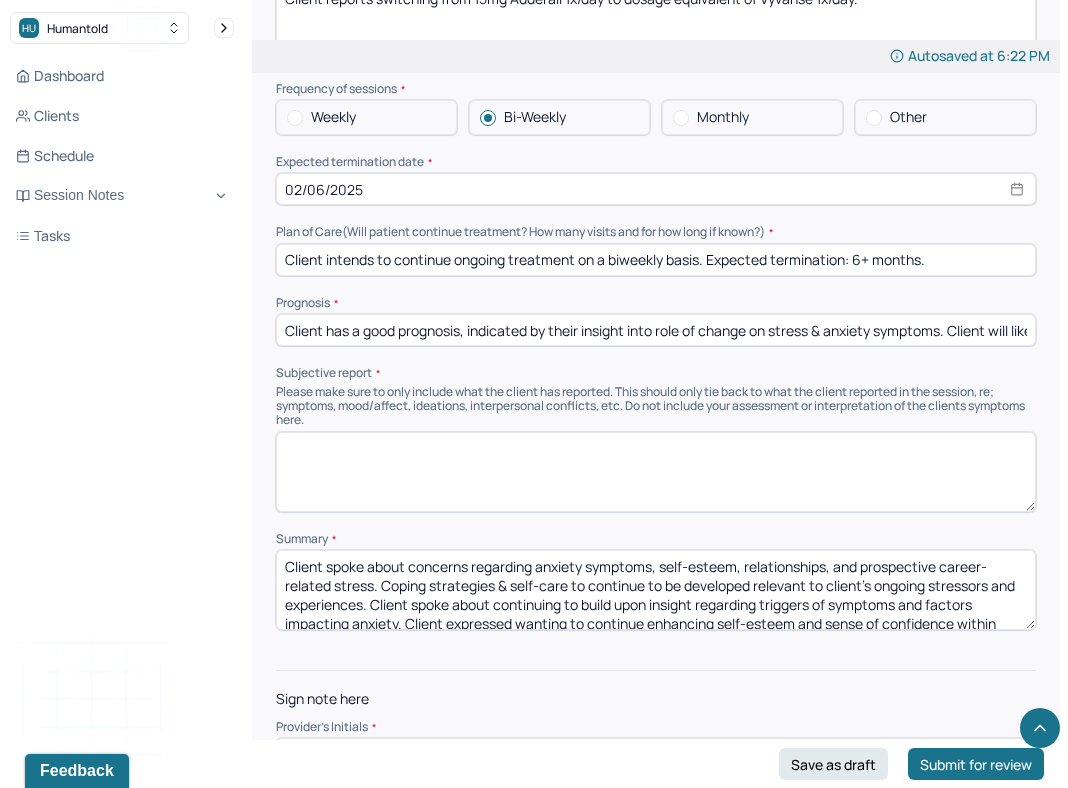 type on "Client spoke about concerns regarding anxiety symptoms, self-esteem, relationships, and prospective career-related stress. Coping strategies & self-care to continue to be developed relevant to client's ongoing stressors and experiences. Client spoke about continuing to build upon insight regarding triggers of symptoms and factors impacting anxiety. Client expressed wanting to continue enhancing self-esteem and sense of confidence within relationships & within self. Client discussed navigating life transitions and uncertainty related to the start of medical school. Client discussed work toward boundary setting within support system & relationships." 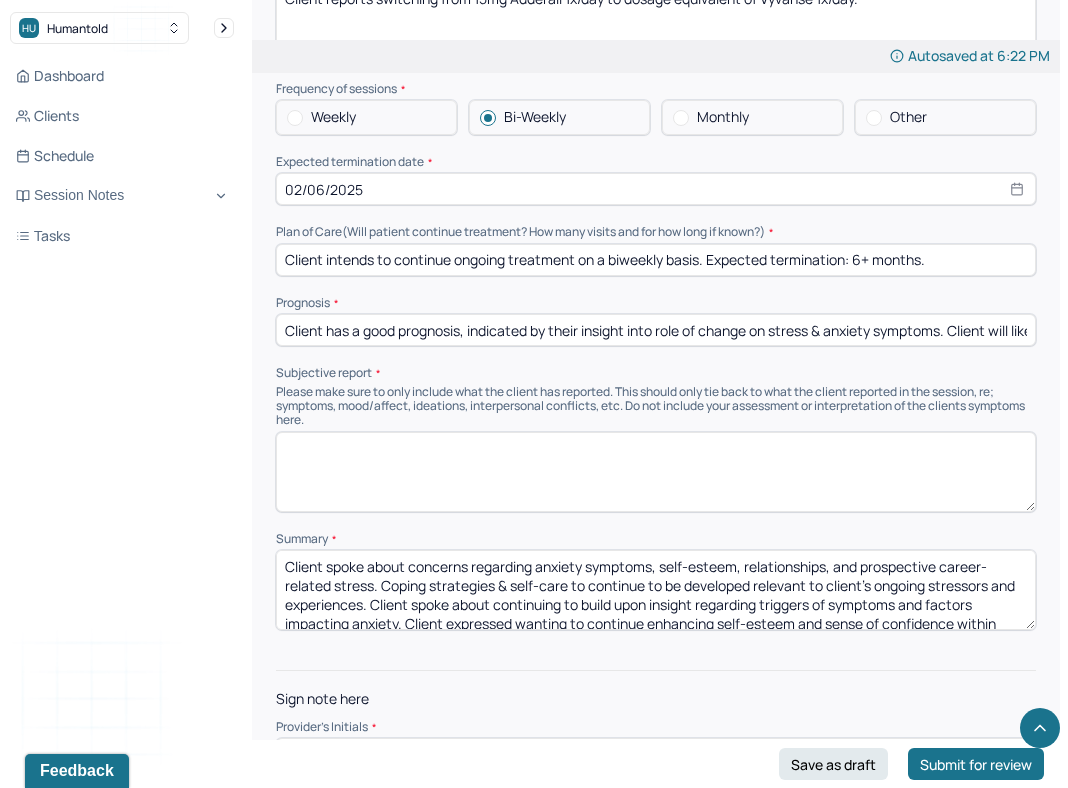 click at bounding box center [656, 472] 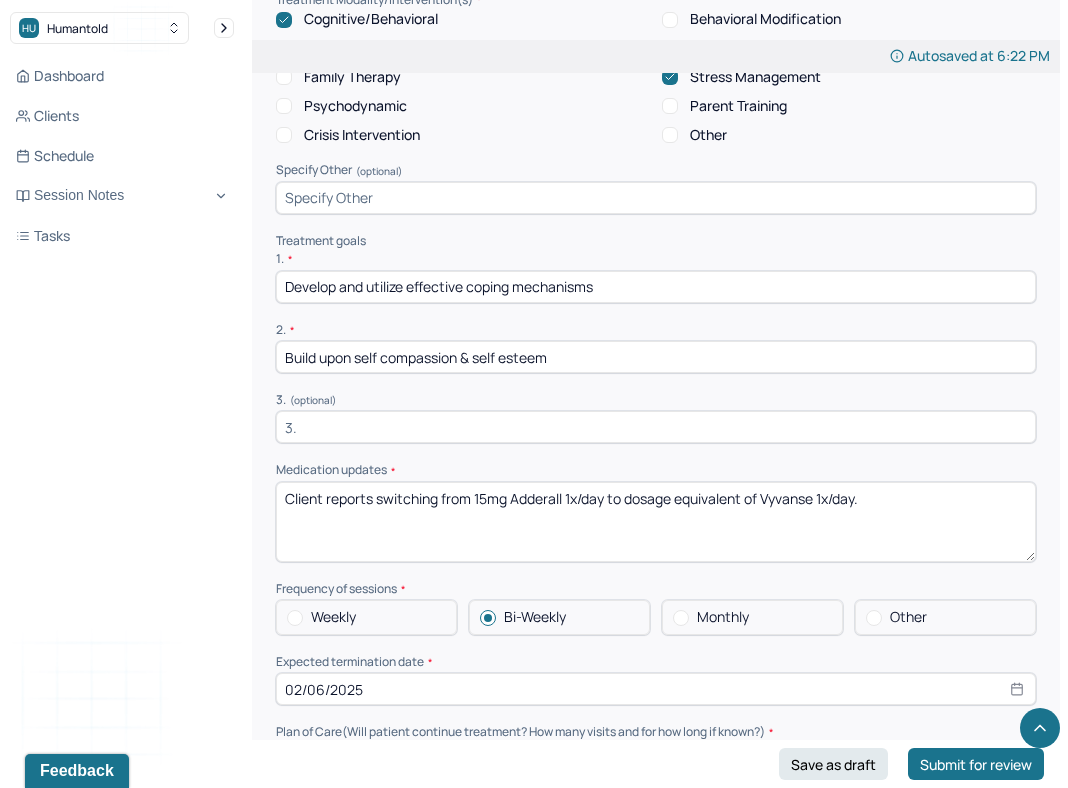 scroll, scrollTop: 4073, scrollLeft: 0, axis: vertical 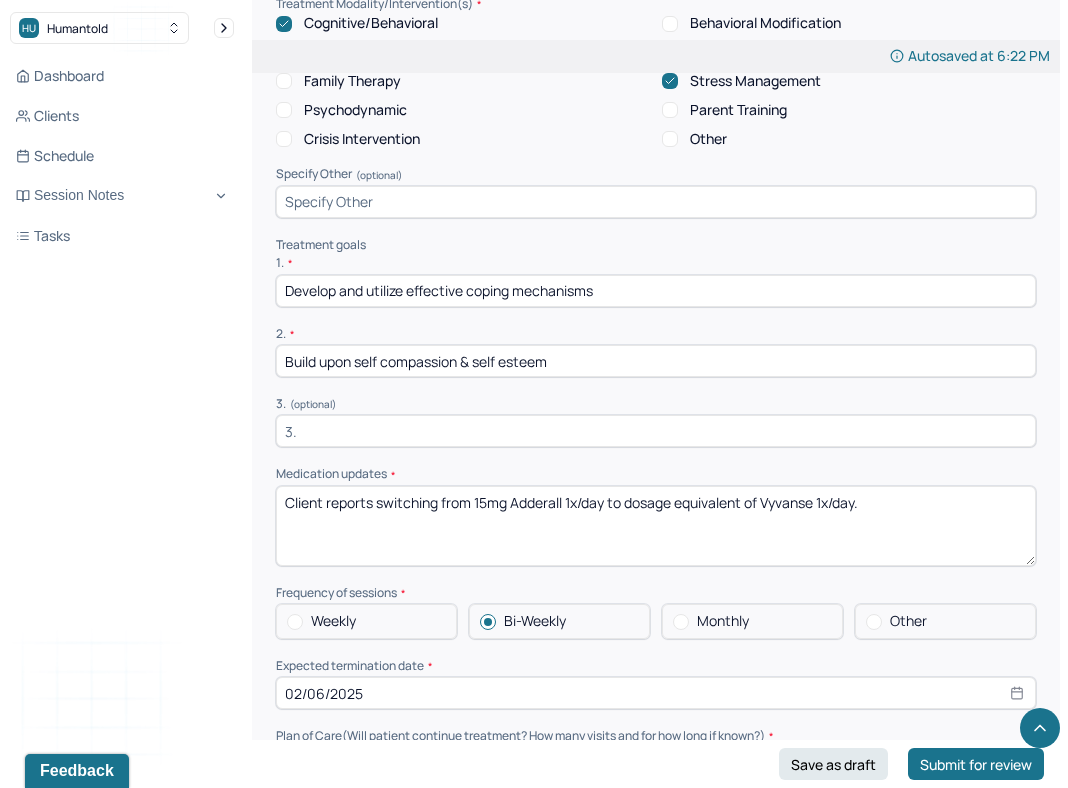 click at bounding box center (656, 431) 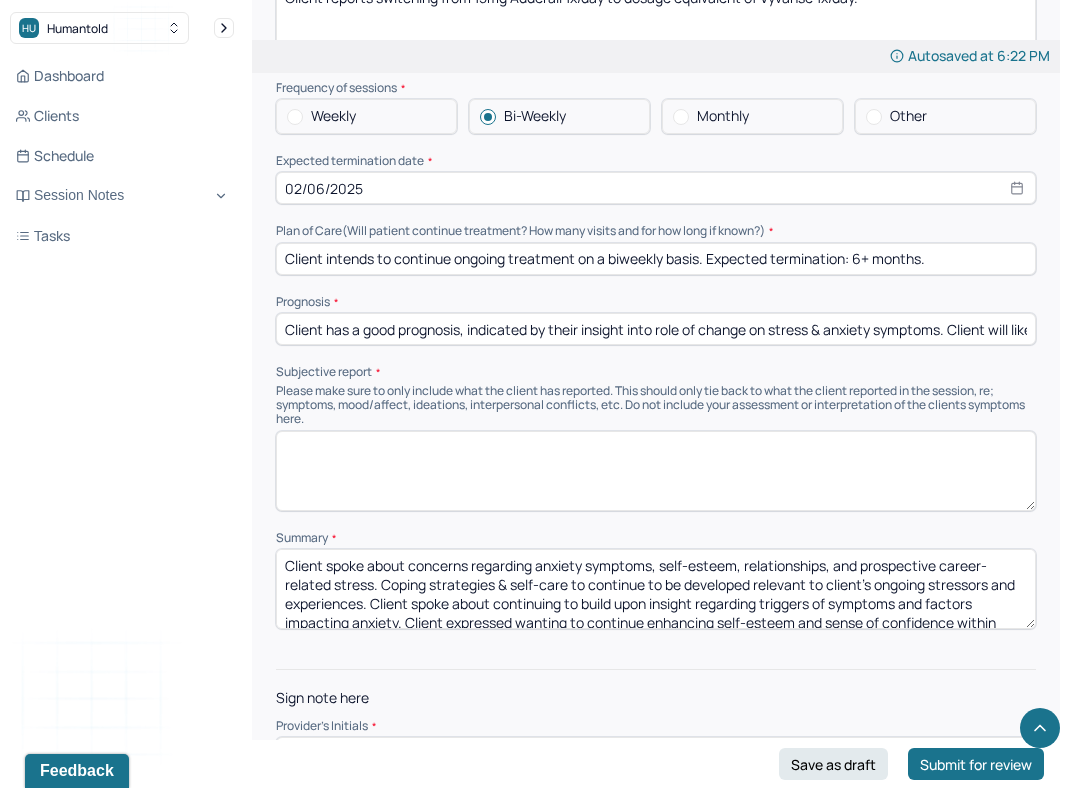 scroll, scrollTop: 4579, scrollLeft: 0, axis: vertical 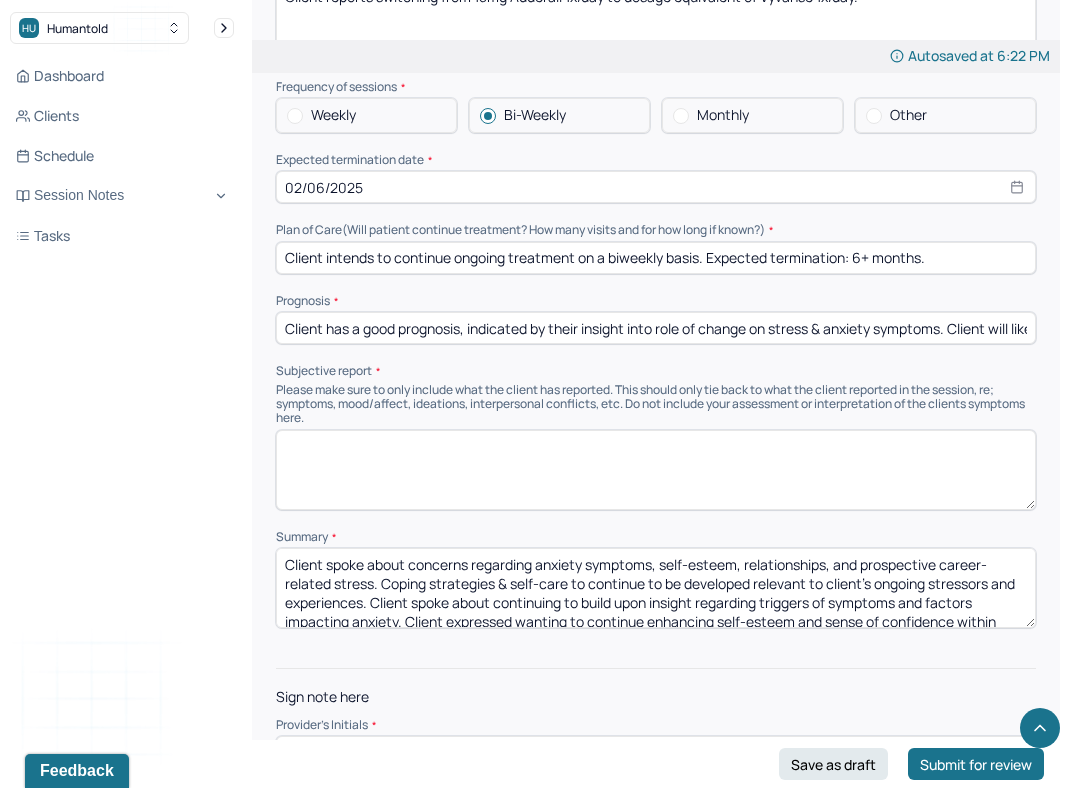 click at bounding box center [656, 470] 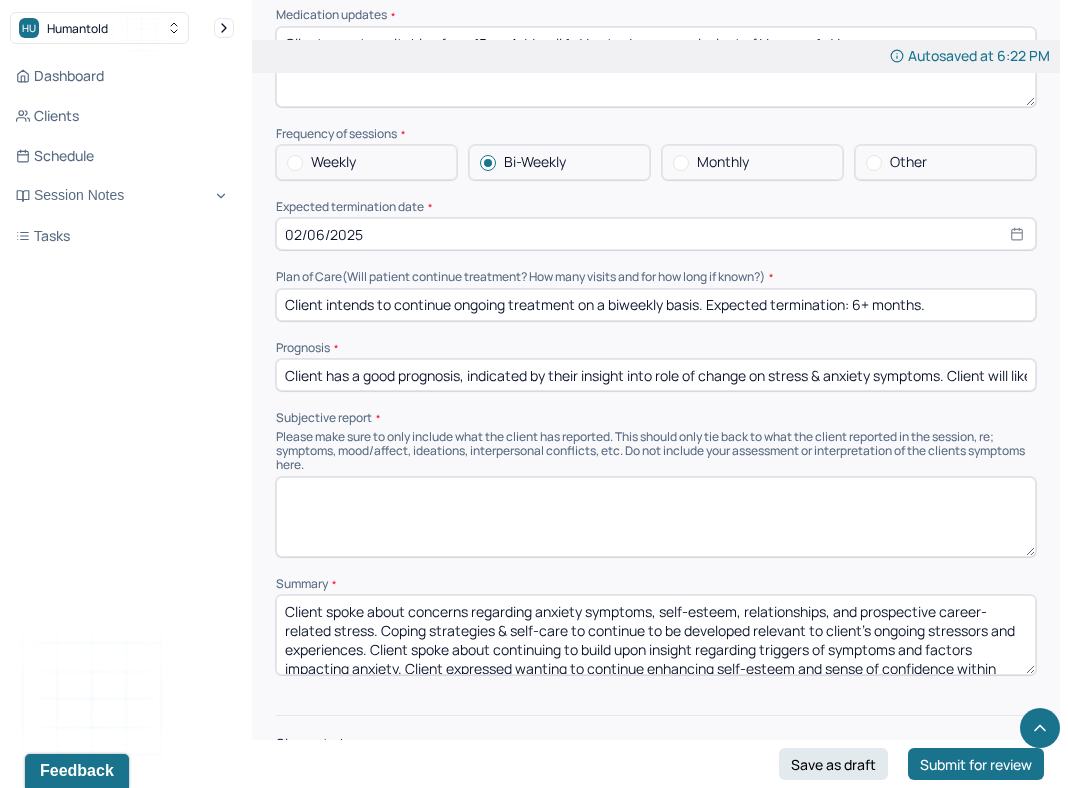 scroll, scrollTop: 4540, scrollLeft: 0, axis: vertical 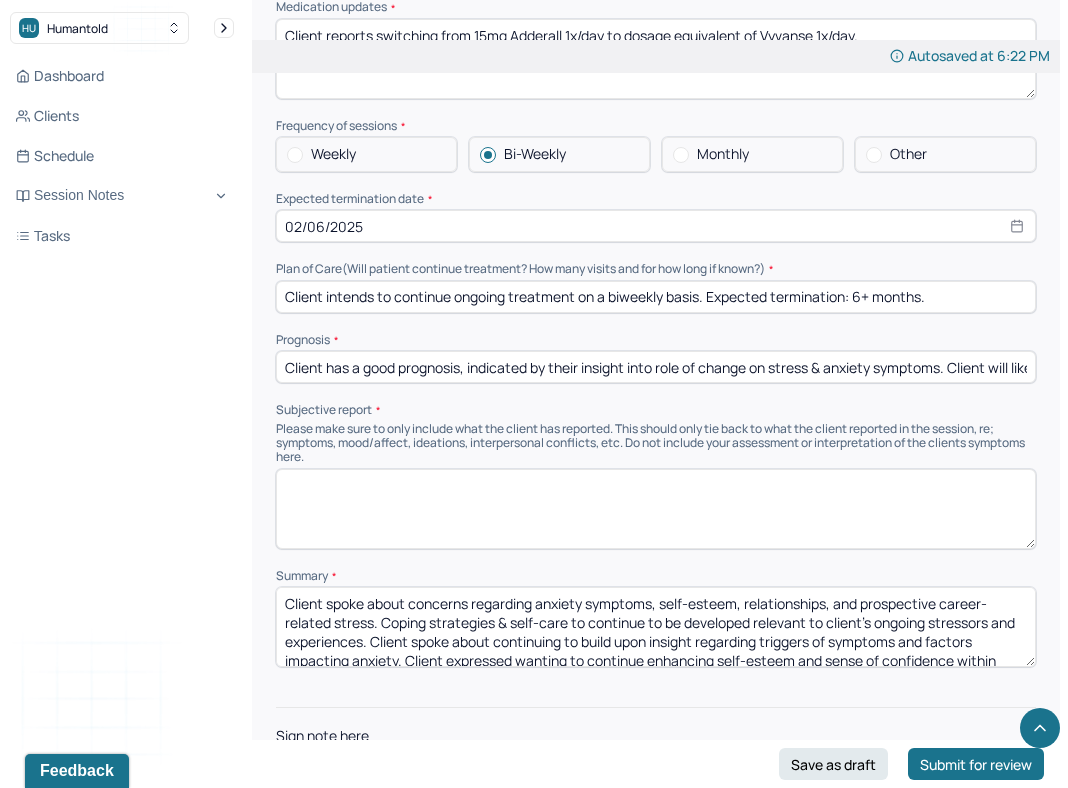 click at bounding box center [656, 509] 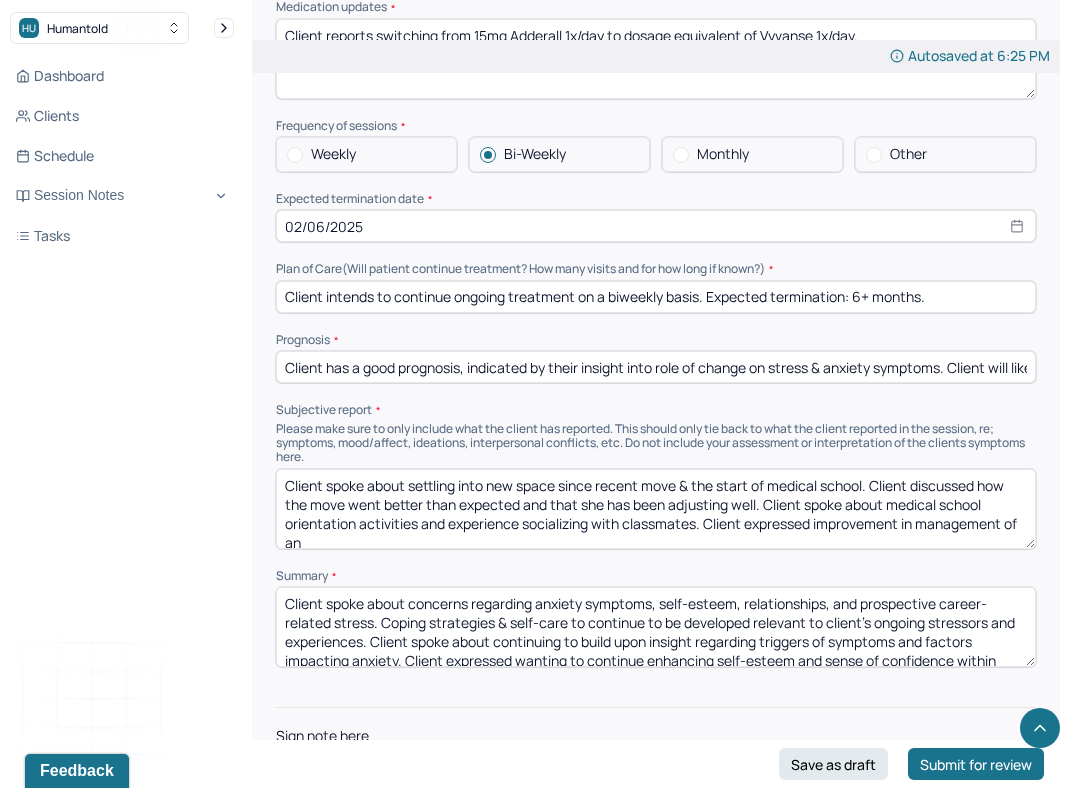 scroll, scrollTop: 3, scrollLeft: 0, axis: vertical 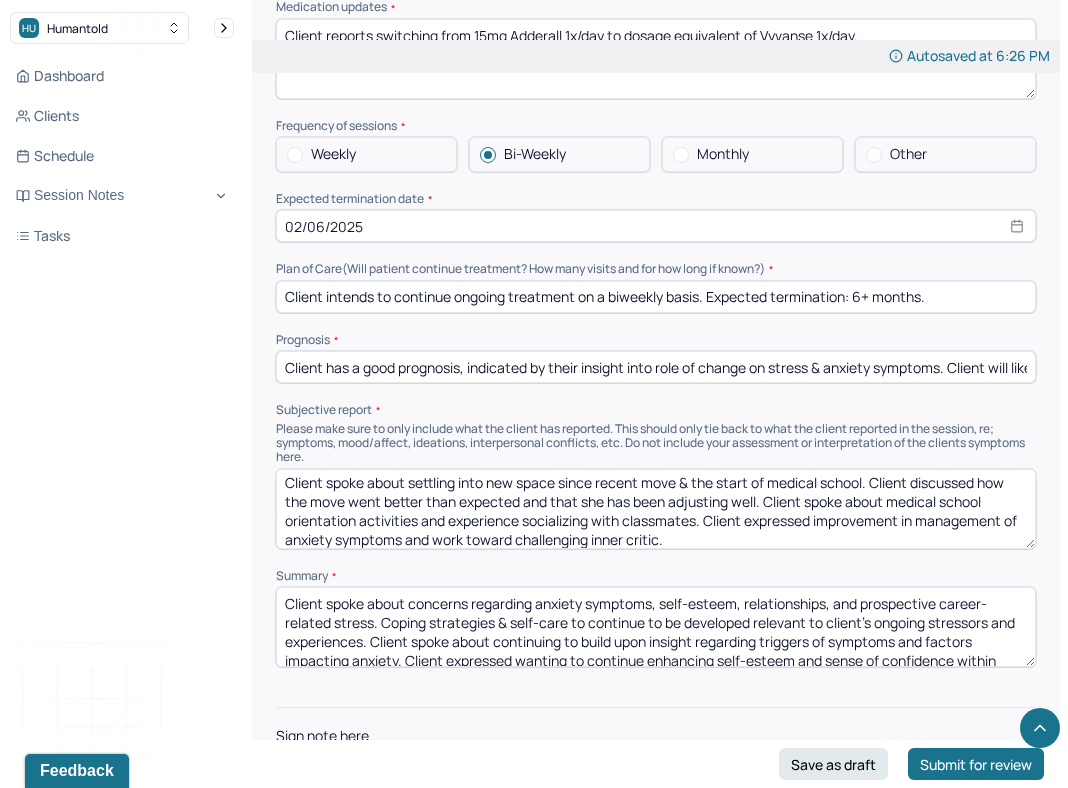 type on "Client spoke about settling into new space since recent move & the start of medical school. Client discussed how the move went better than expected and that she has been adjusting well. Client spoke about medical school orientation activities and experience socializing with classmates. Client expressed improvement in management of anxiety symptoms and work toward challenging inner critic." 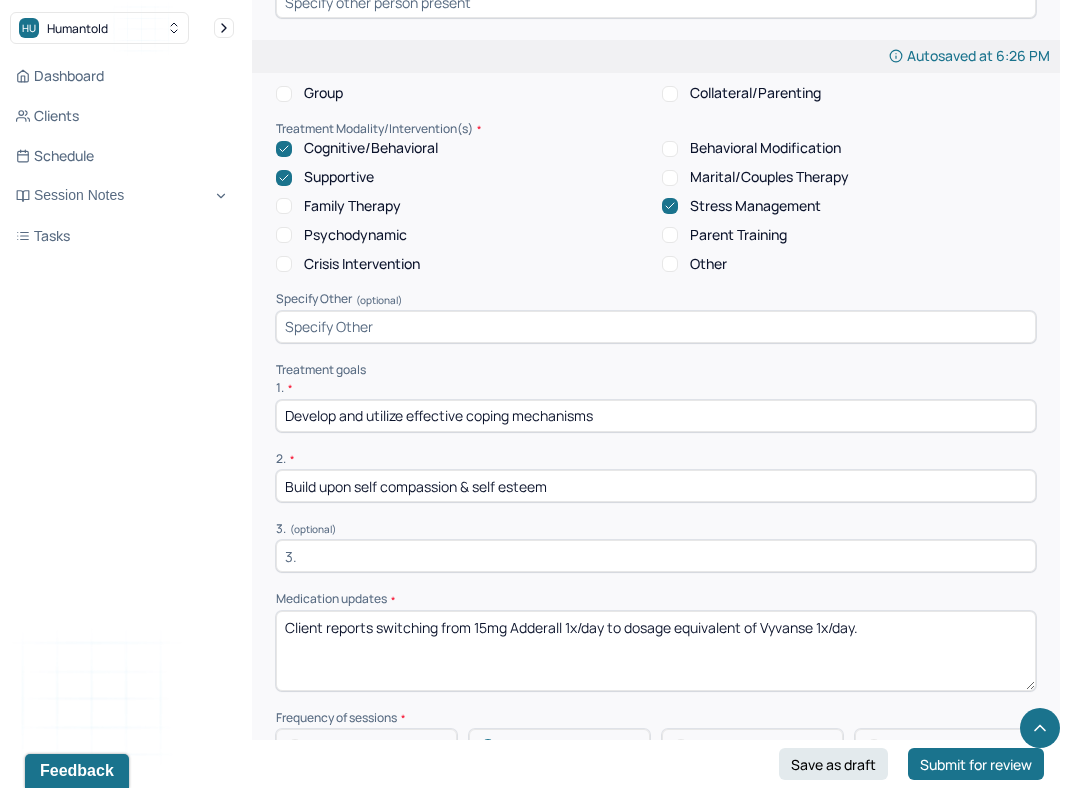 scroll, scrollTop: 3963, scrollLeft: 0, axis: vertical 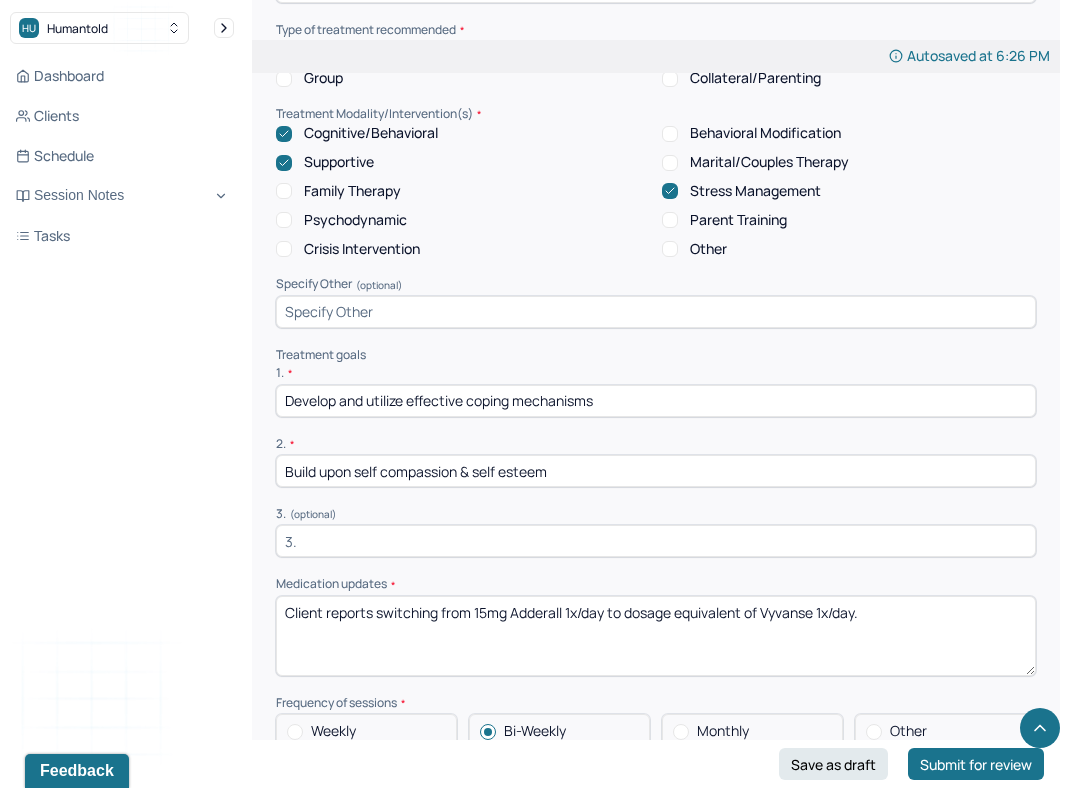click at bounding box center (656, 541) 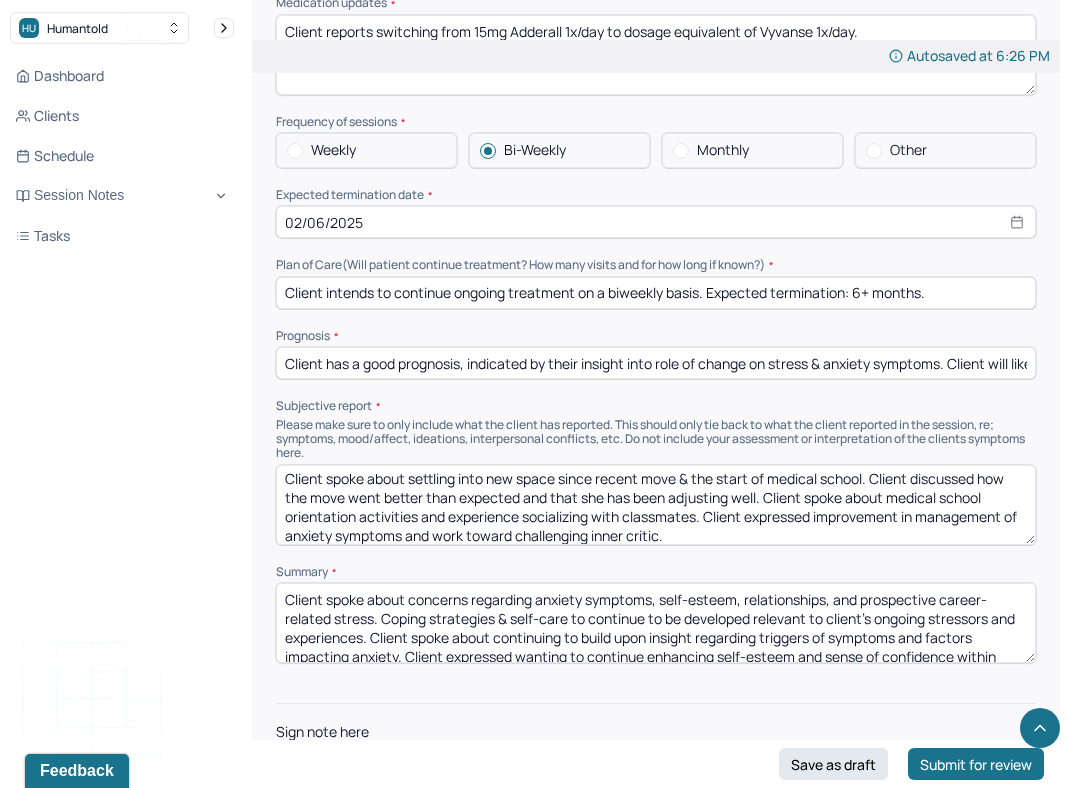 scroll, scrollTop: 4569, scrollLeft: 0, axis: vertical 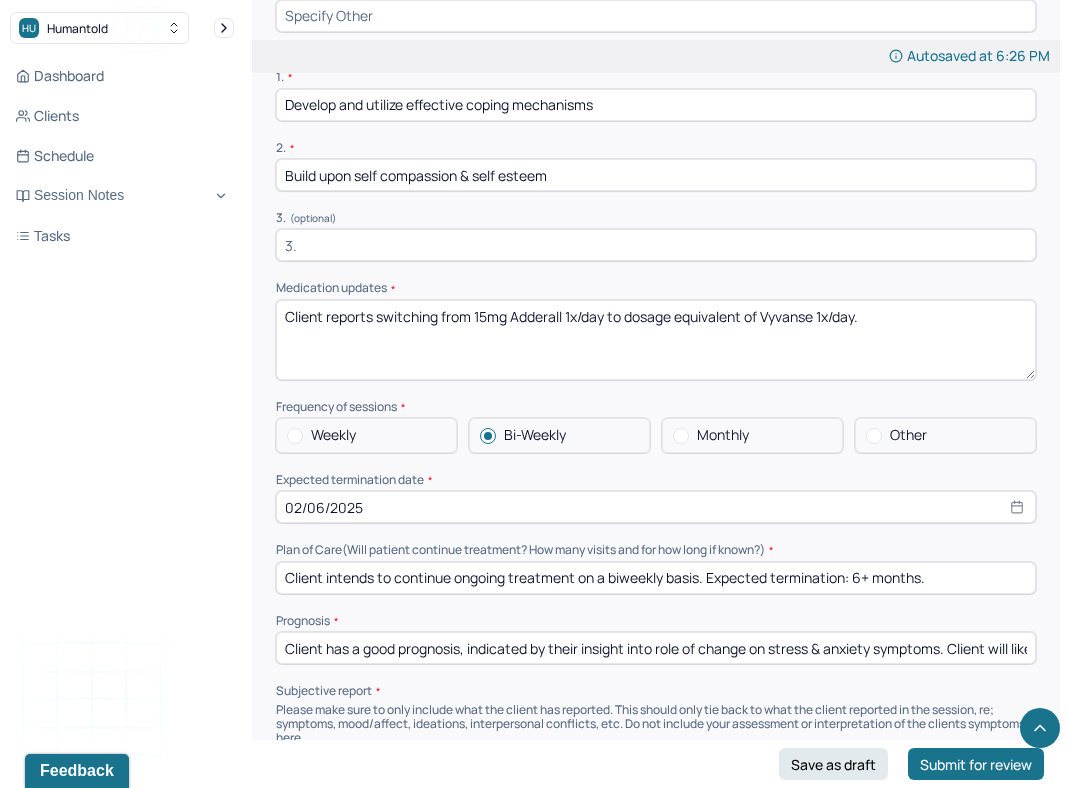 click on "Client reports switching from 15mg Adderall 1x/day to dosage equivalent of Vyvanse 1x/day." at bounding box center (656, 340) 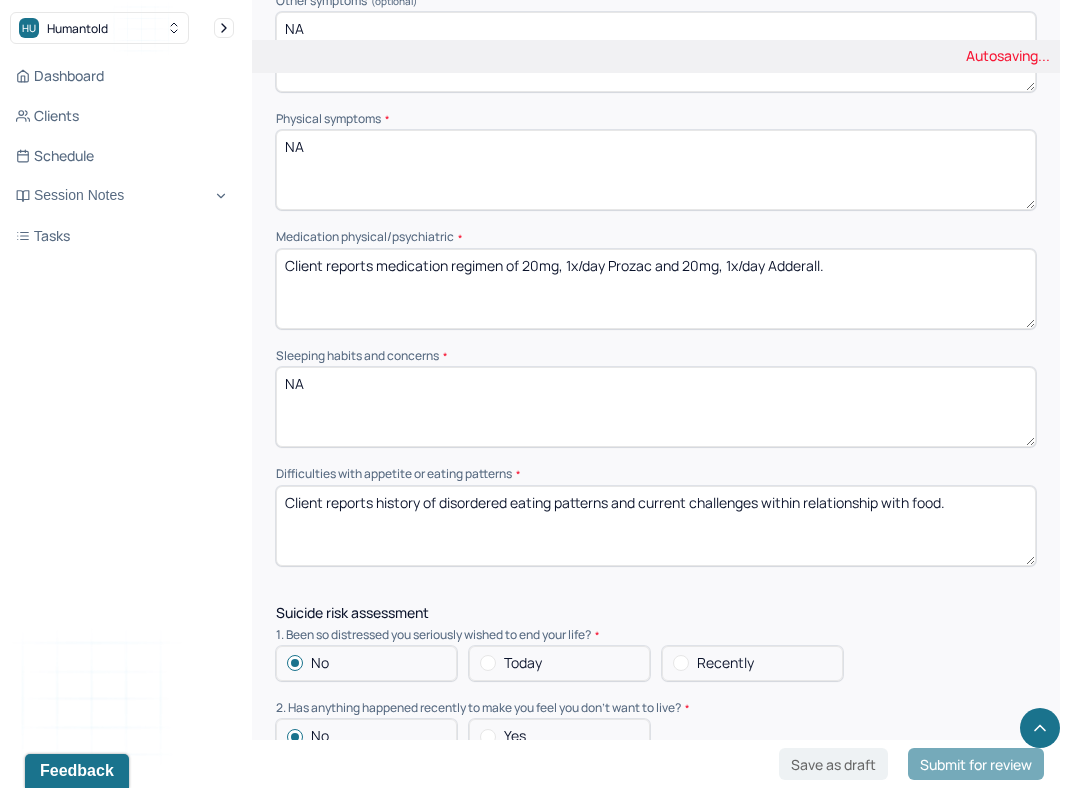 scroll, scrollTop: 1271, scrollLeft: 0, axis: vertical 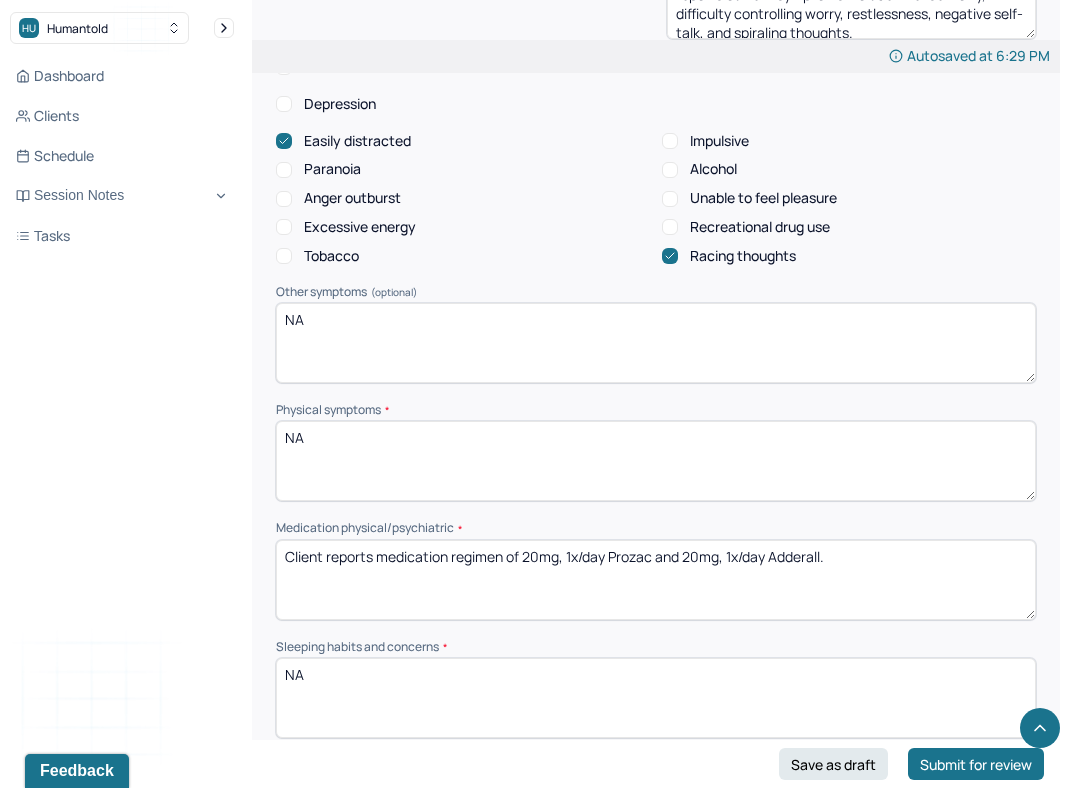 type on "NA" 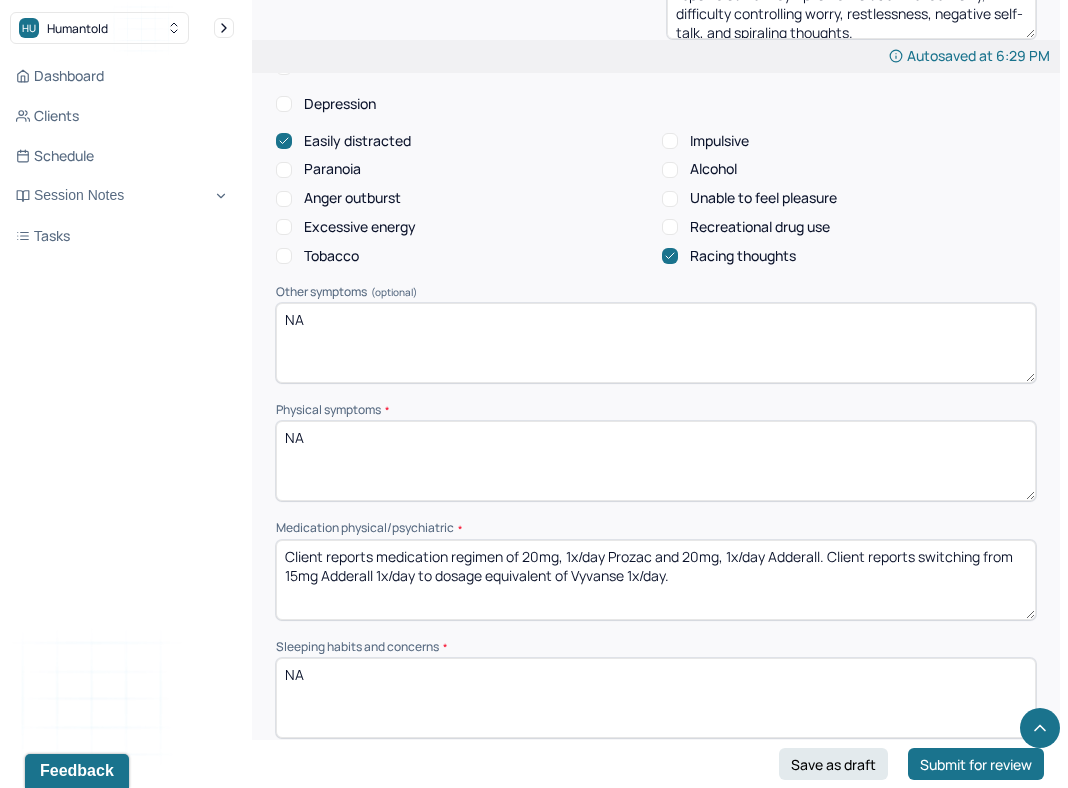 click on "Client reports medication regimen of 20mg, 1x/day Prozac and 20mg, 1x/day Adderall. Client reports switching from 15mg Adderall 1x/day to dosage equivalent of Vyvanse 1x/day." at bounding box center [656, 580] 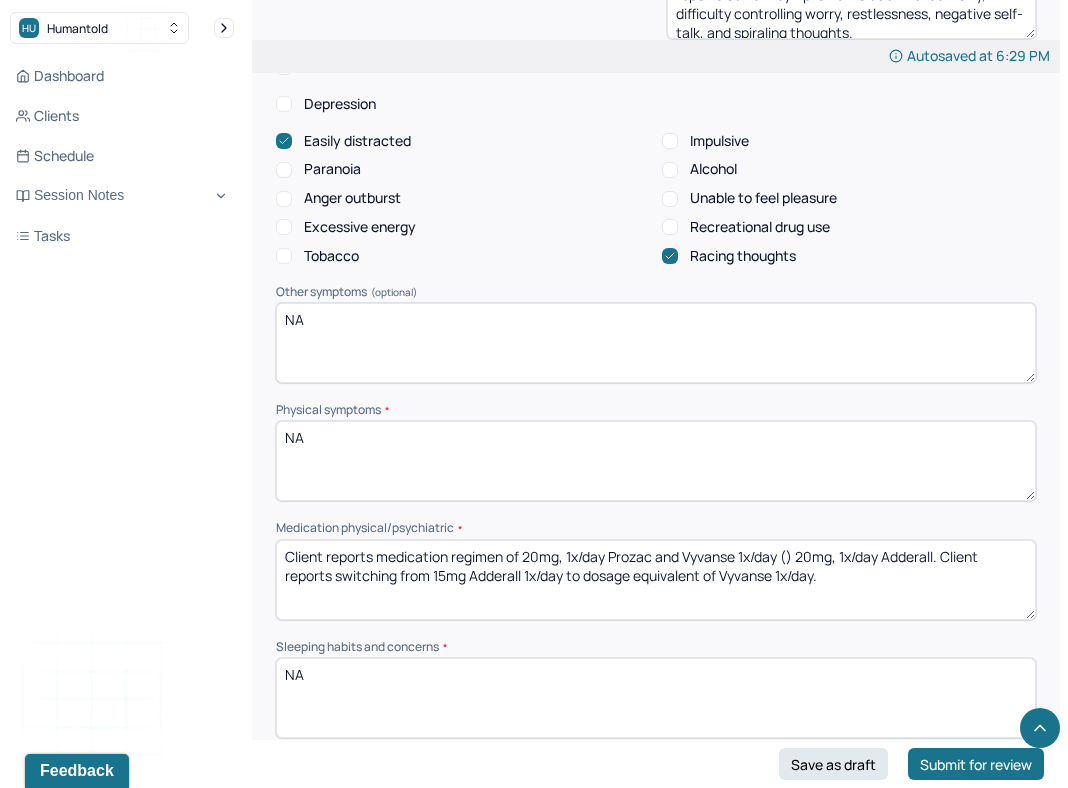 click on "Client reports medication regimen of 20mg, 1x/day Prozac and Vyvanse 1x/day () 20mg, 1x/day Adderall. Client reports switching from 15mg Adderall 1x/day to dosage equivalent of Vyvanse 1x/day." at bounding box center [656, 580] 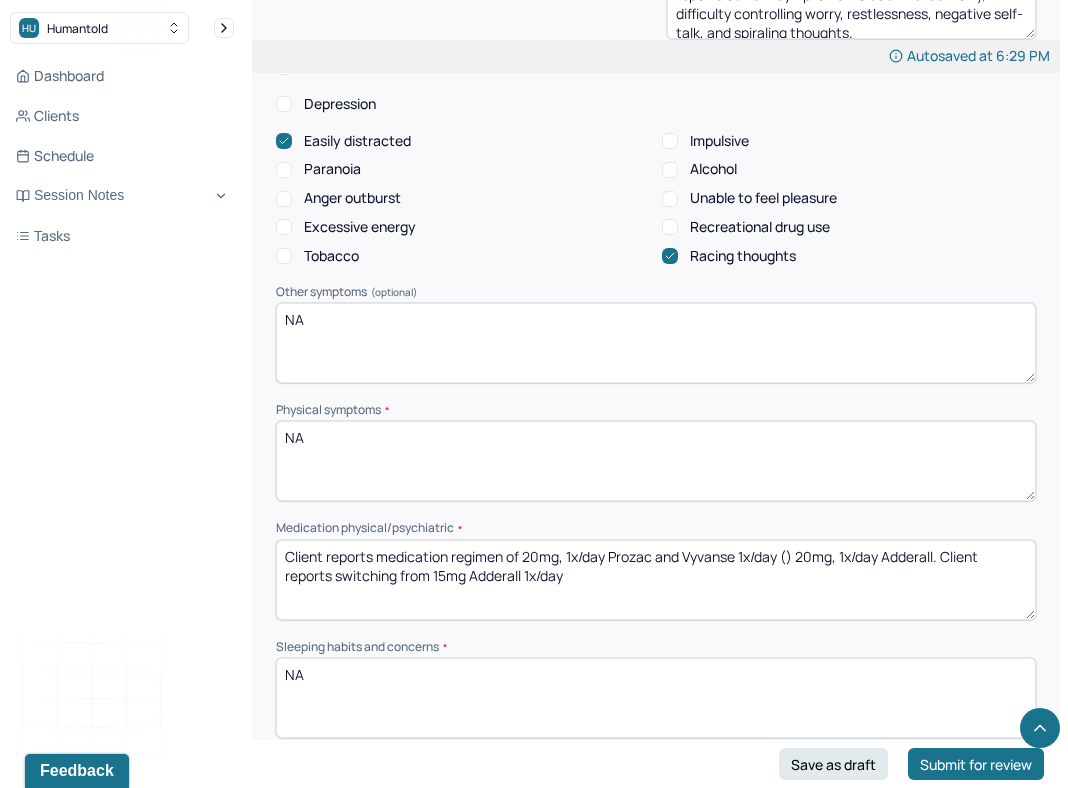drag, startPoint x: 616, startPoint y: 569, endPoint x: 290, endPoint y: 567, distance: 326.00613 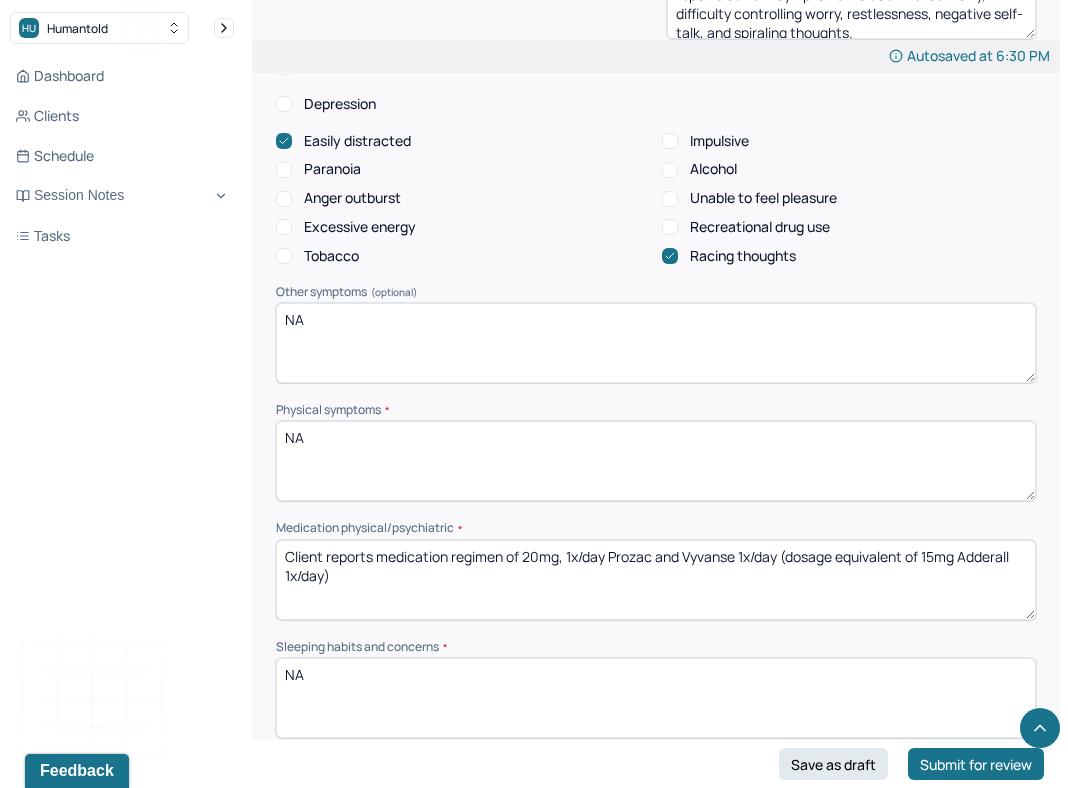 click on "Client reports medication regimen of 20mg, 1x/day Prozac and Vyvanse 1x/day (dosage equivalent of 15mg Adderall 1x/day)" at bounding box center (656, 580) 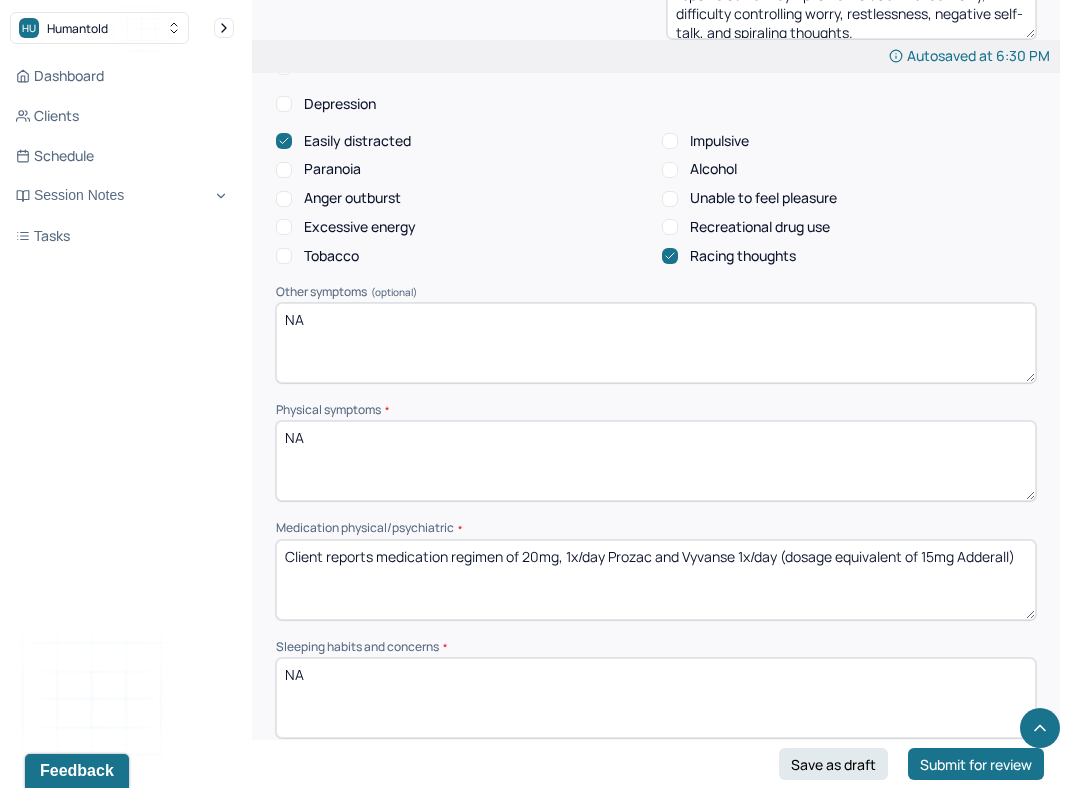 click on "Medication physical/psychiatric *" at bounding box center (656, 528) 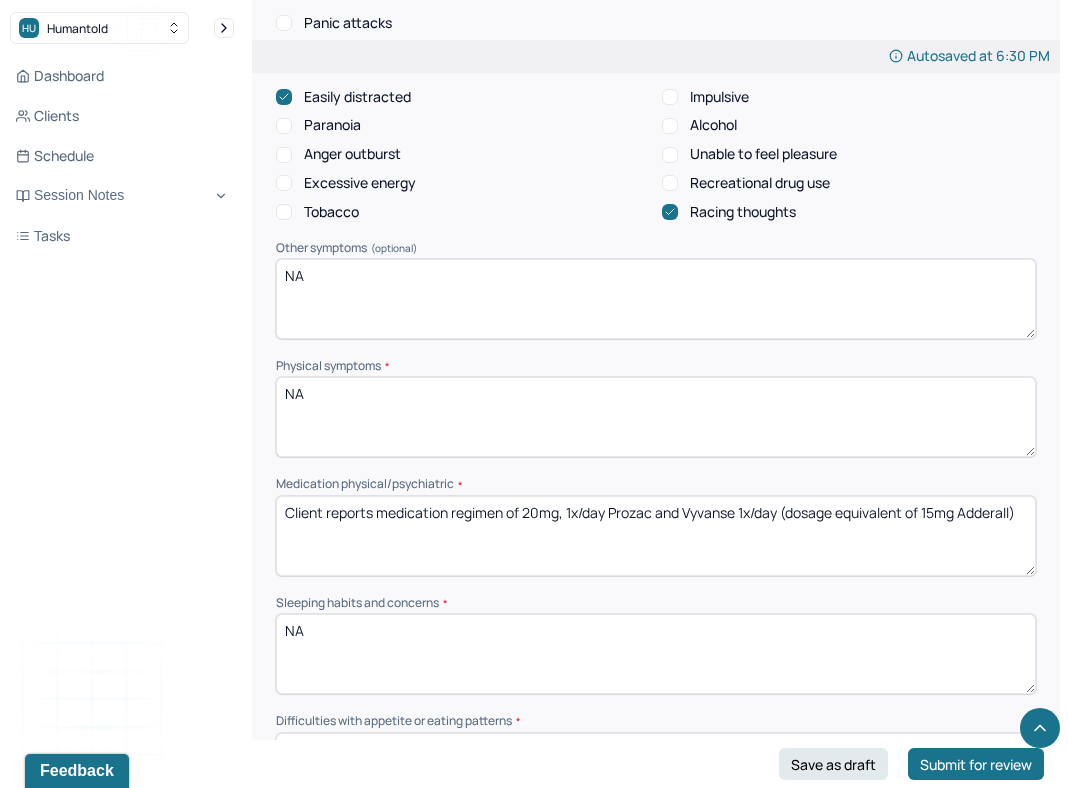drag, startPoint x: 605, startPoint y: 509, endPoint x: 561, endPoint y: 510, distance: 44.011364 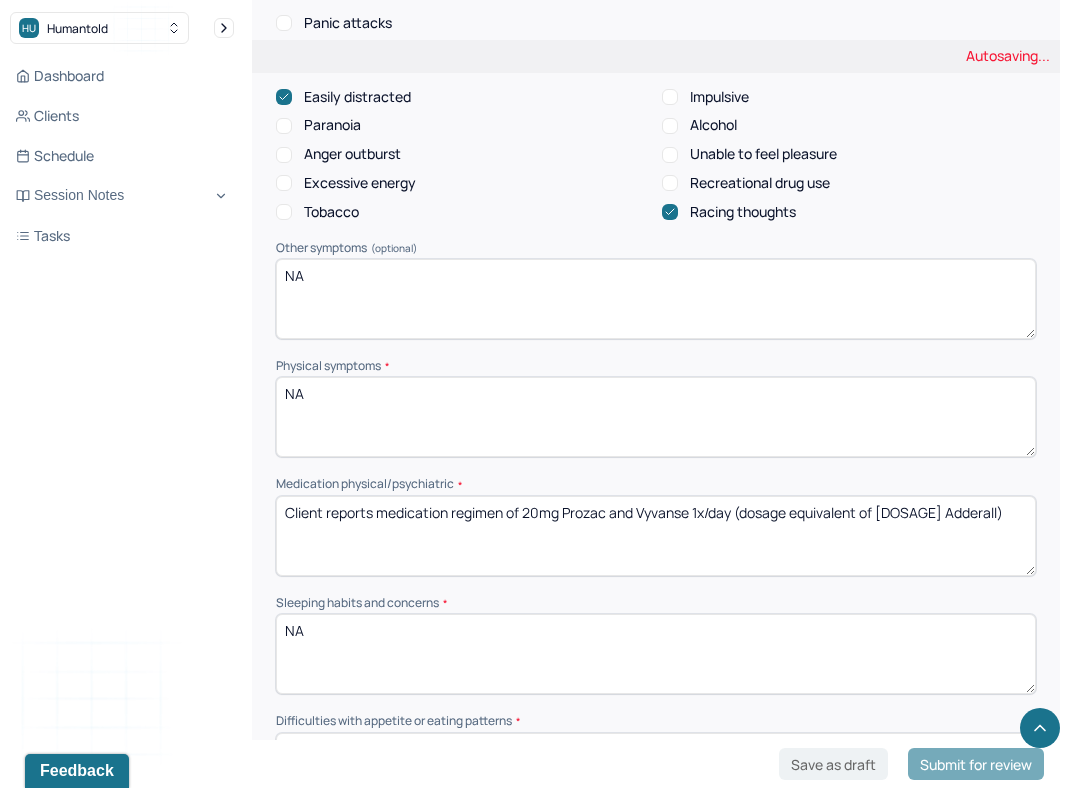 click on "Client reports medication regimen of 20mg, 1x/day Prozac and Vyvanse 1x/day (dosage equivalent of 15mg Adderall)" at bounding box center (656, 536) 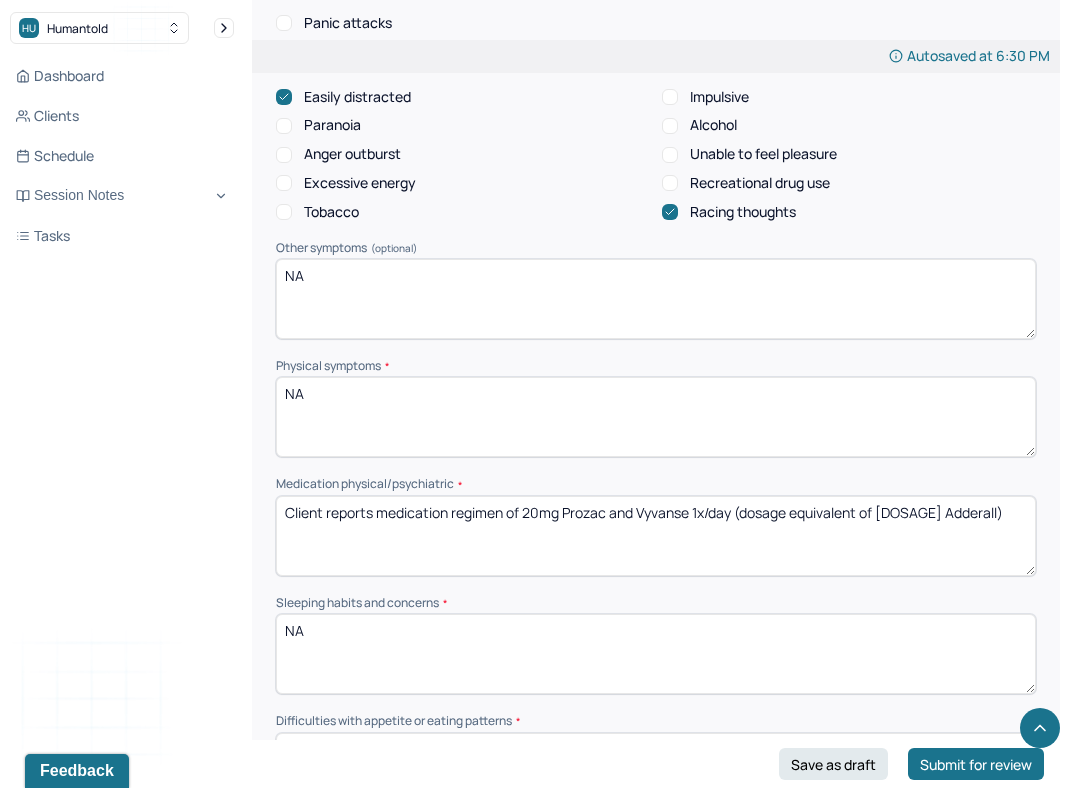click on "Client reports medication regimen of 20mg Prozac and Vyvanse 1x/day (dosage equivalent of [DOSAGE] Adderall)" at bounding box center [656, 536] 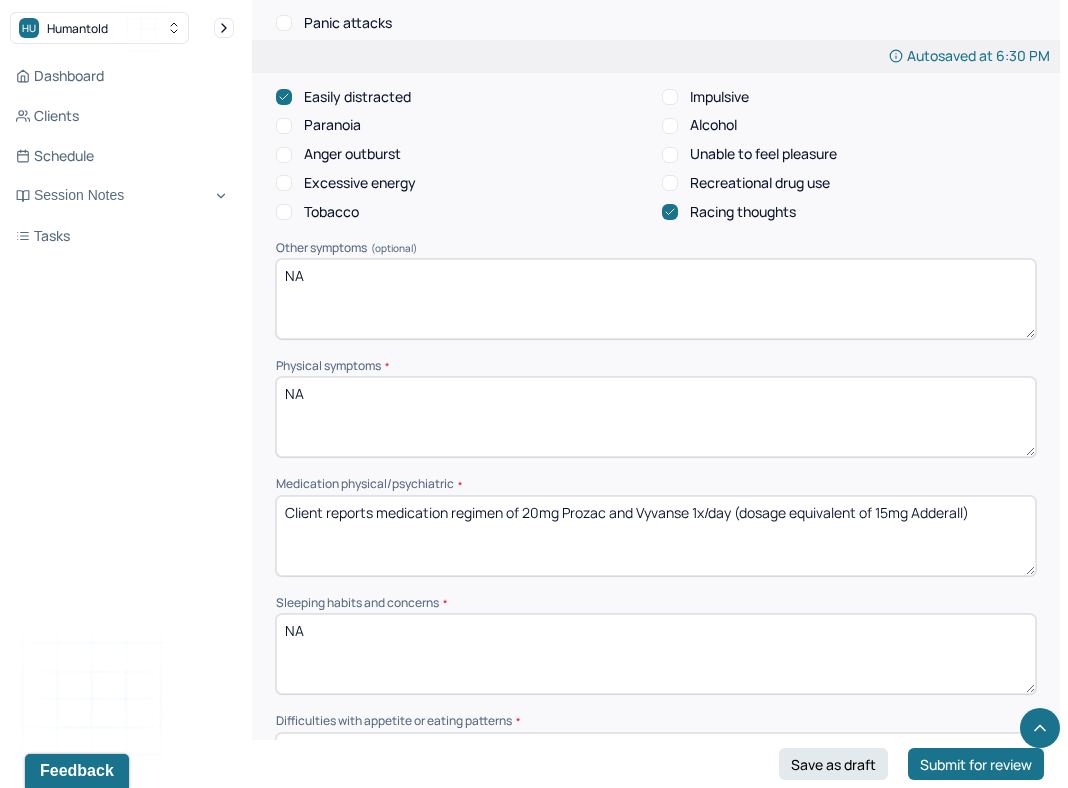 paste on "1x/day" 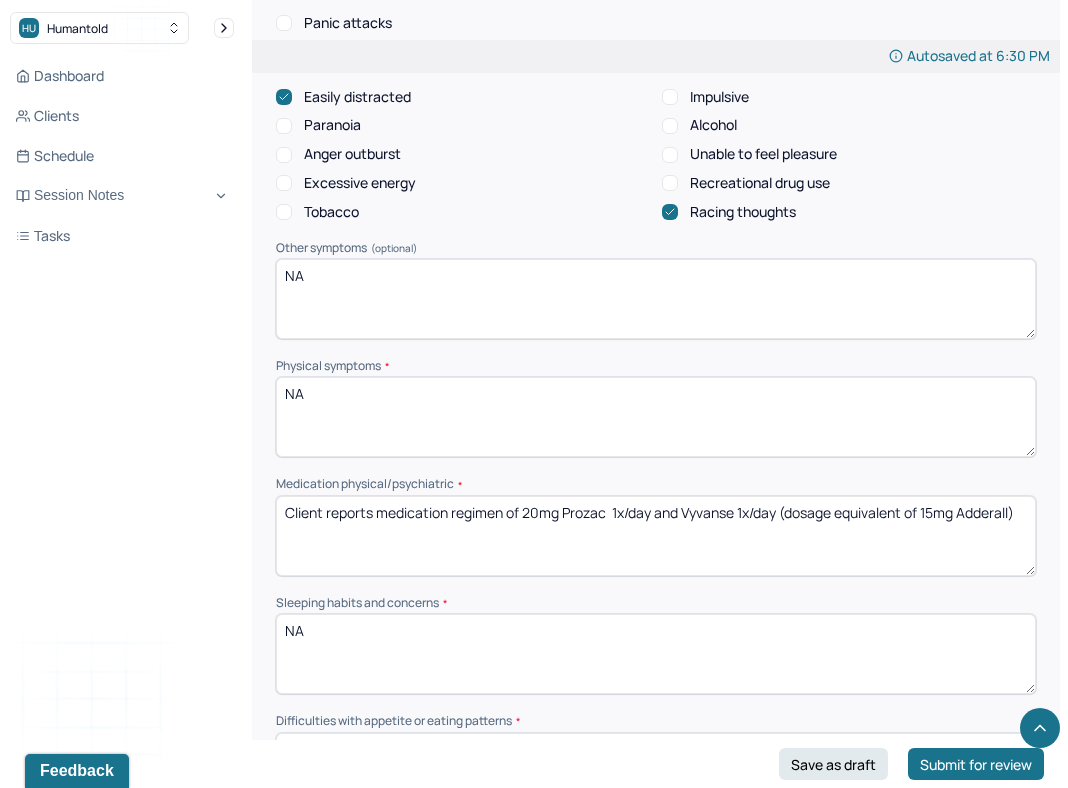 click on "Client reports medication regimen of 20mg Prozac and Vyvanse 1x/day (dosage equivalent of [DOSAGE] Adderall)" at bounding box center [656, 536] 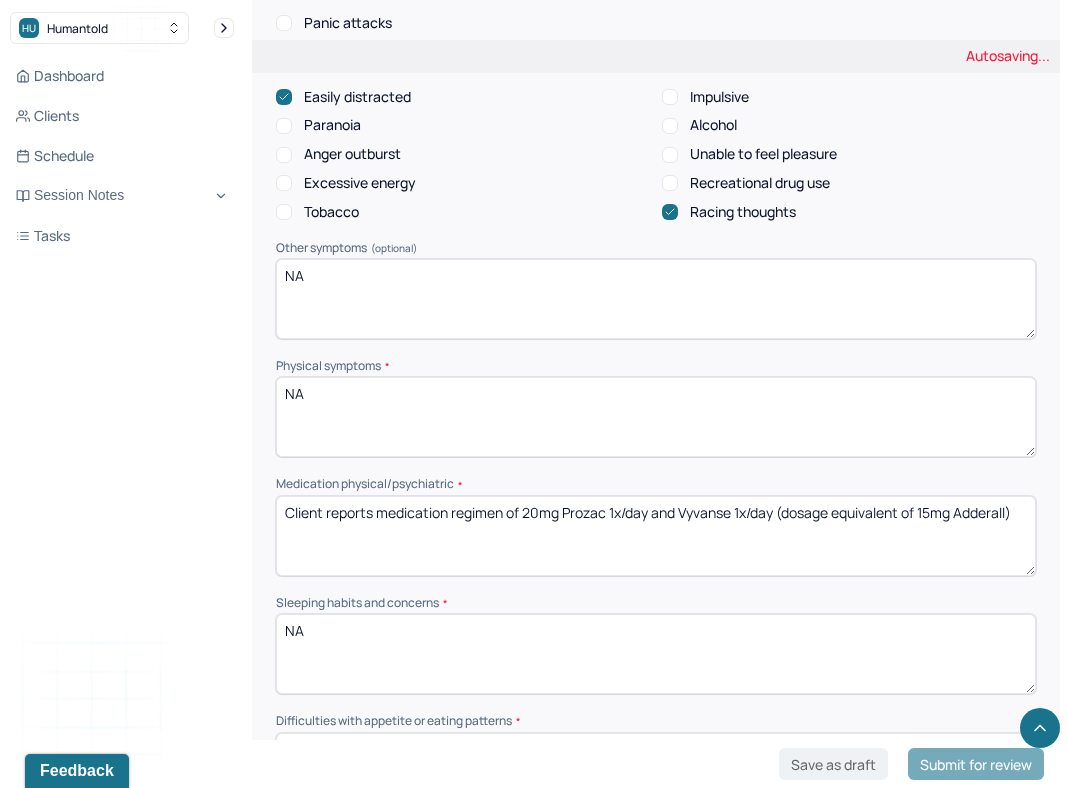 click on "Client reports medication regimen of 20mg Prozac  1x/day and Vyvanse 1x/day (dosage equivalent of 15mg Adderall)" at bounding box center (656, 536) 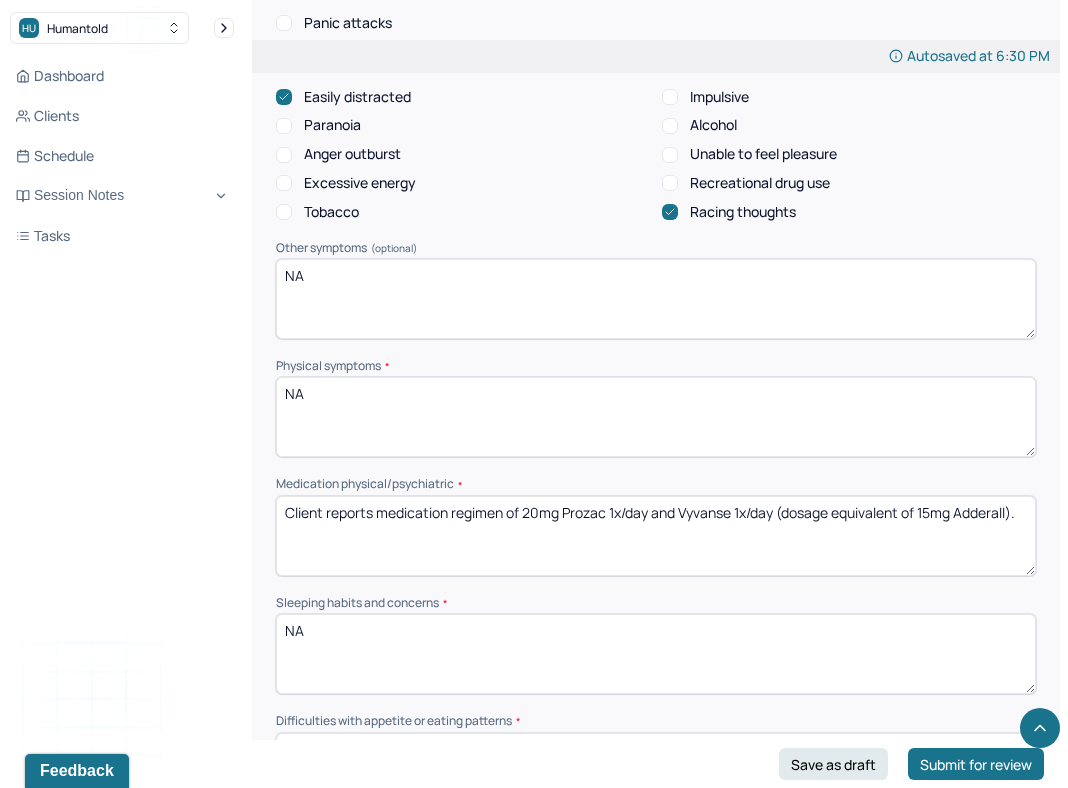 type on "Client reports medication regimen of 20mg Prozac 1x/day and Vyvanse 1x/day (dosage equivalent of 15mg Adderall)." 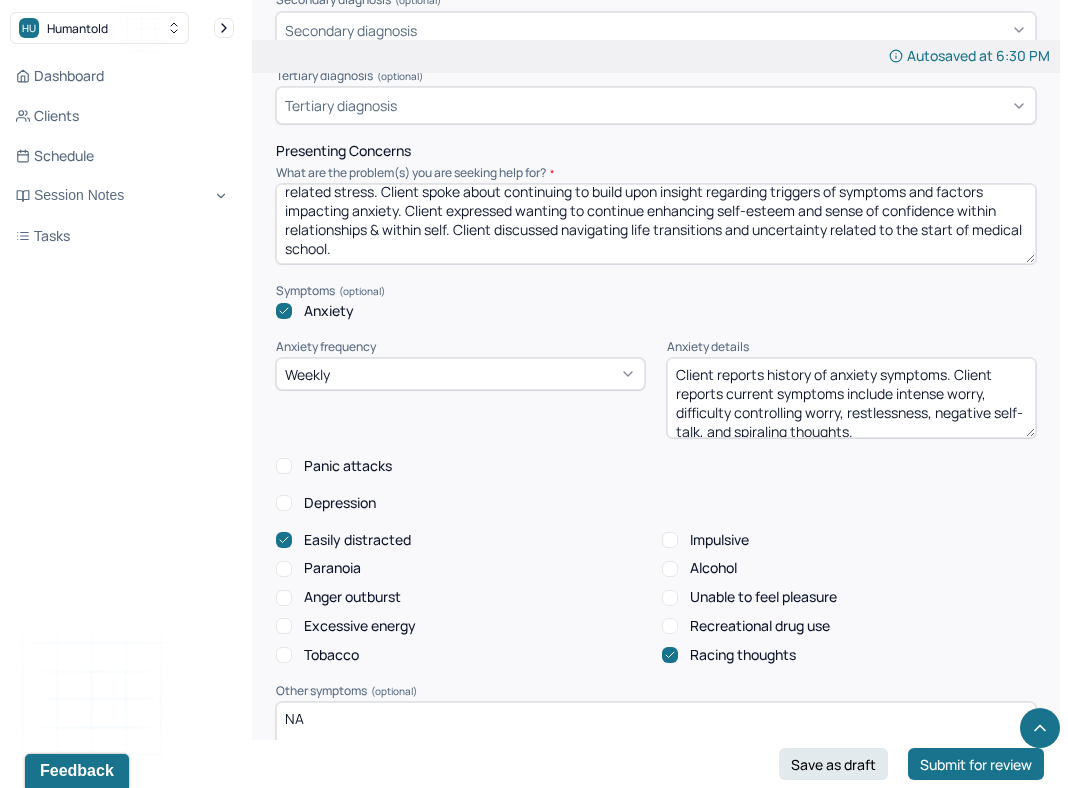 scroll, scrollTop: 867, scrollLeft: 0, axis: vertical 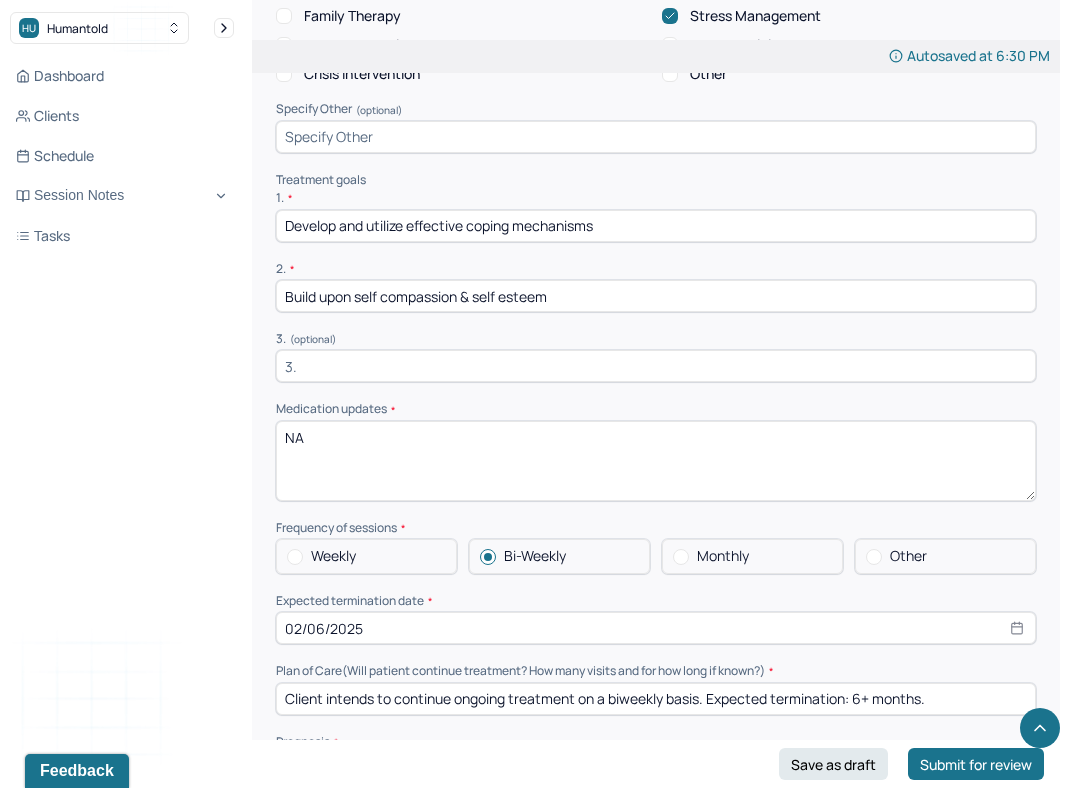 click at bounding box center [656, 366] 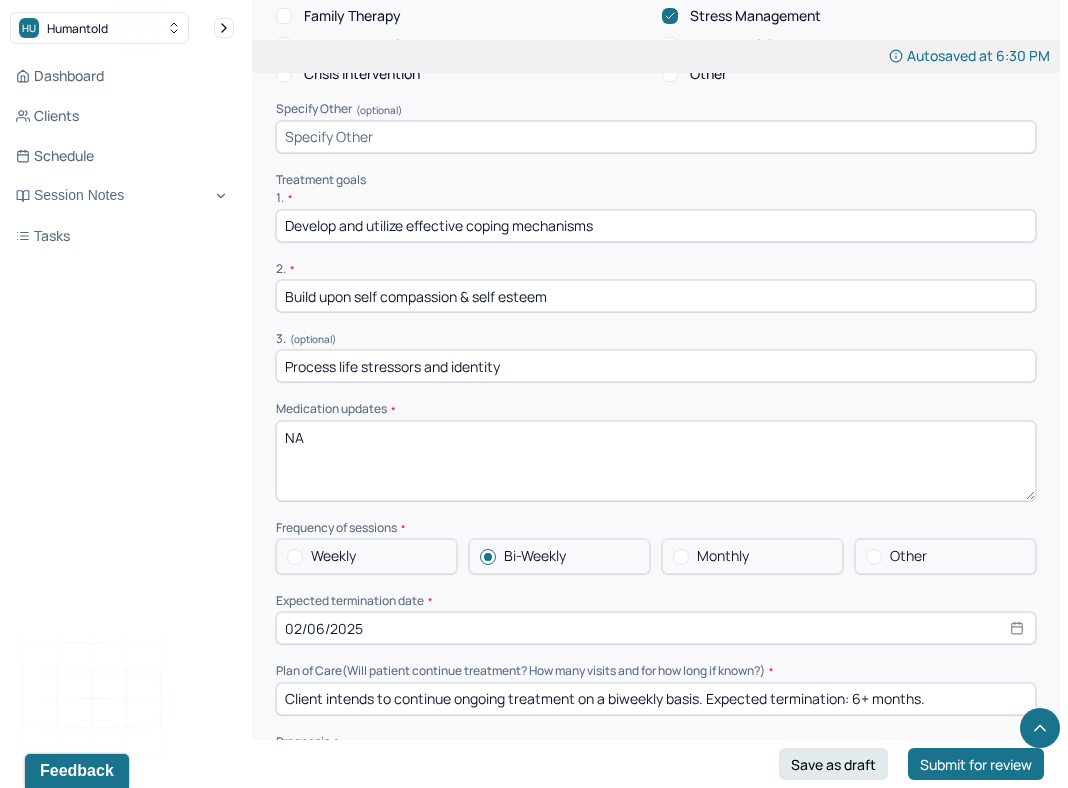 click on "Process life stressors and identity" at bounding box center [656, 366] 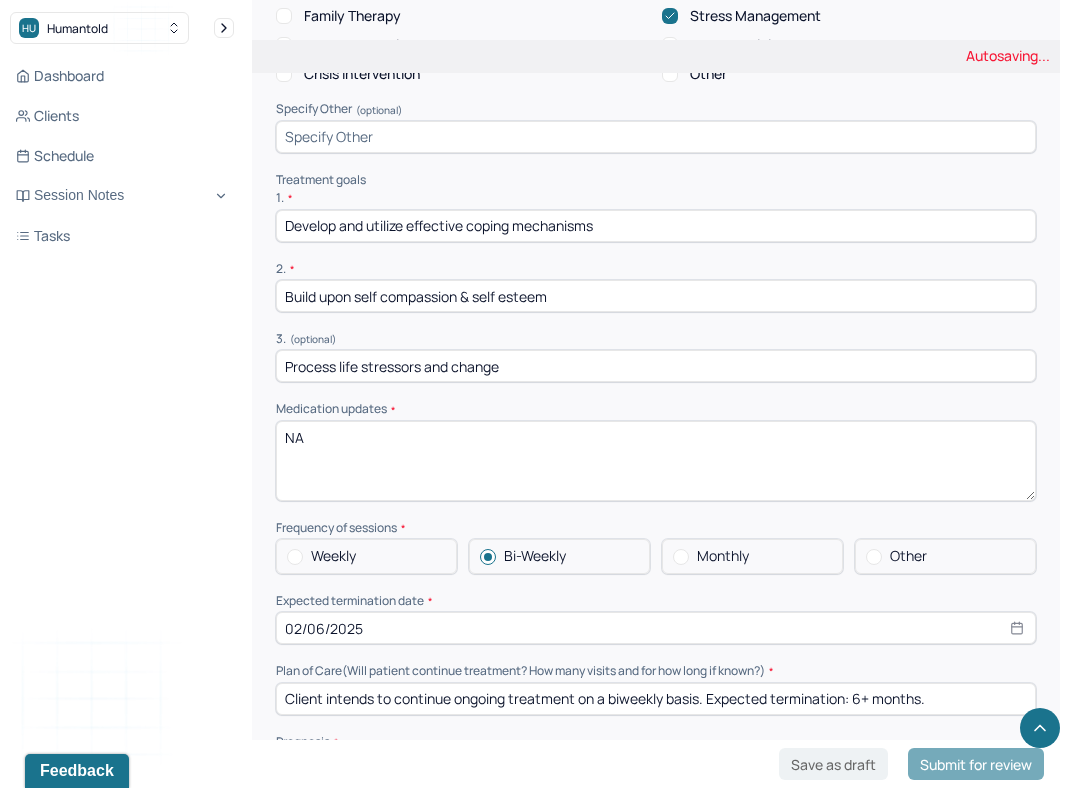 type on "Process life stressors and change" 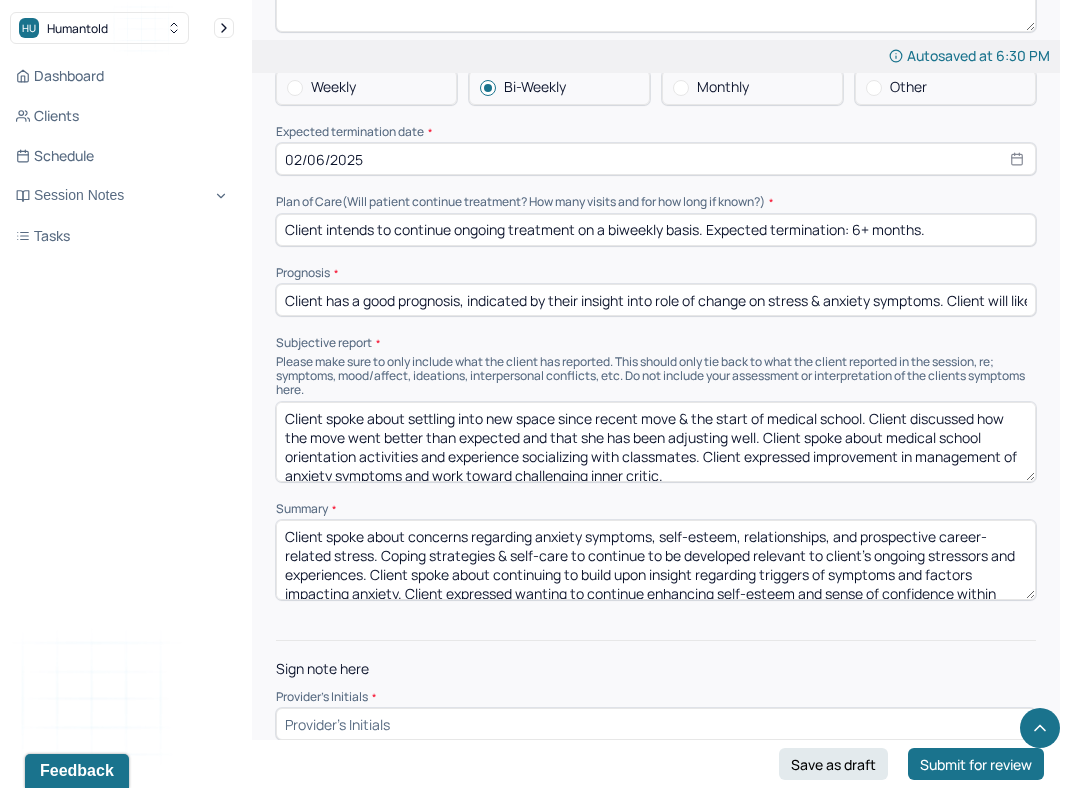 scroll, scrollTop: 4612, scrollLeft: 0, axis: vertical 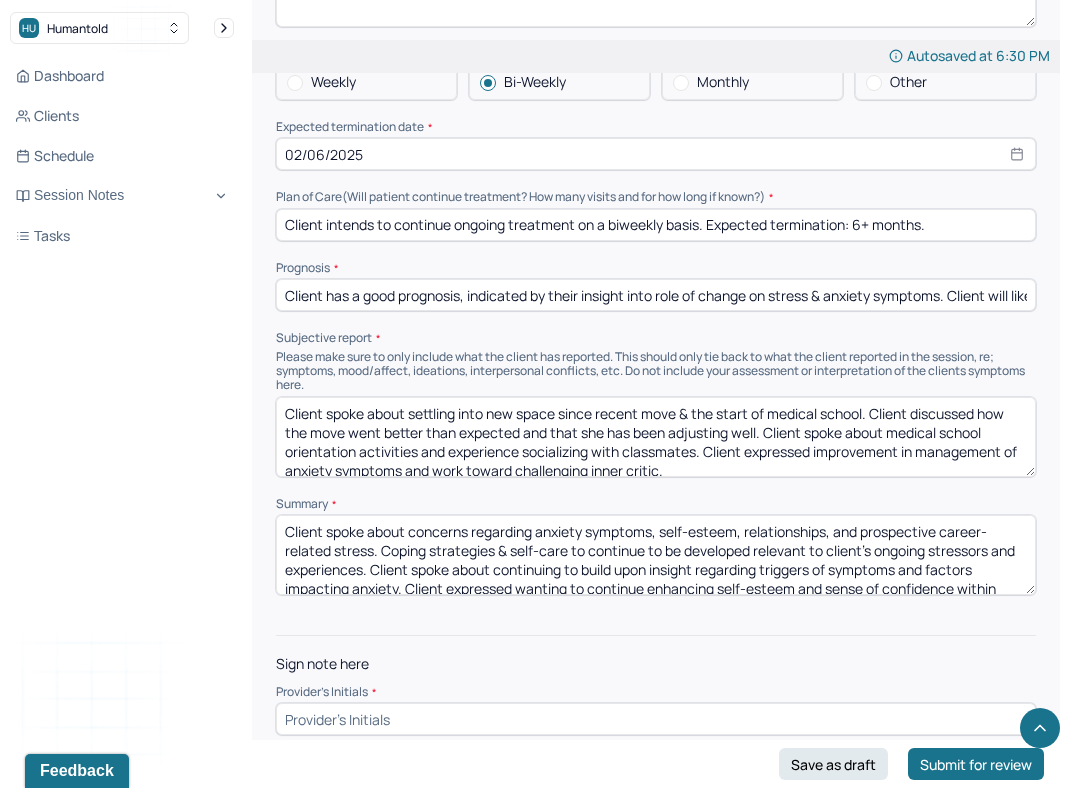 click at bounding box center (656, 719) 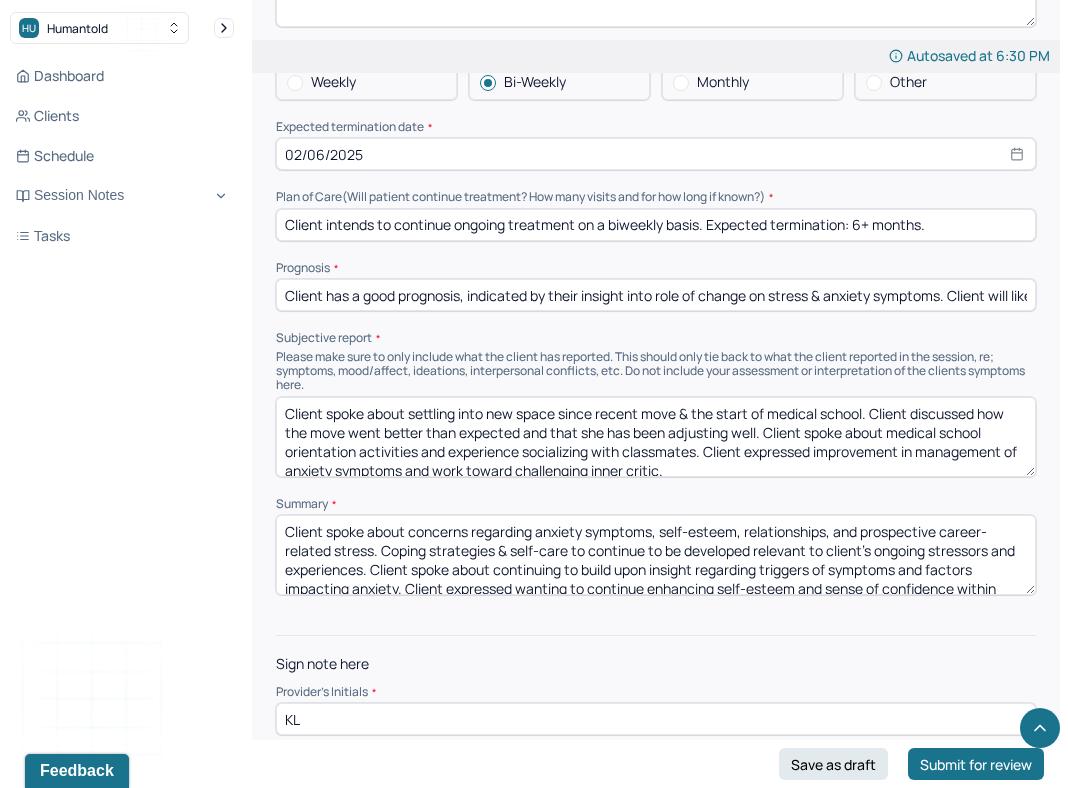 type on "KL" 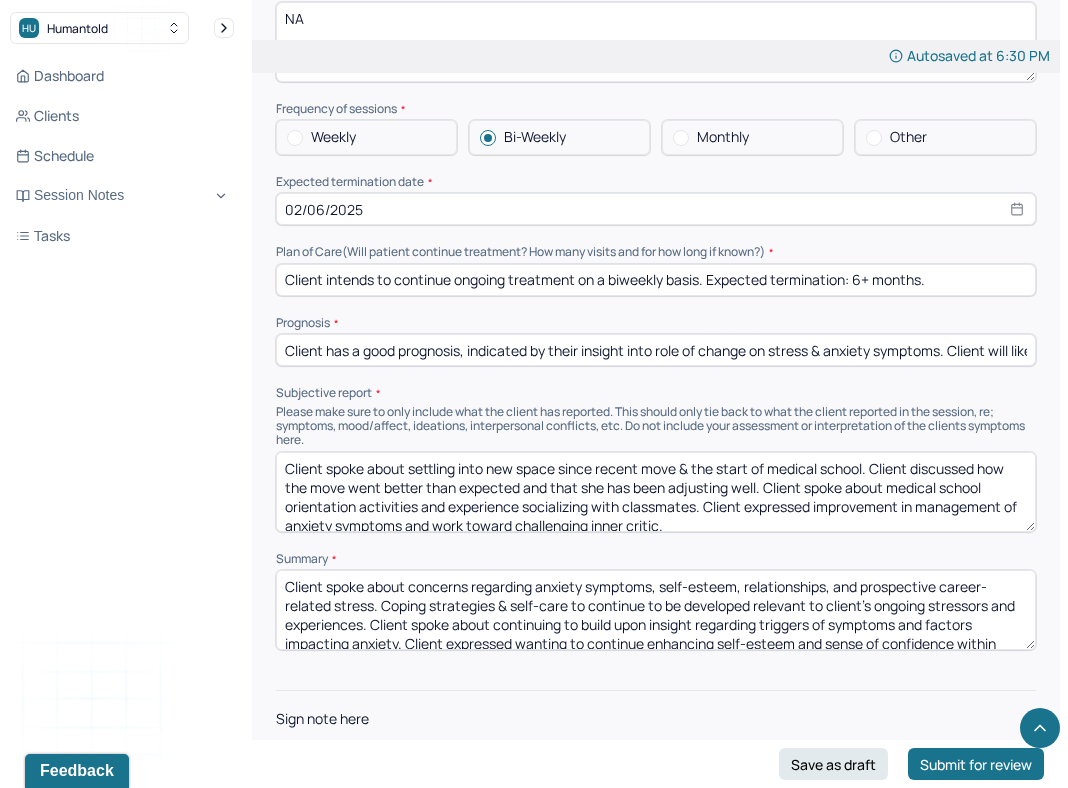 scroll, scrollTop: 4612, scrollLeft: 0, axis: vertical 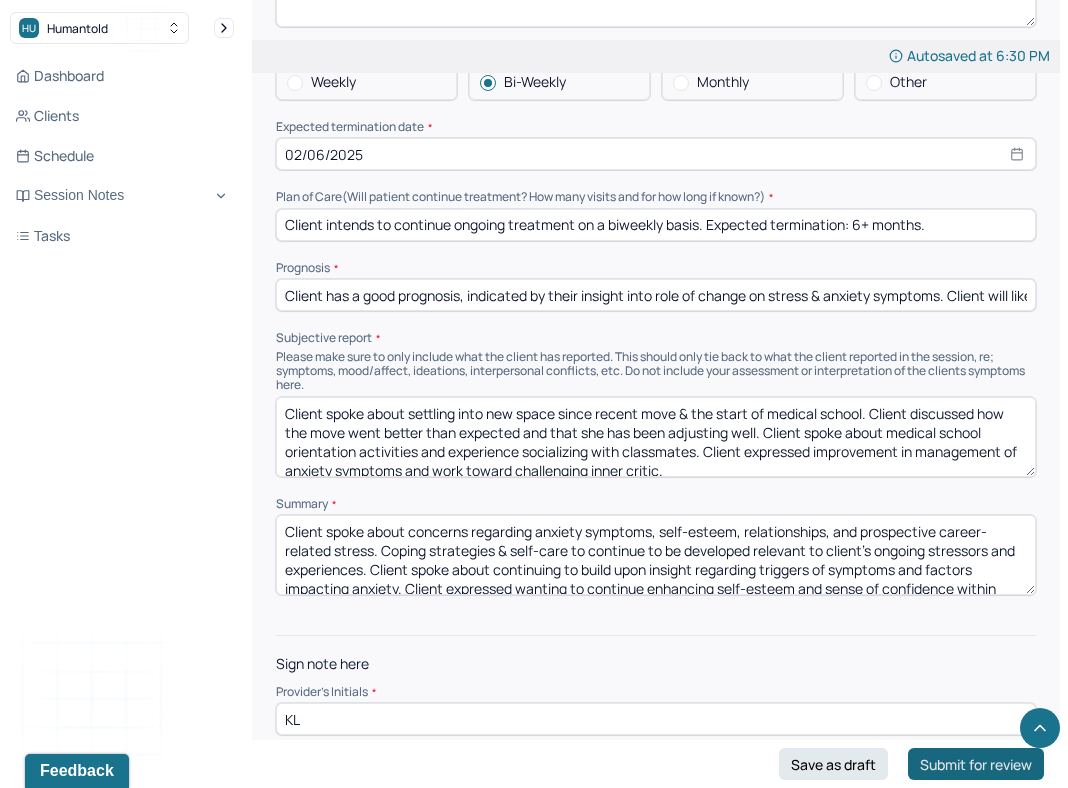 click on "Submit for review" at bounding box center (976, 764) 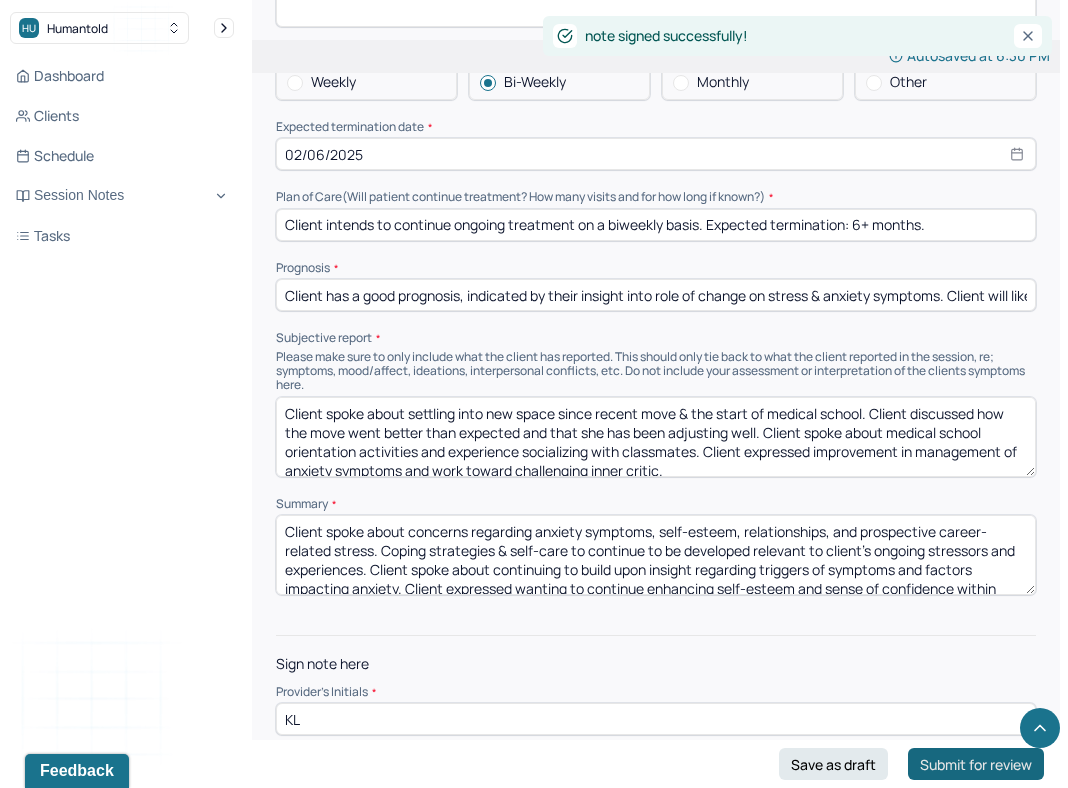 scroll, scrollTop: 0, scrollLeft: 0, axis: both 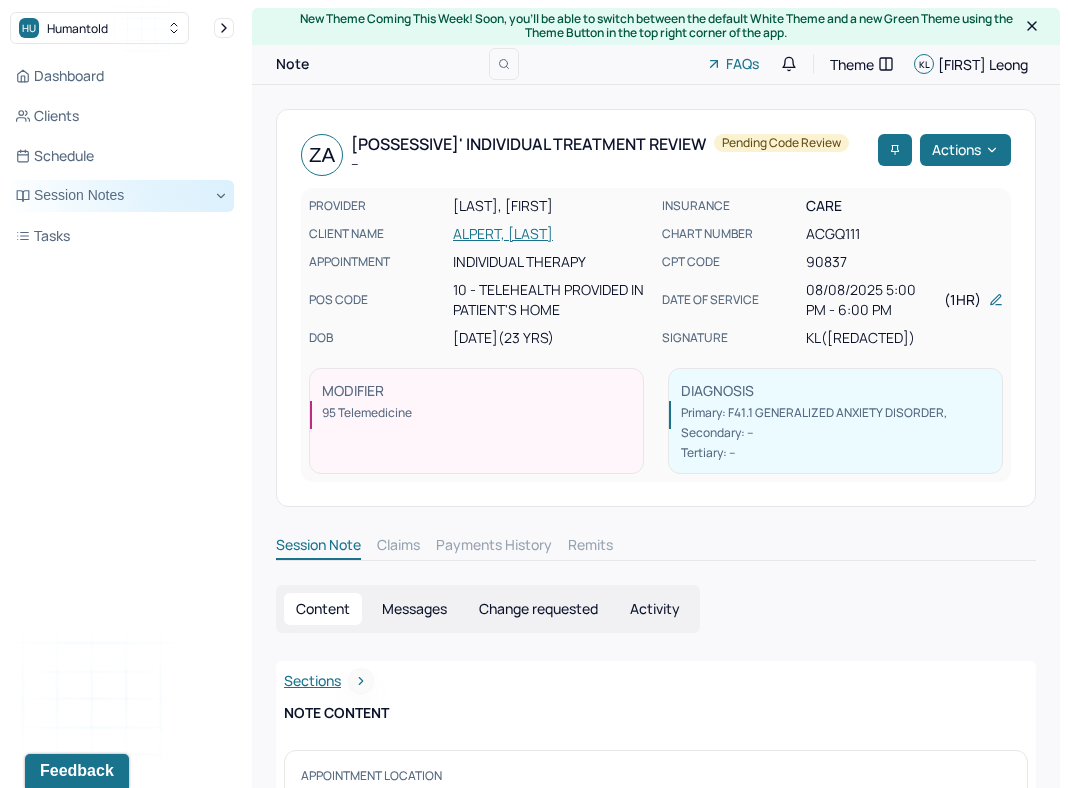 click on "Session Notes" at bounding box center [122, 196] 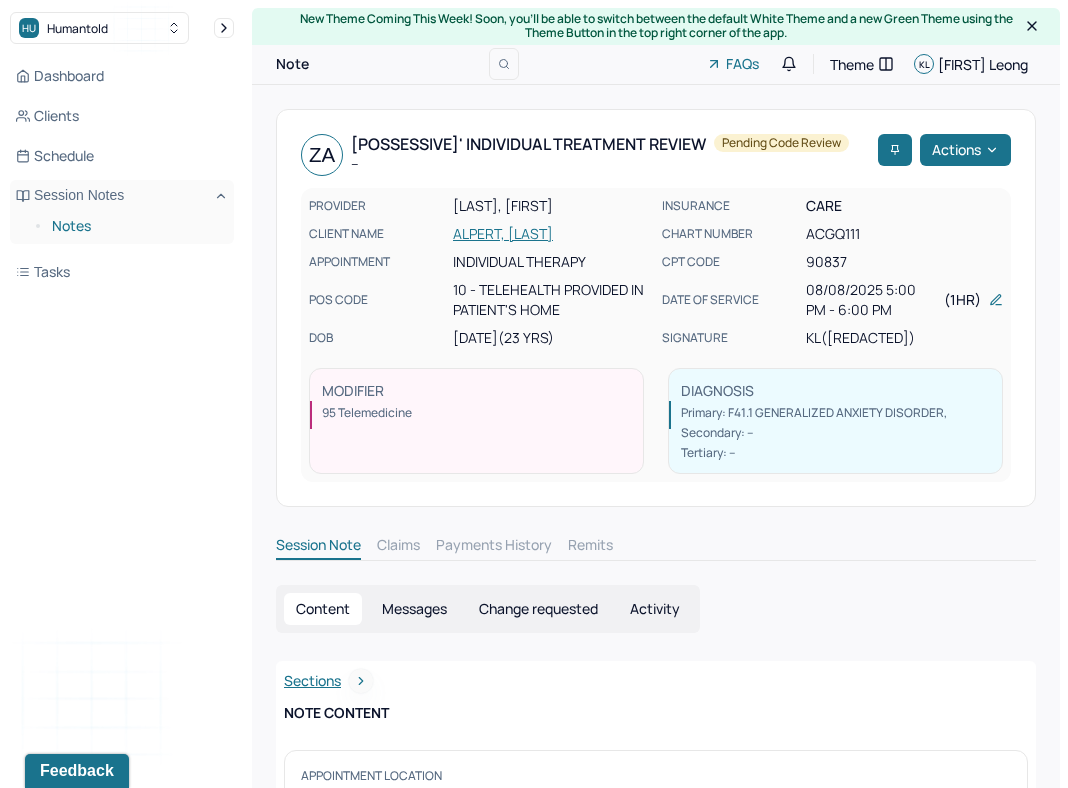 click on "Notes" at bounding box center [135, 226] 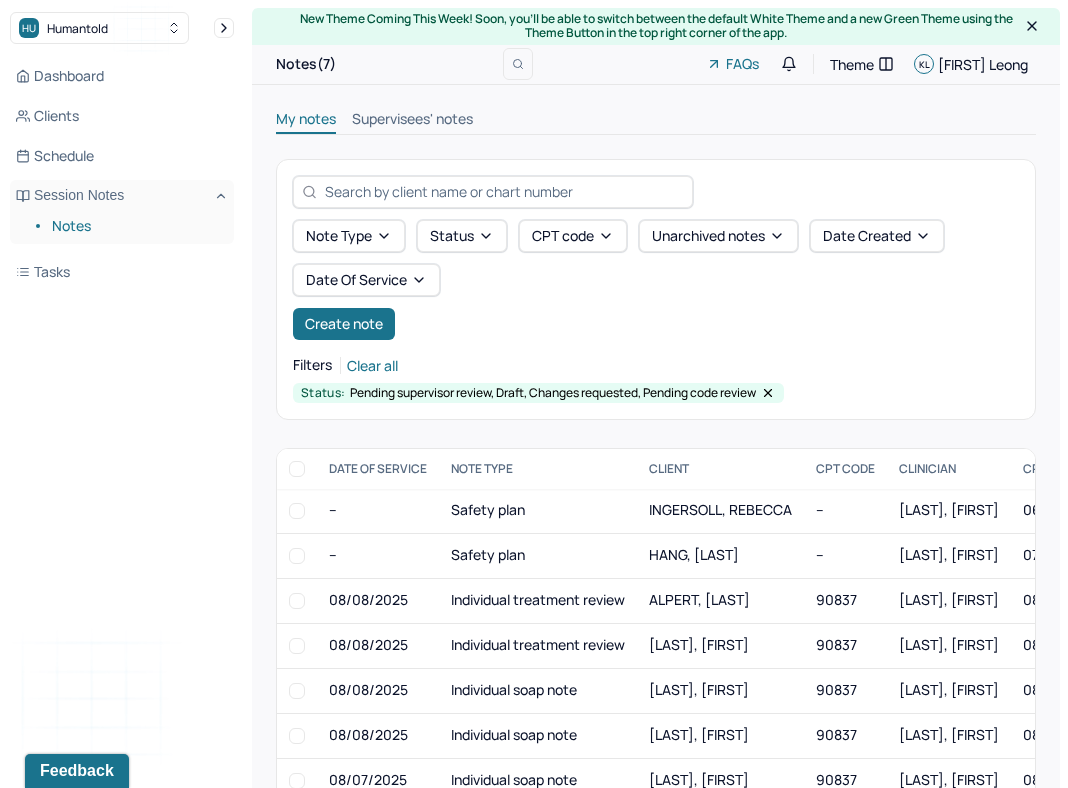 scroll, scrollTop: 47, scrollLeft: 0, axis: vertical 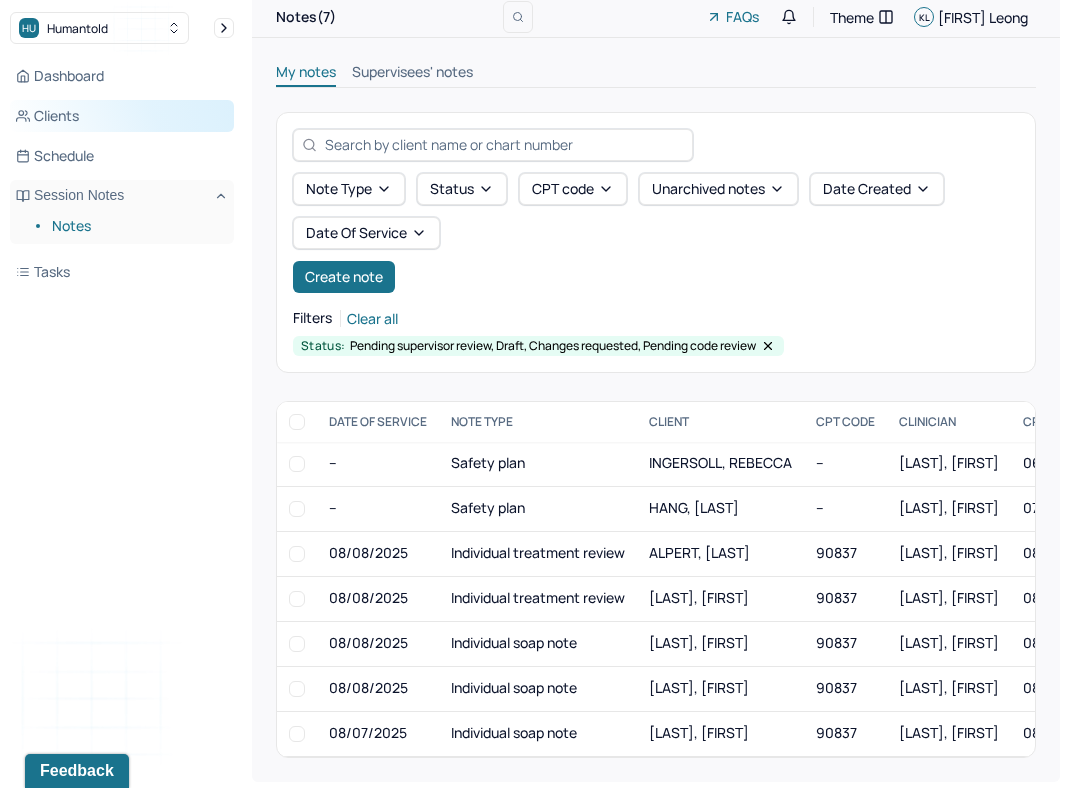 click on "Clients" at bounding box center (122, 116) 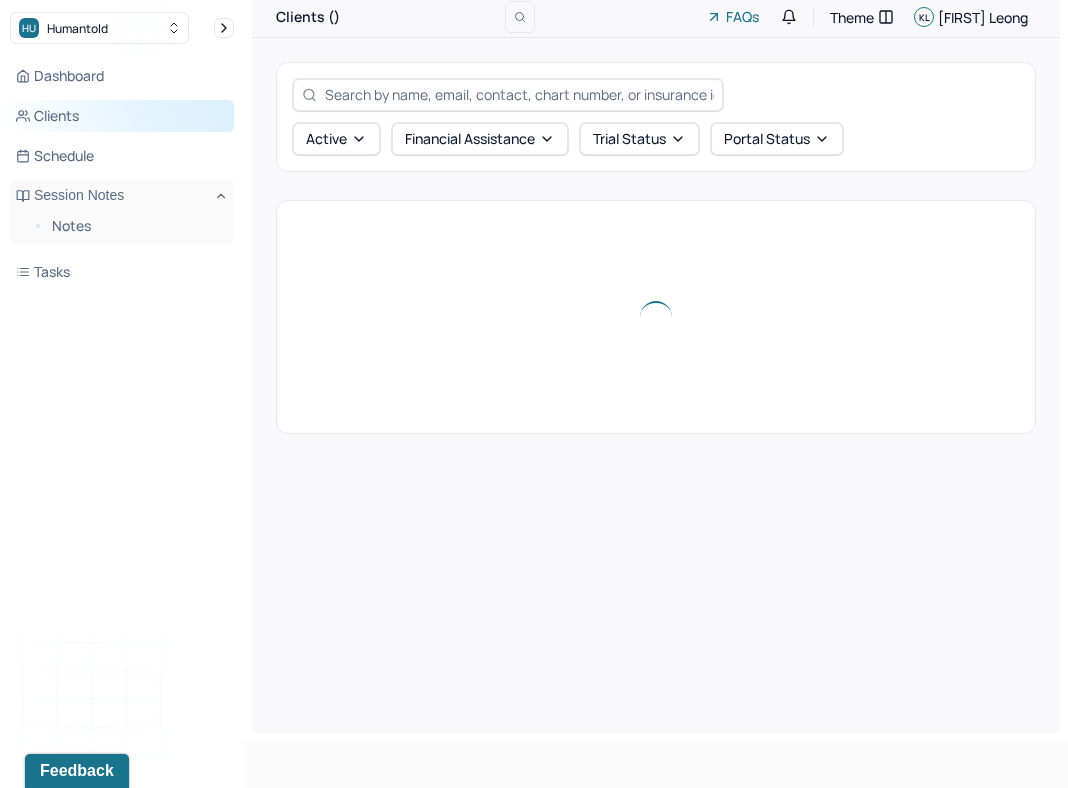 scroll, scrollTop: 0, scrollLeft: 0, axis: both 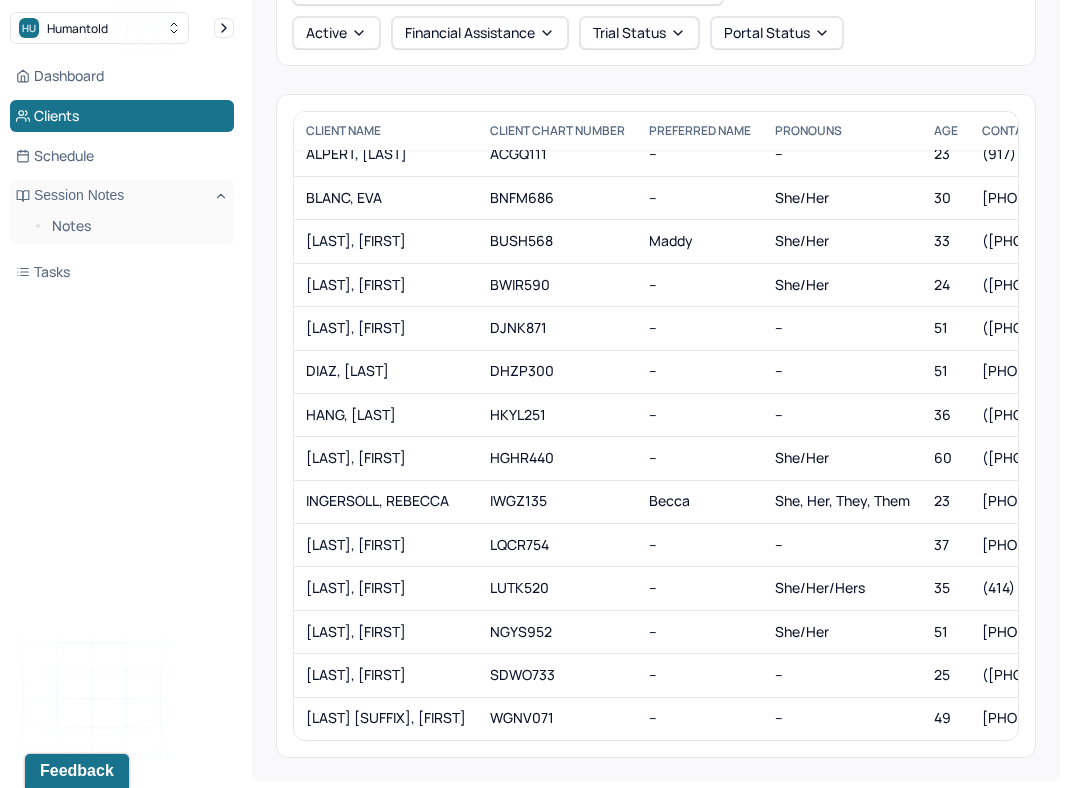 click on "Dashboard Clients Schedule Session Notes Notes Tasks" at bounding box center [122, 174] 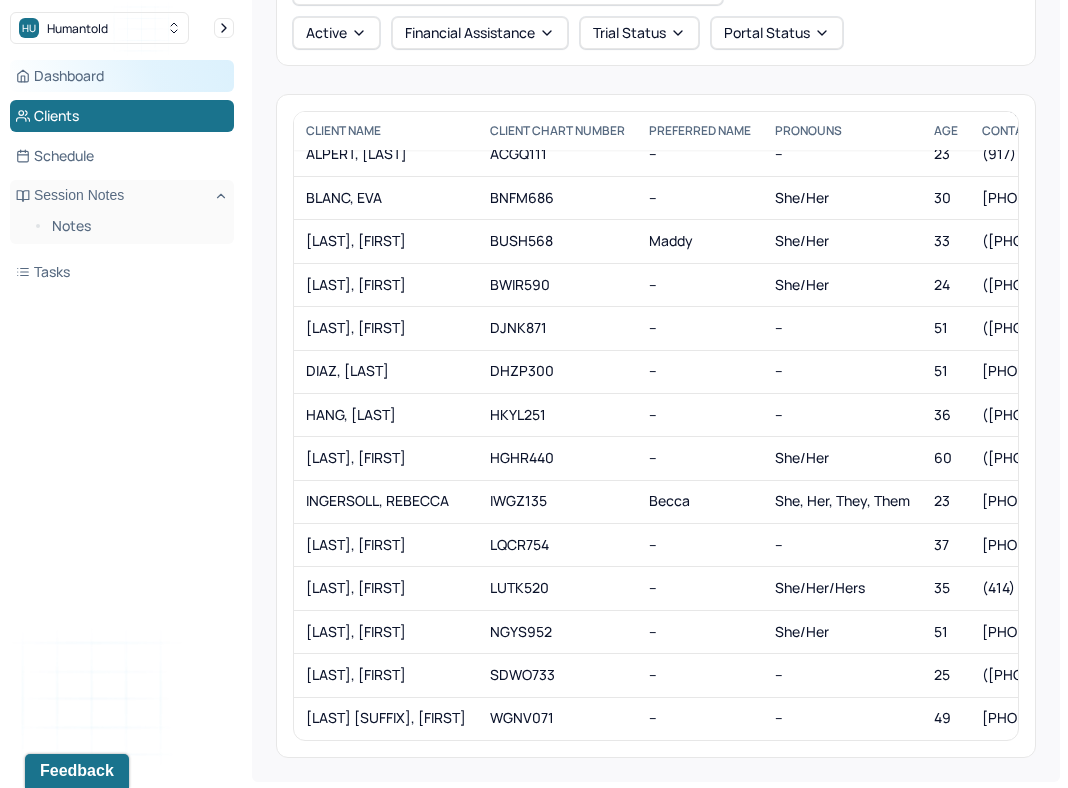 click on "Dashboard" at bounding box center [122, 76] 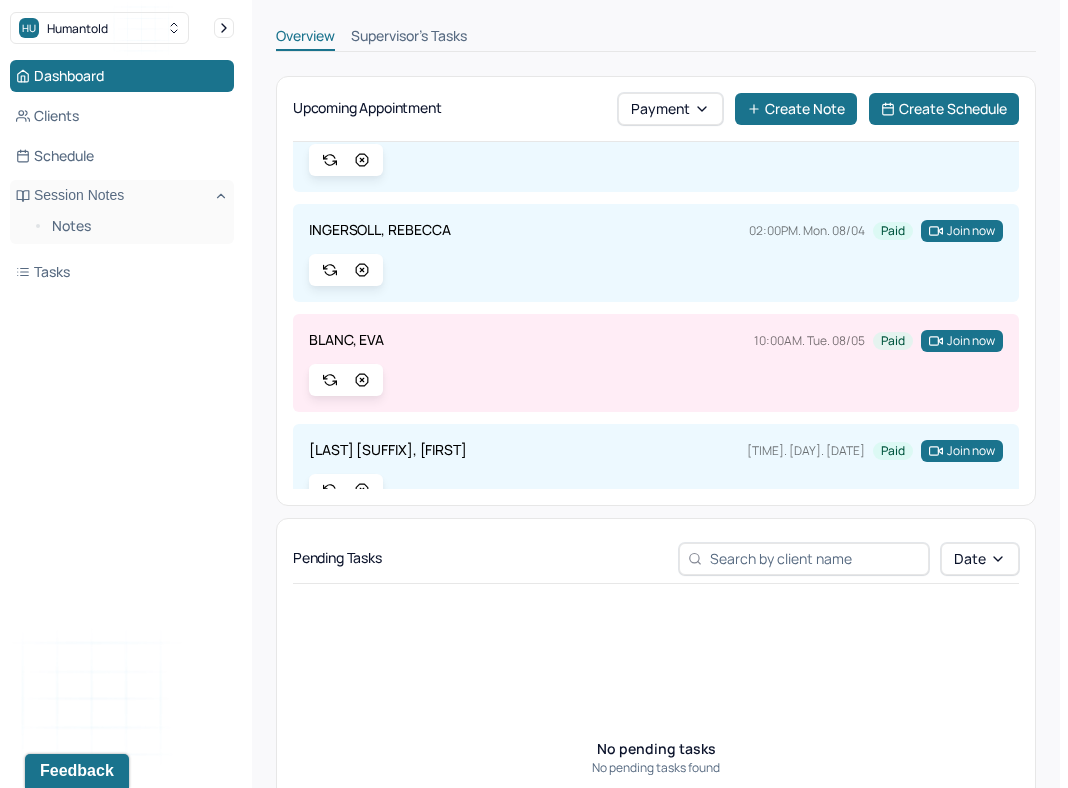 scroll, scrollTop: 0, scrollLeft: 0, axis: both 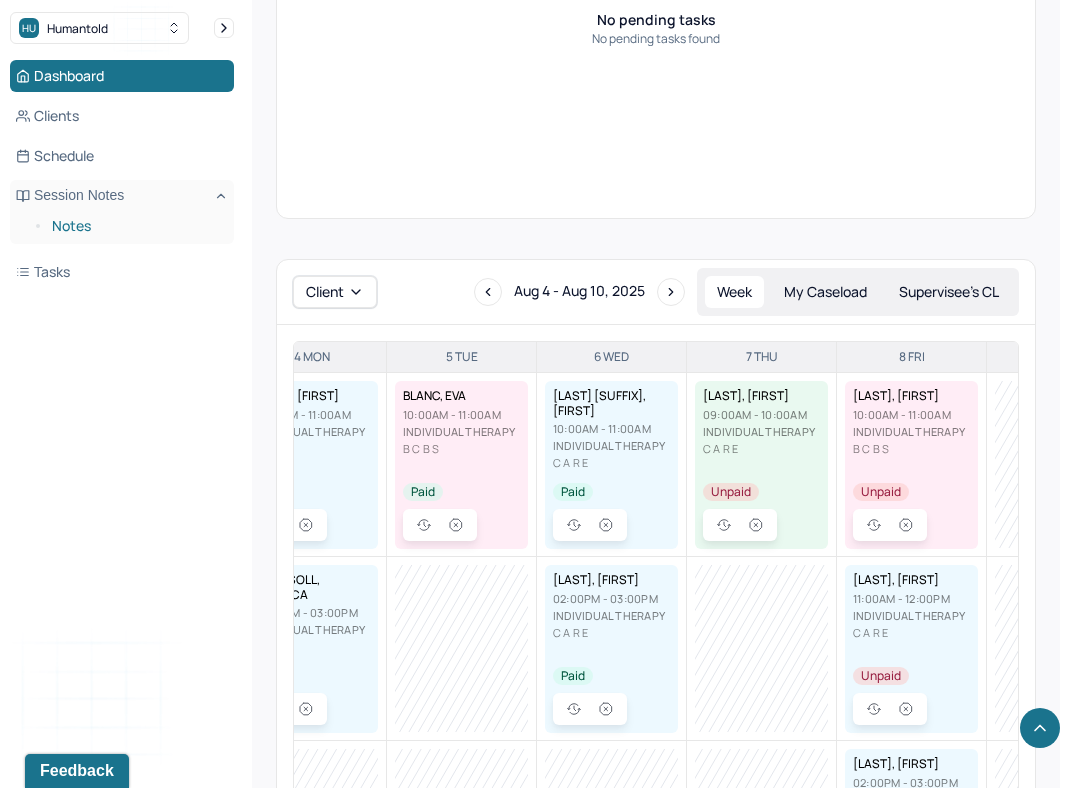 click on "Notes" at bounding box center [135, 226] 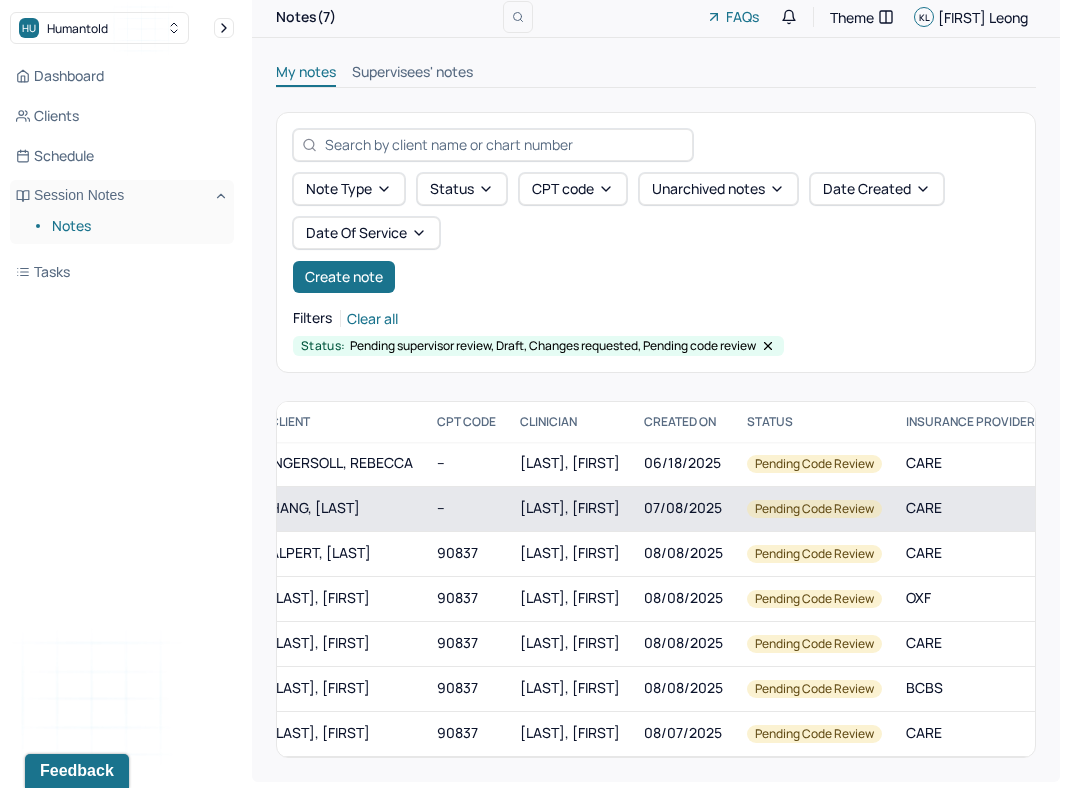scroll, scrollTop: 0, scrollLeft: 0, axis: both 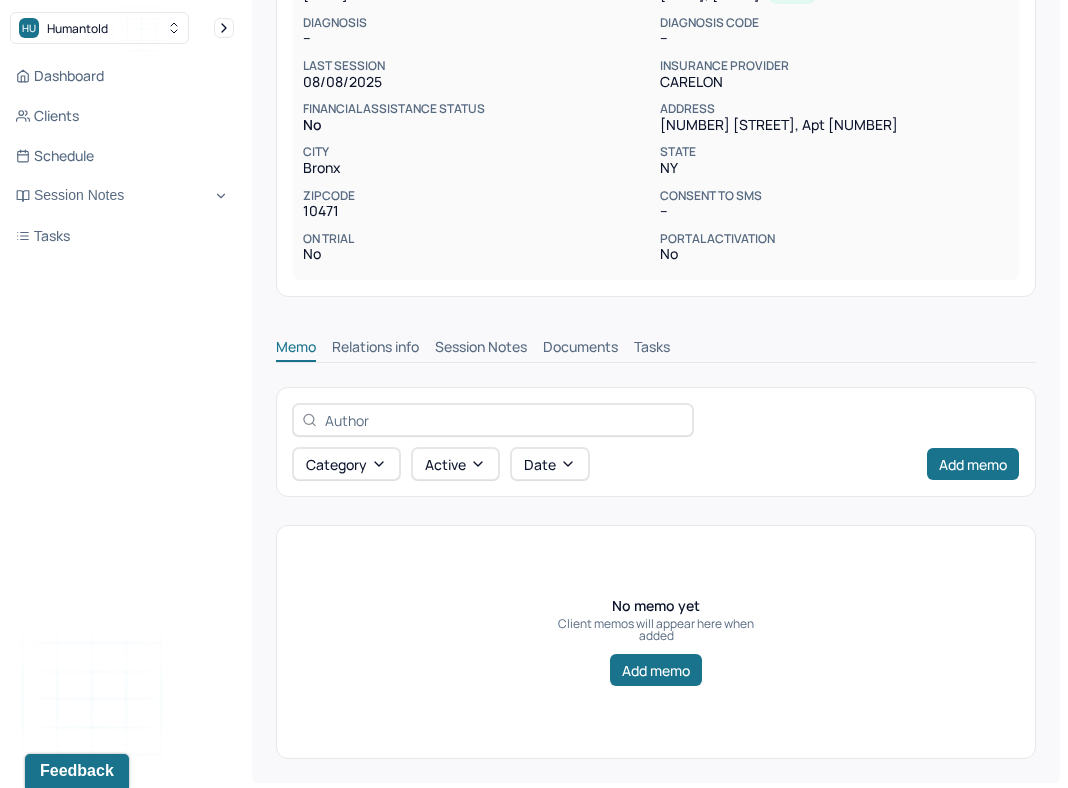 click on "Session Notes" at bounding box center (481, 349) 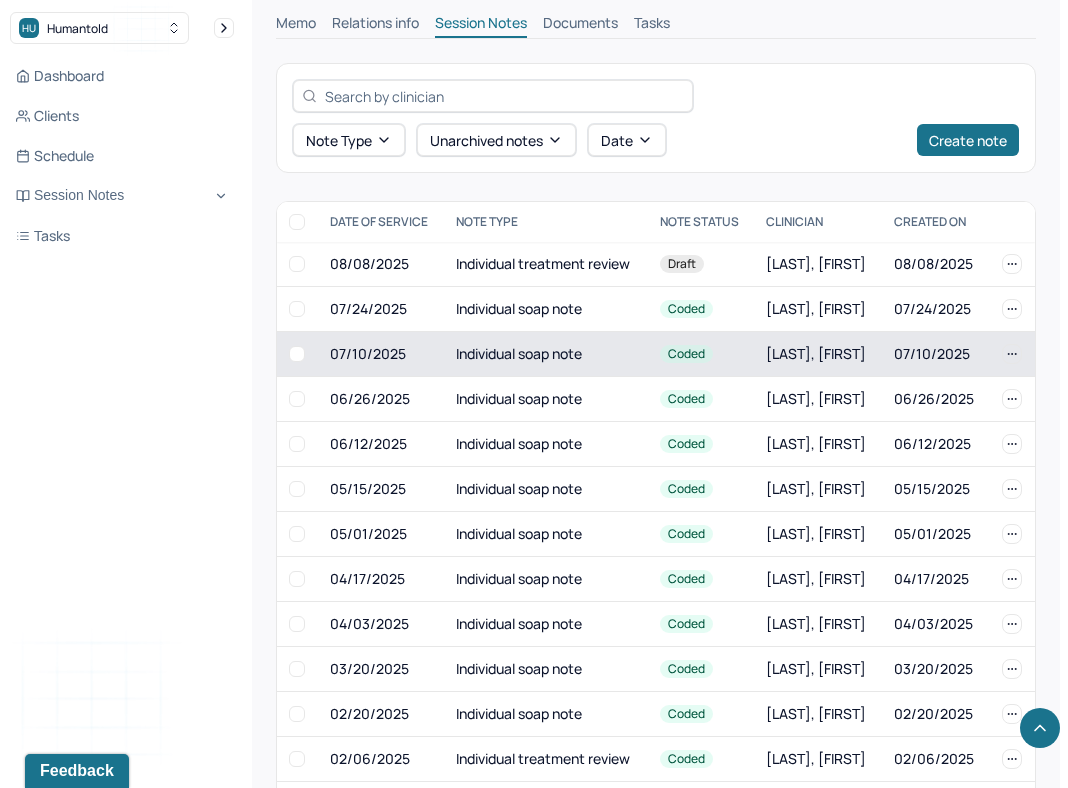 scroll, scrollTop: 707, scrollLeft: 0, axis: vertical 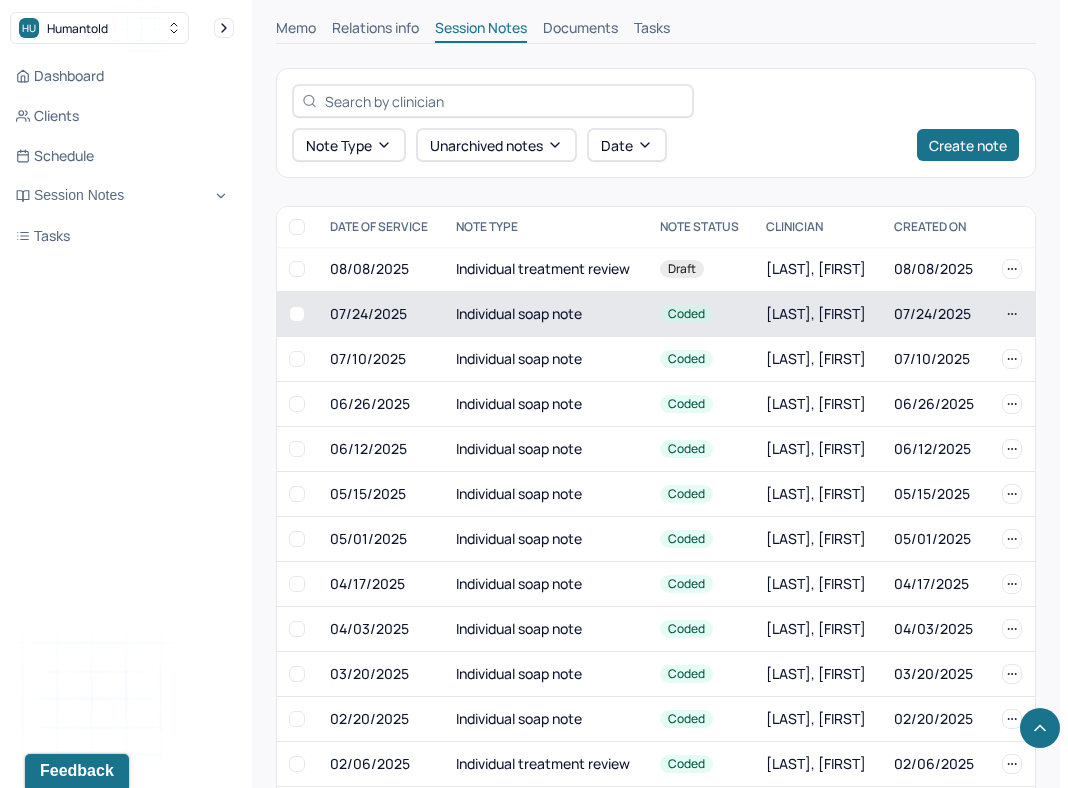 click on "Individual soap note" at bounding box center (546, 314) 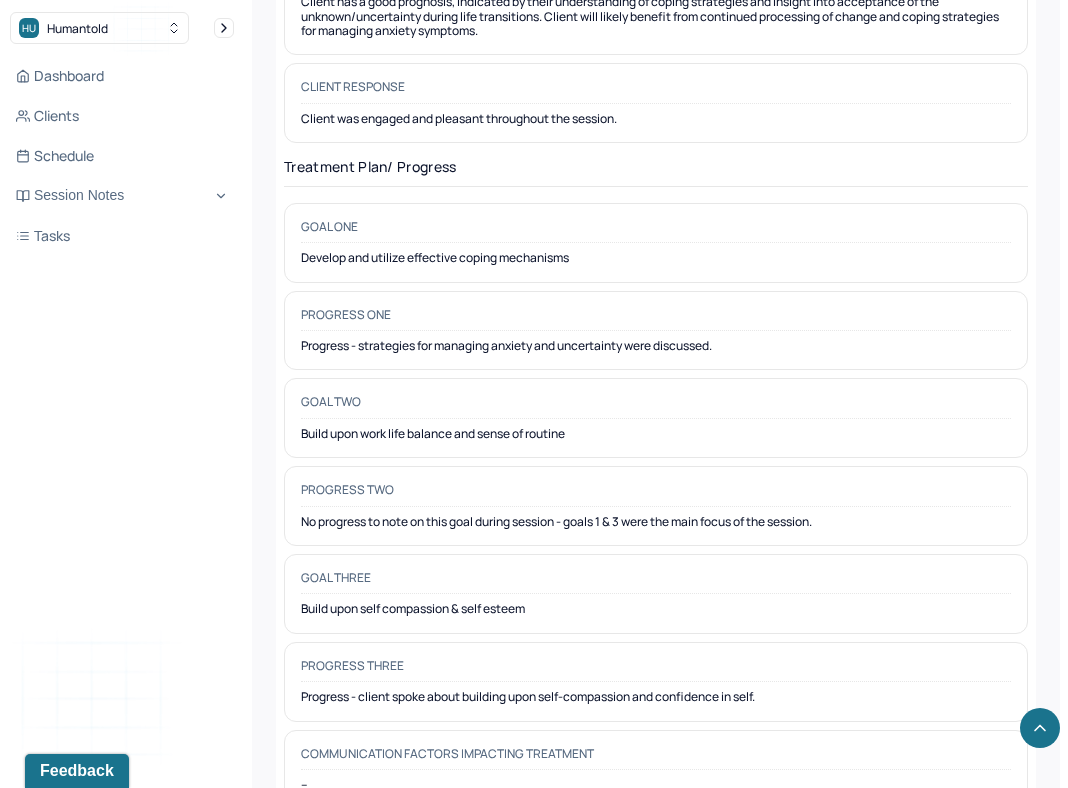 scroll, scrollTop: 3030, scrollLeft: 0, axis: vertical 